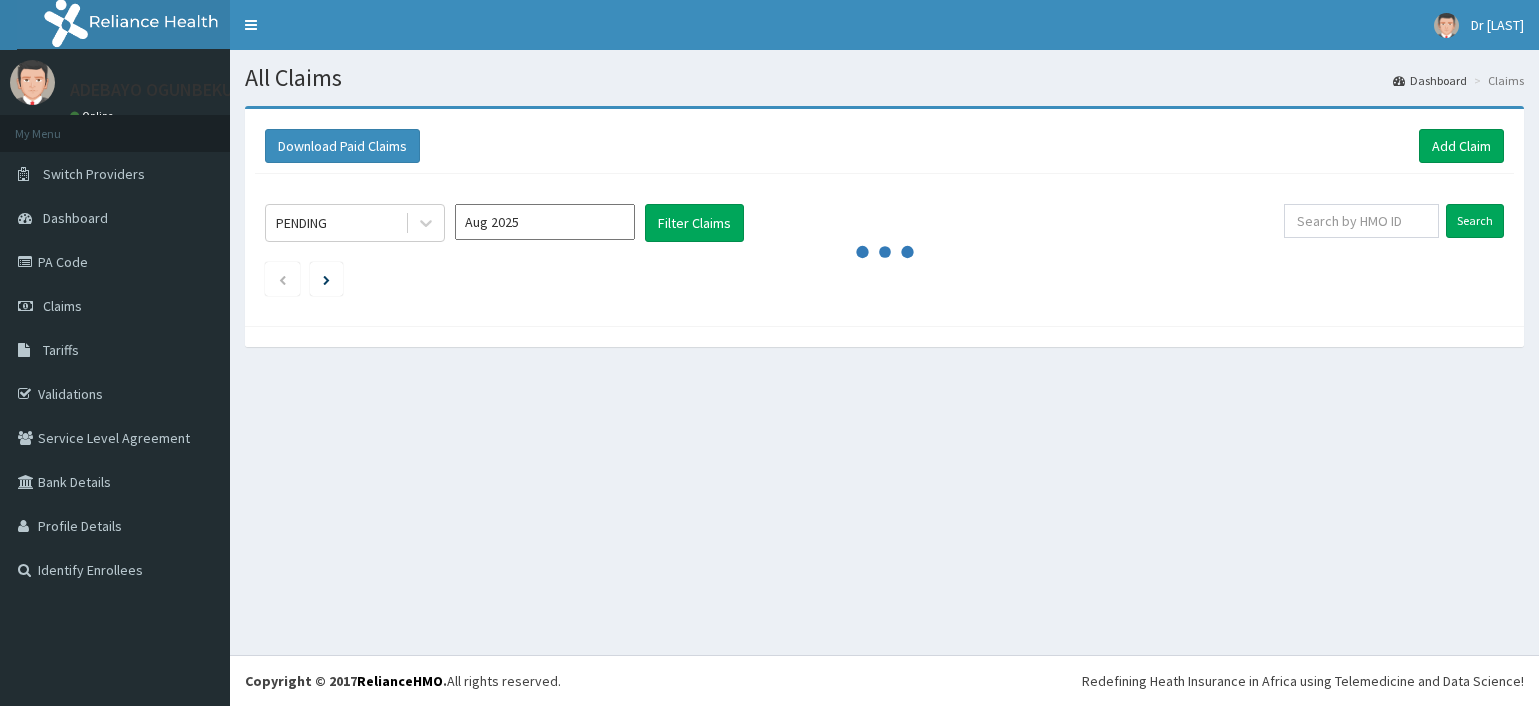 scroll, scrollTop: 0, scrollLeft: 0, axis: both 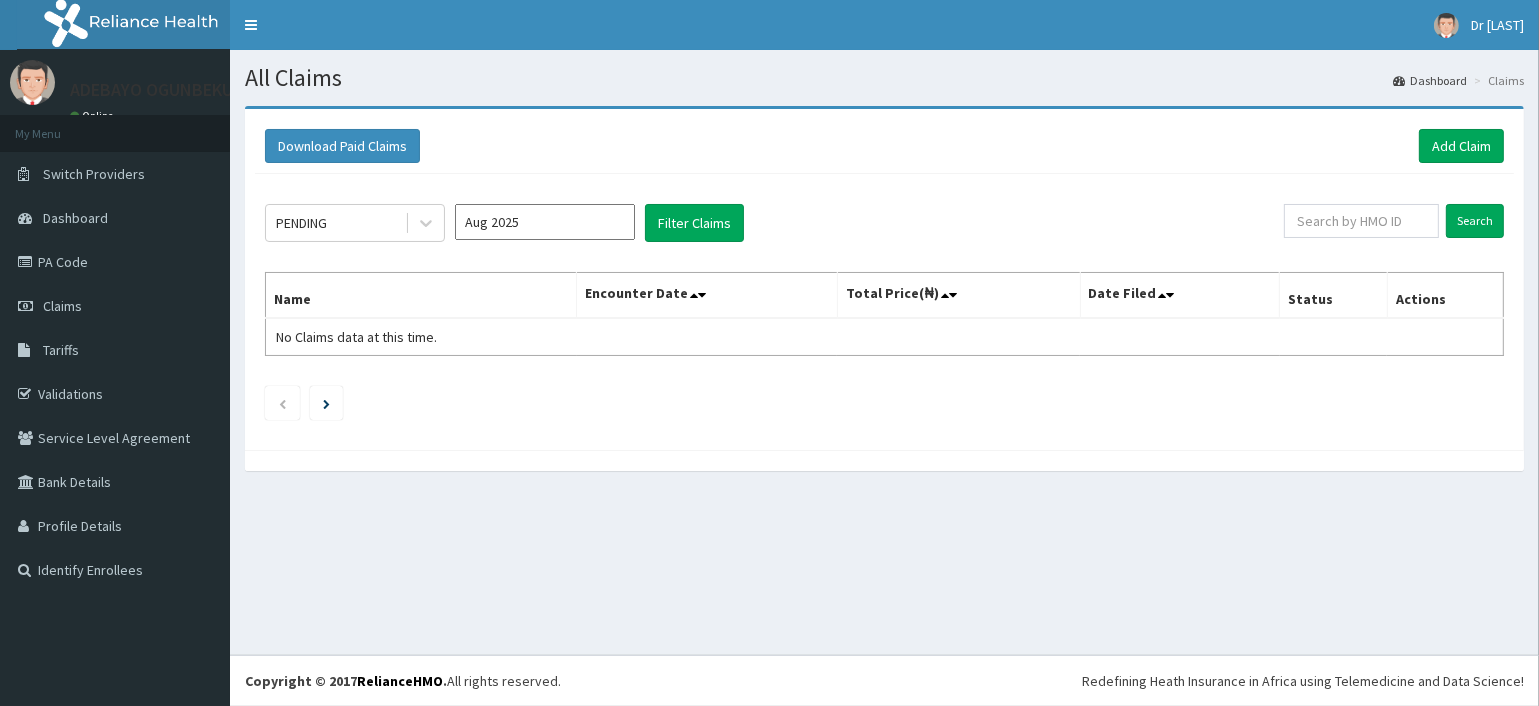 click on "All Claims
Dashboard
Claims
Download Paid Claims Add Claim × Note you can only download claims within a maximum of 1 year and the dates will auto-adjust when you select range that is greater than 1 year From 05-05-2025 To 05-08-2025 Close Download PENDING Aug 2025 Filter Claims Search Name Encounter Date Total Price(₦) Date Filed Status Actions No Claims data at this time." at bounding box center (884, 352) 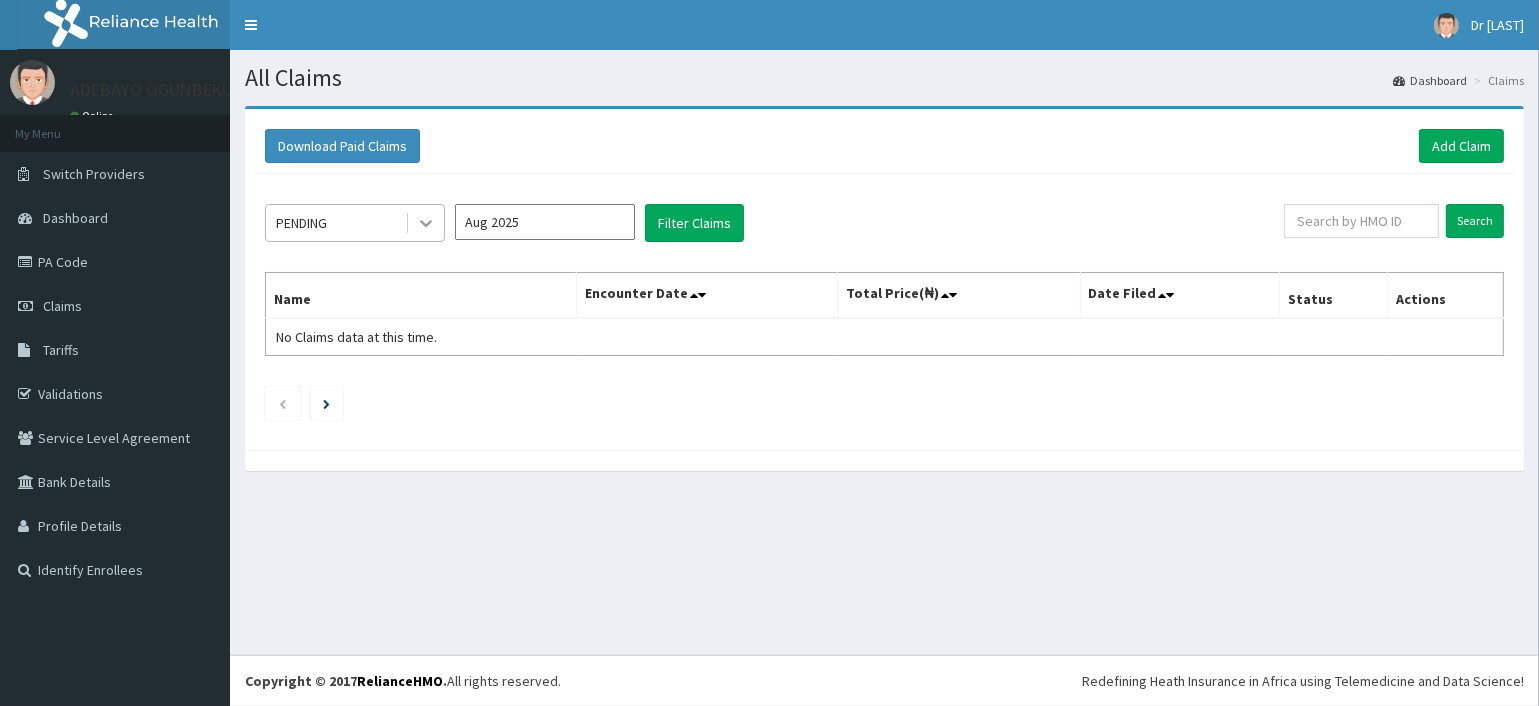 click on "All Claims
Dashboard
Claims
Download Paid Claims Add Claim × Note you can only download claims within a maximum of 1 year and the dates will auto-adjust when you select range that is greater than 1 year From 05-05-2025 To 05-08-2025 Close Download PENDING Aug 2025 Filter Claims Search Name Encounter Date Total Price(₦) Date Filed Status Actions No Claims data at this time." at bounding box center (884, 352) 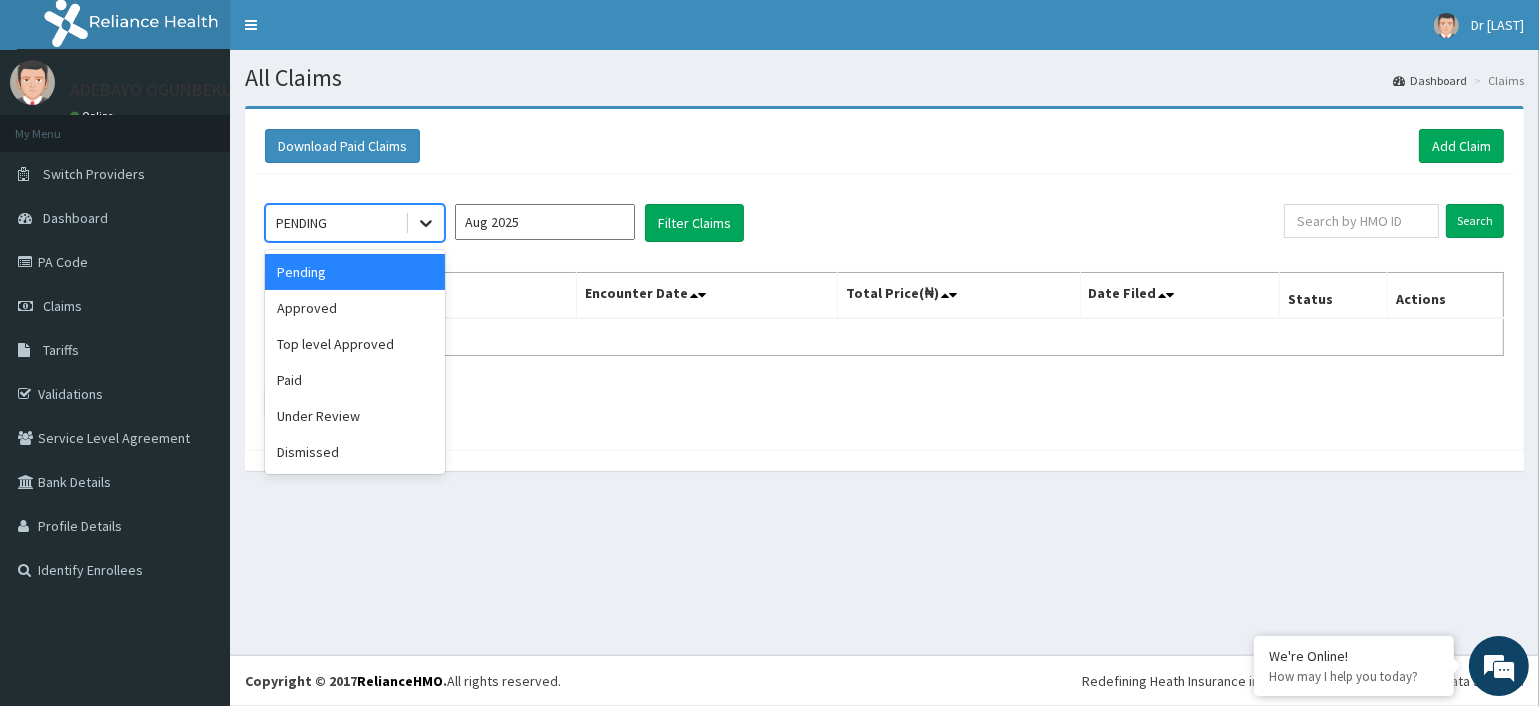 click on "PENDING" at bounding box center (355, 223) 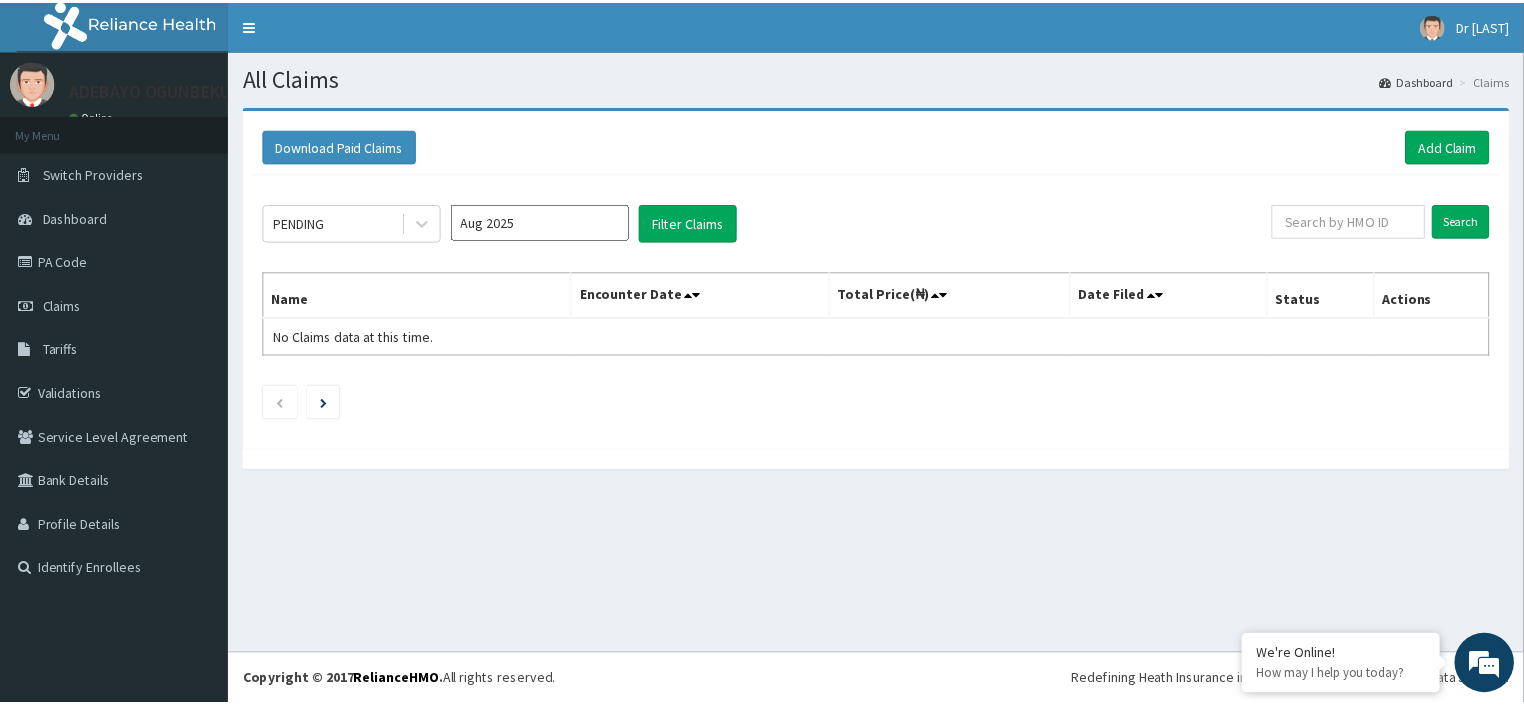 scroll, scrollTop: 0, scrollLeft: 0, axis: both 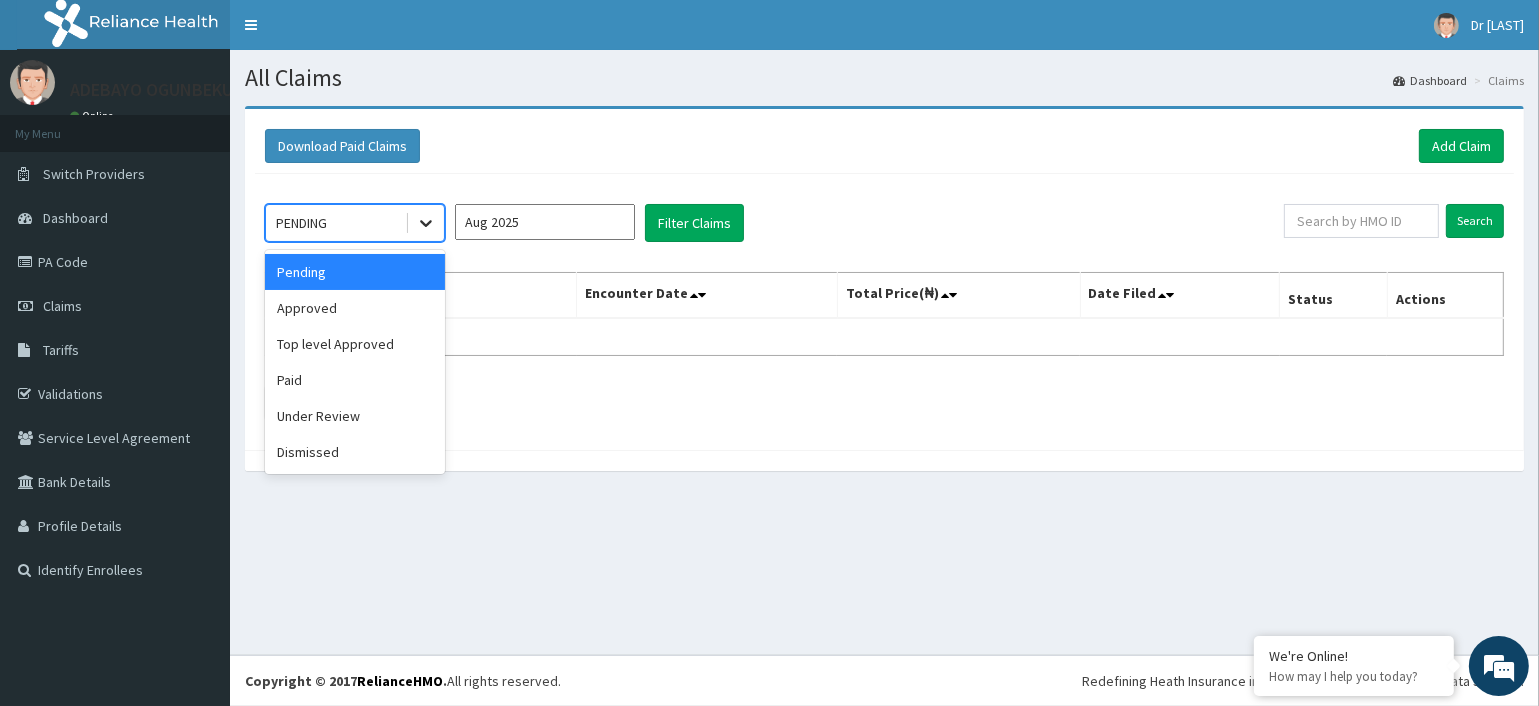 click at bounding box center [426, 223] 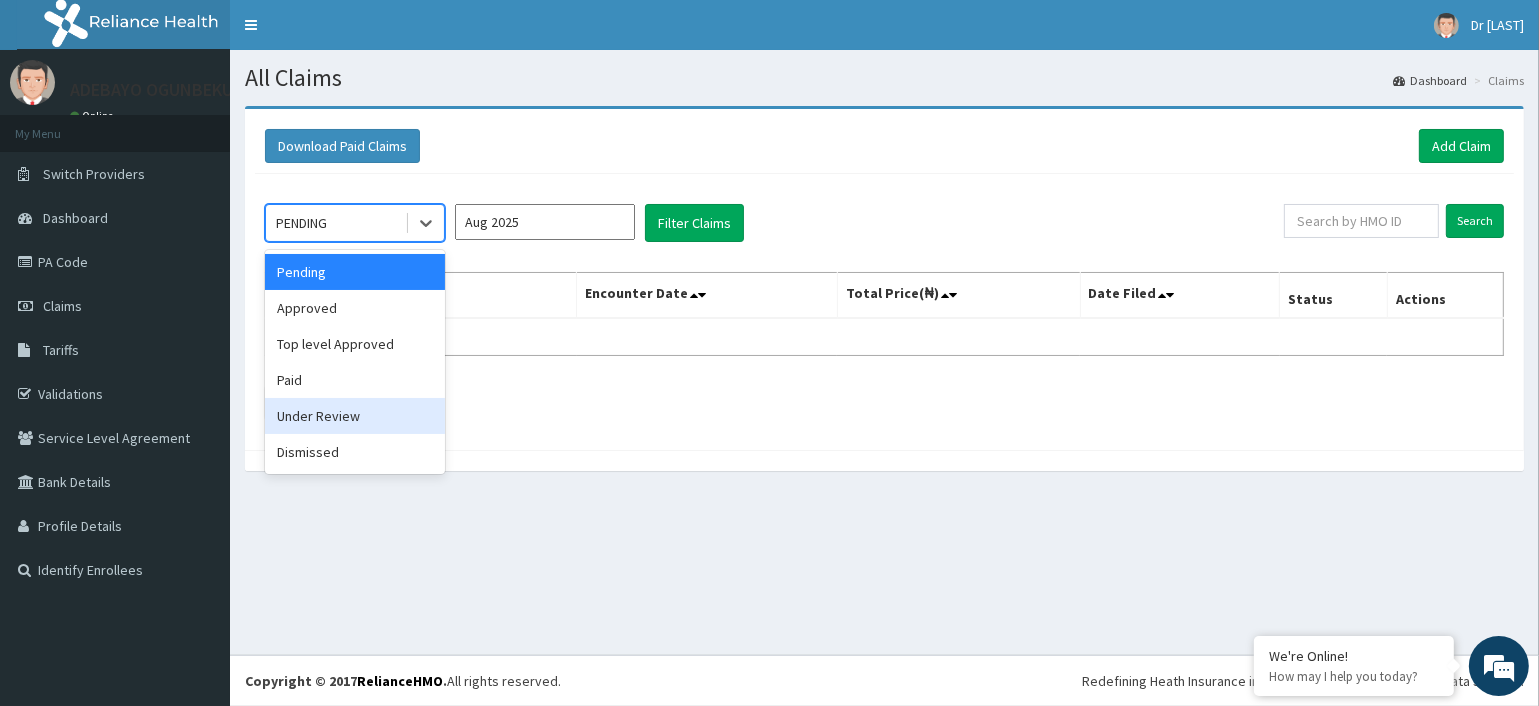 click on "Under Review" at bounding box center (355, 416) 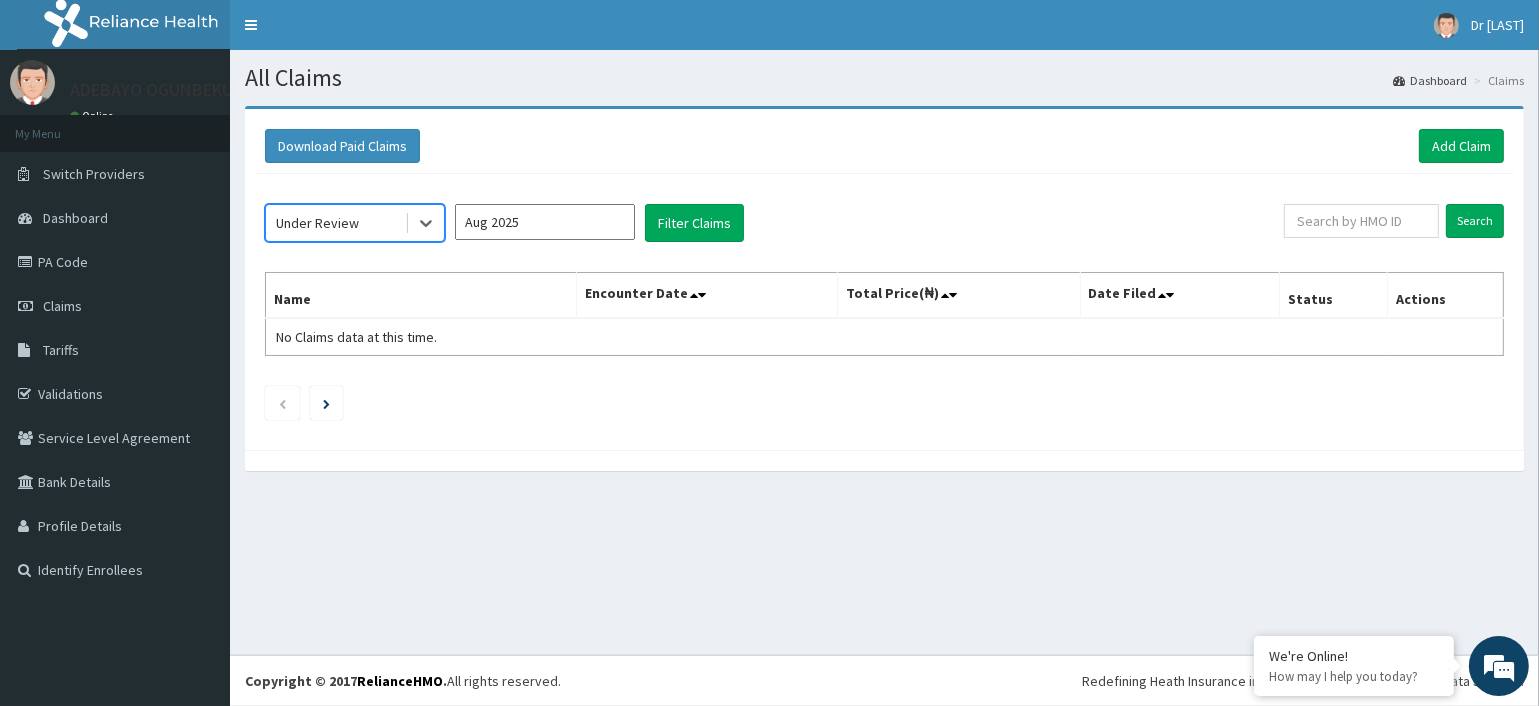 click on "Aug 2025" at bounding box center (545, 222) 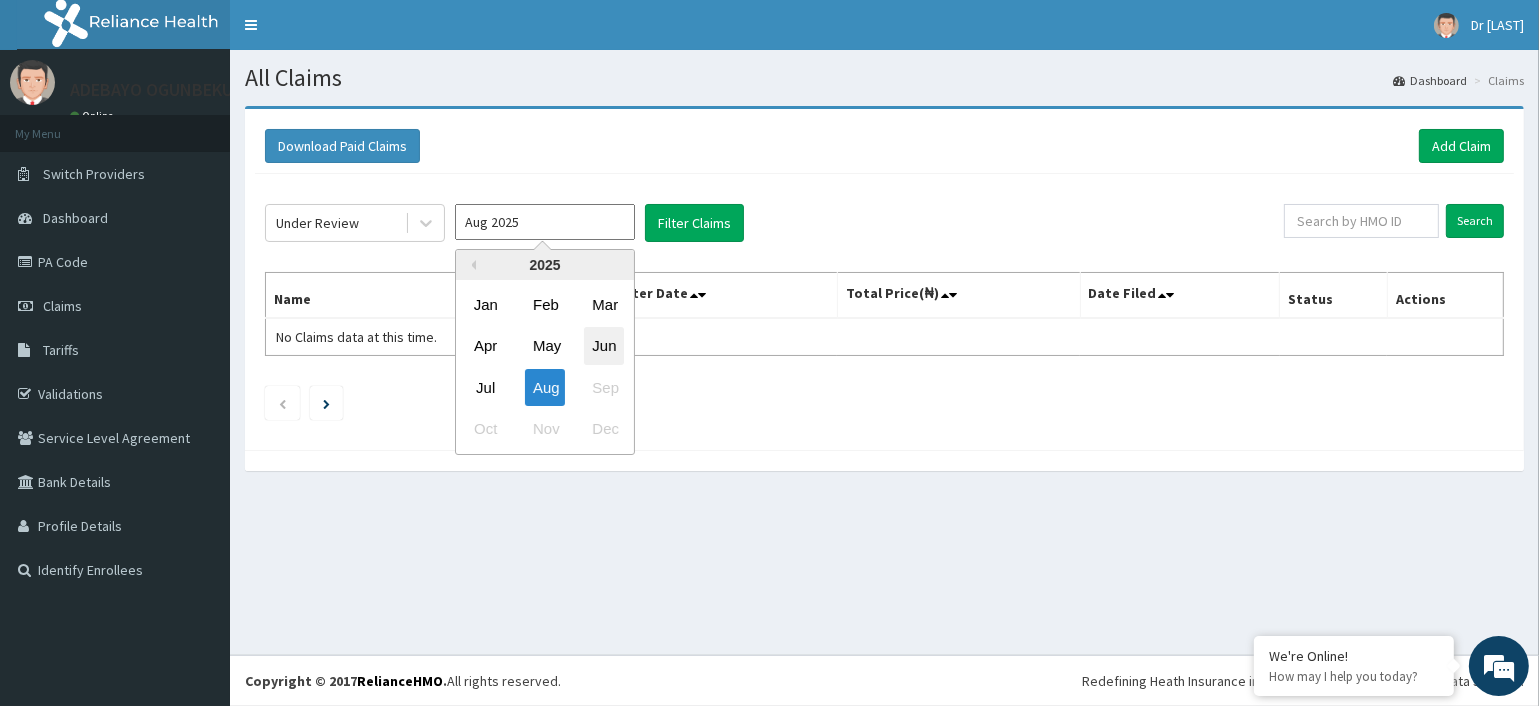click on "Jun" at bounding box center (604, 346) 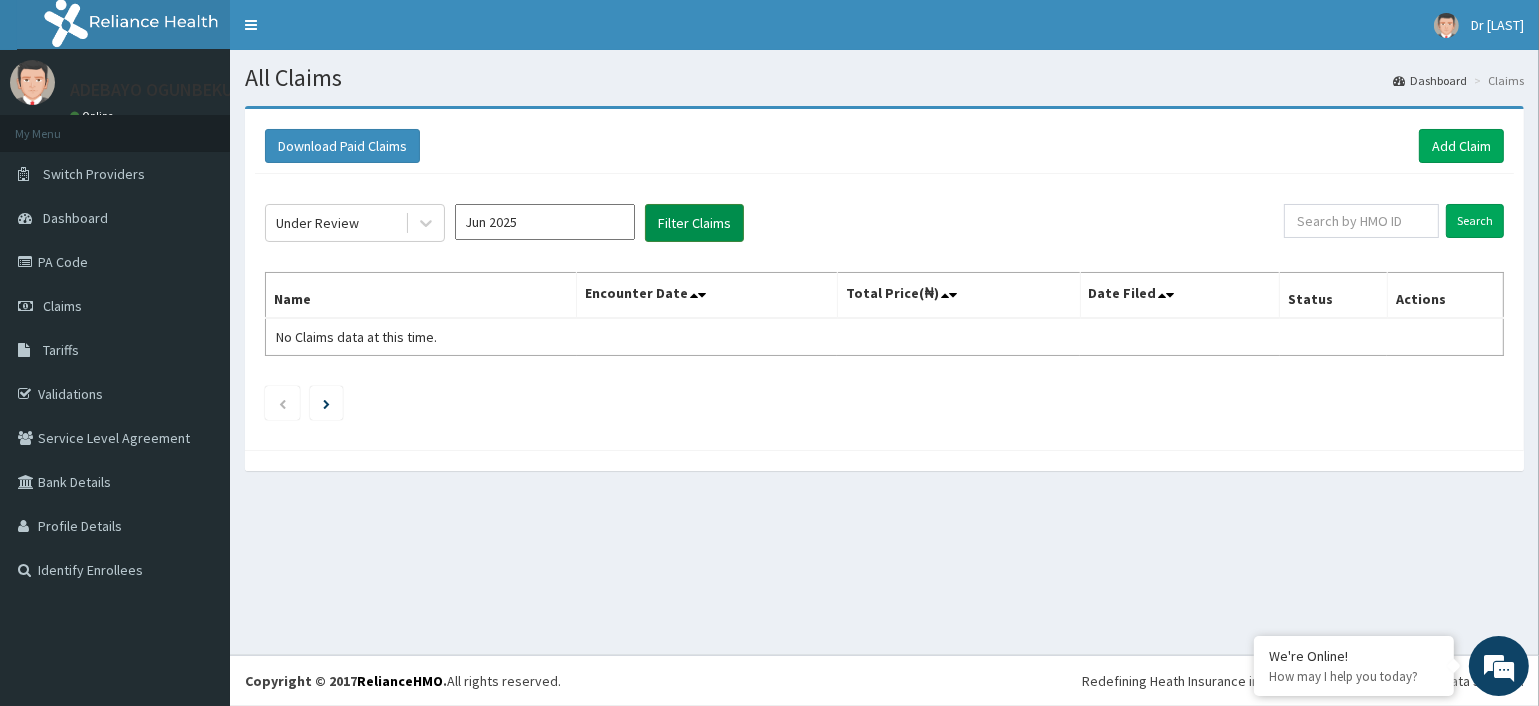 click on "Filter Claims" at bounding box center [694, 223] 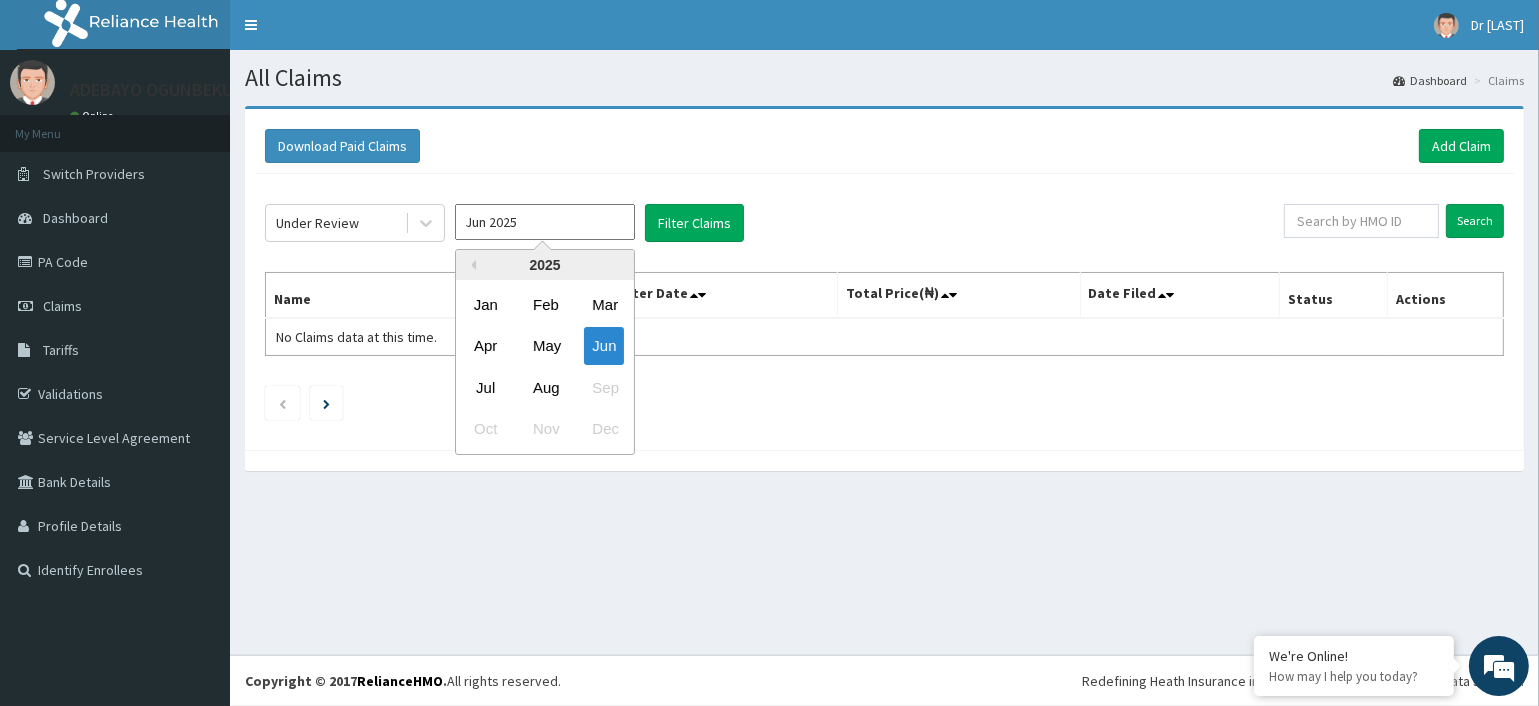 click on "Jun 2025" at bounding box center (545, 222) 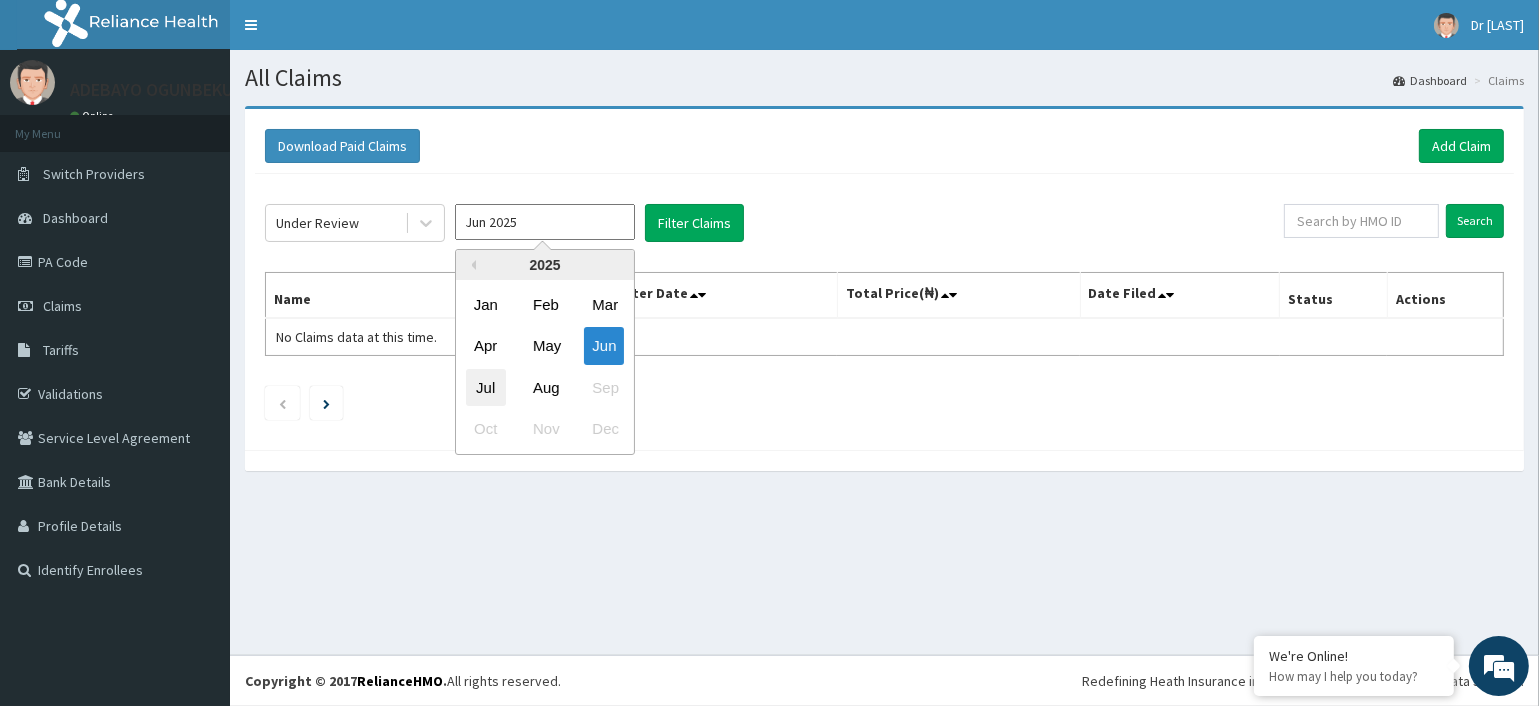 click on "Jul" at bounding box center (486, 387) 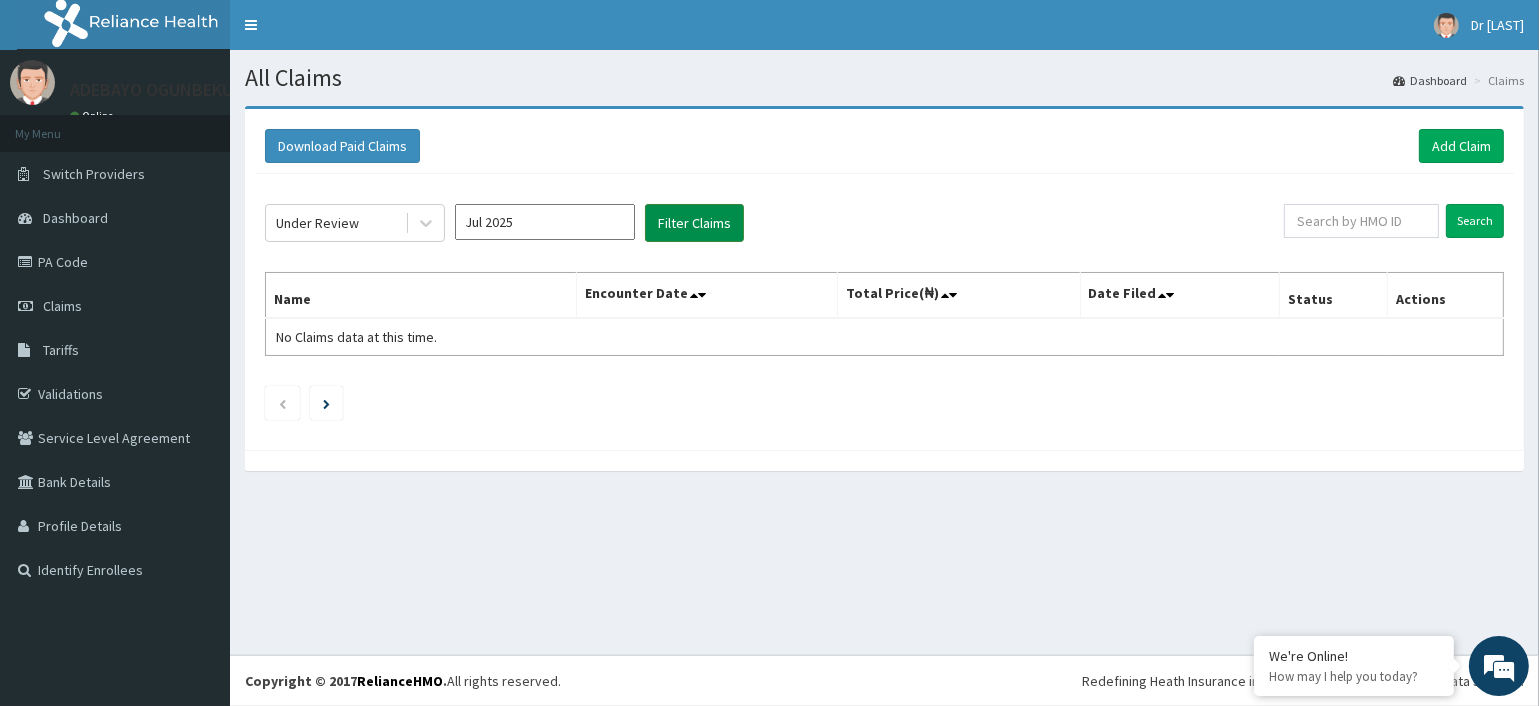 click on "Filter Claims" at bounding box center [694, 223] 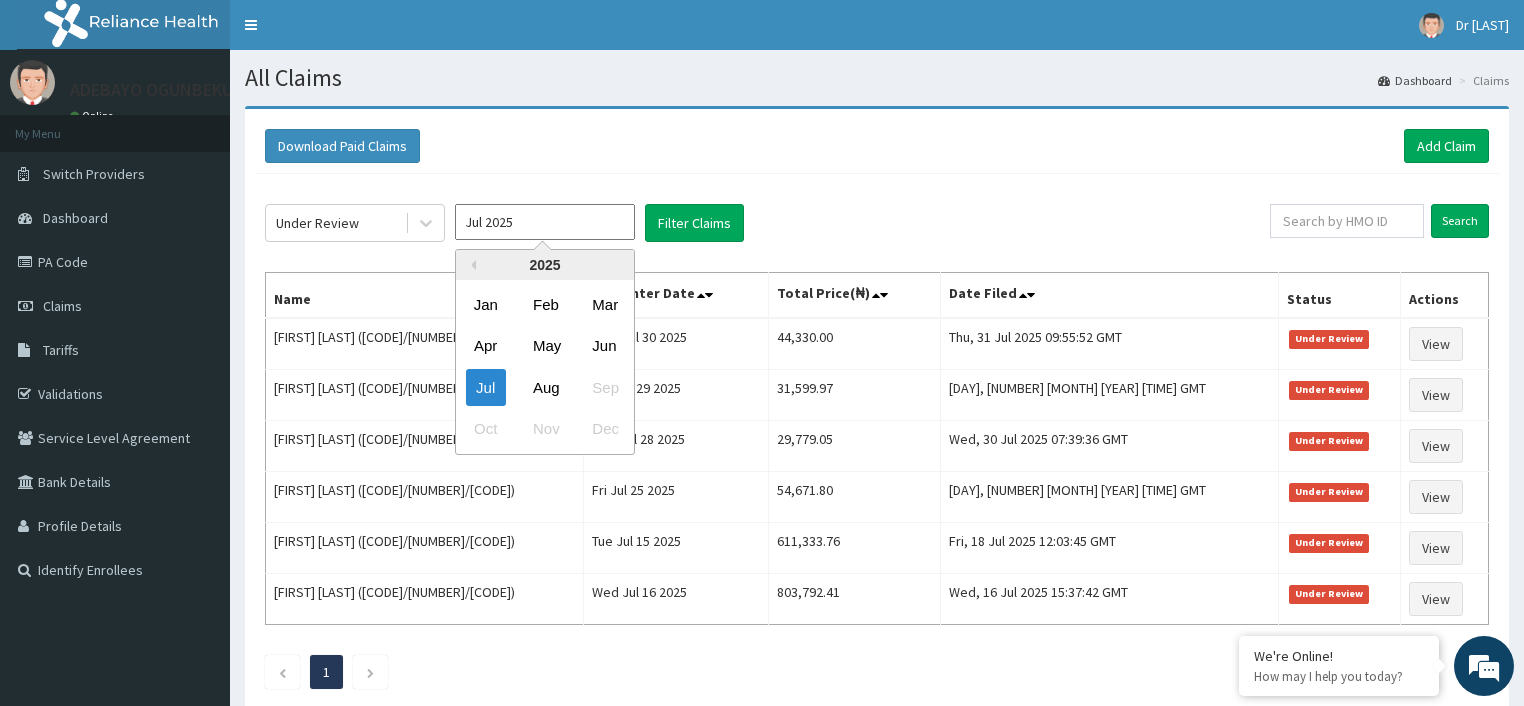 click on "Jul 2025" at bounding box center (545, 222) 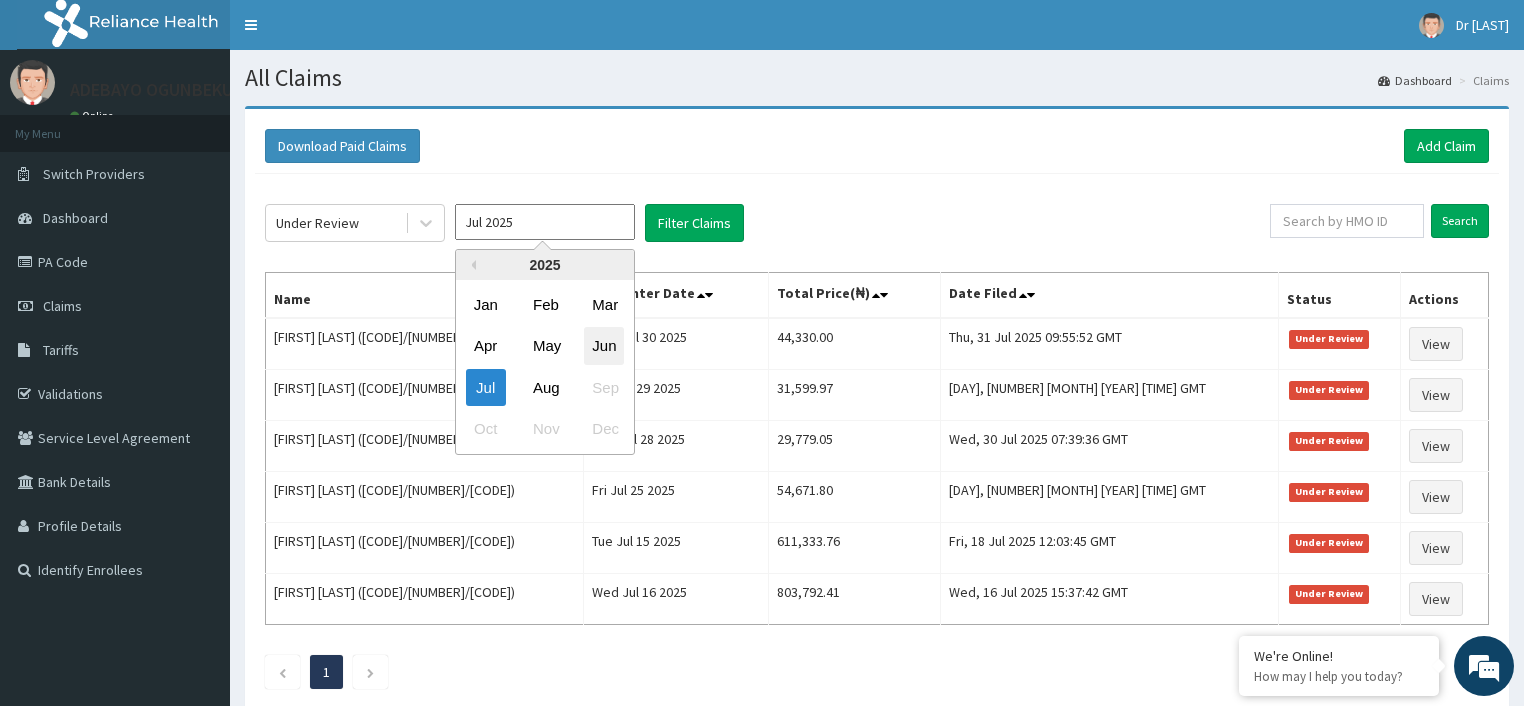 click on "Jun" at bounding box center (604, 346) 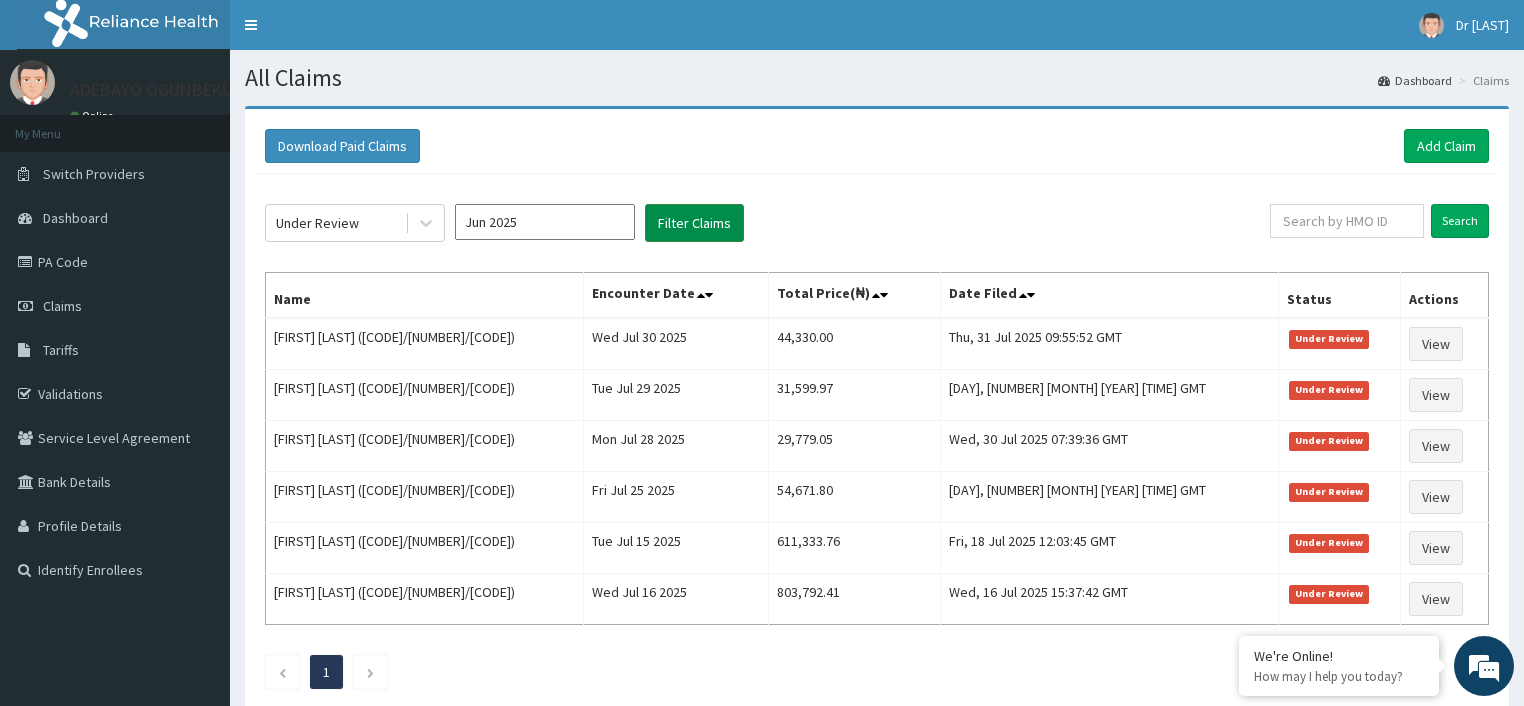 click on "Filter Claims" at bounding box center [694, 223] 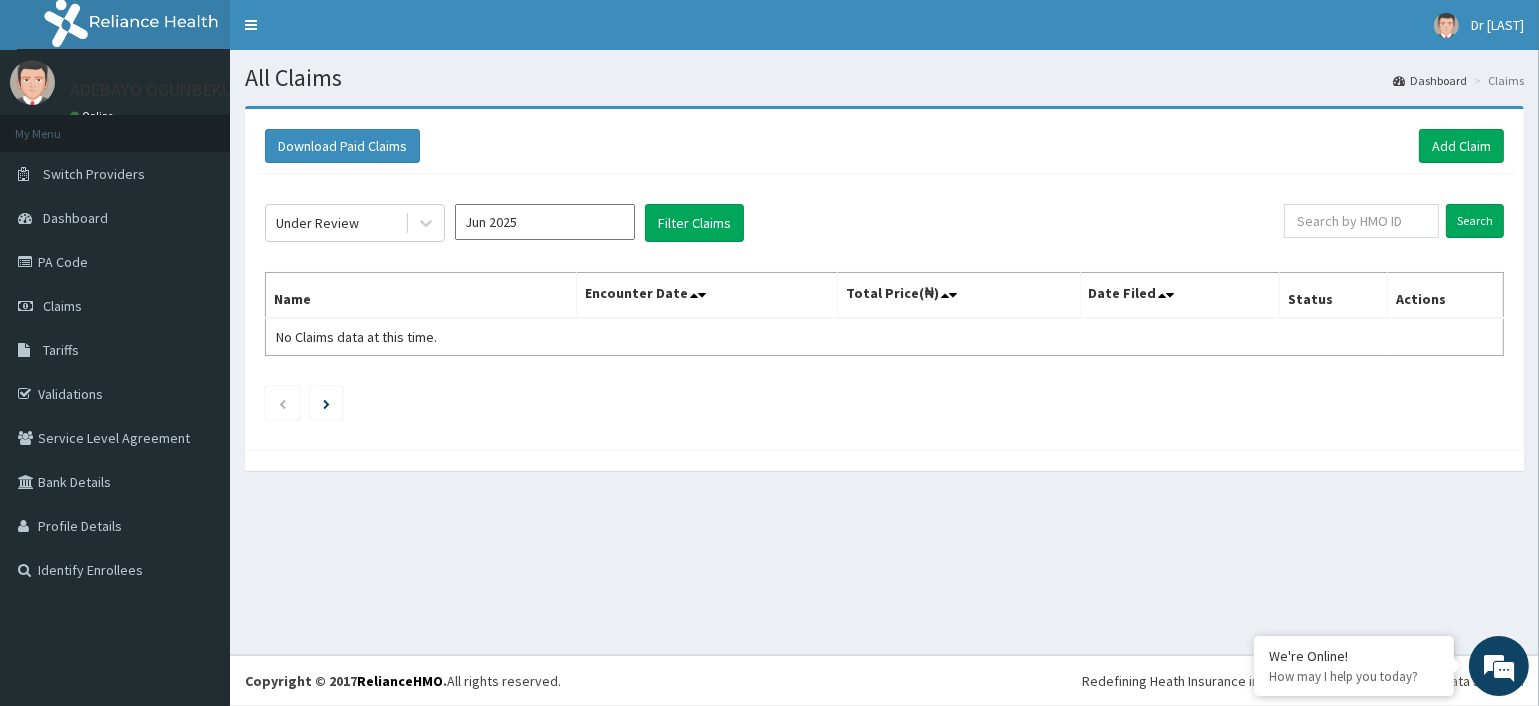 click on "Jun 2025" at bounding box center [545, 222] 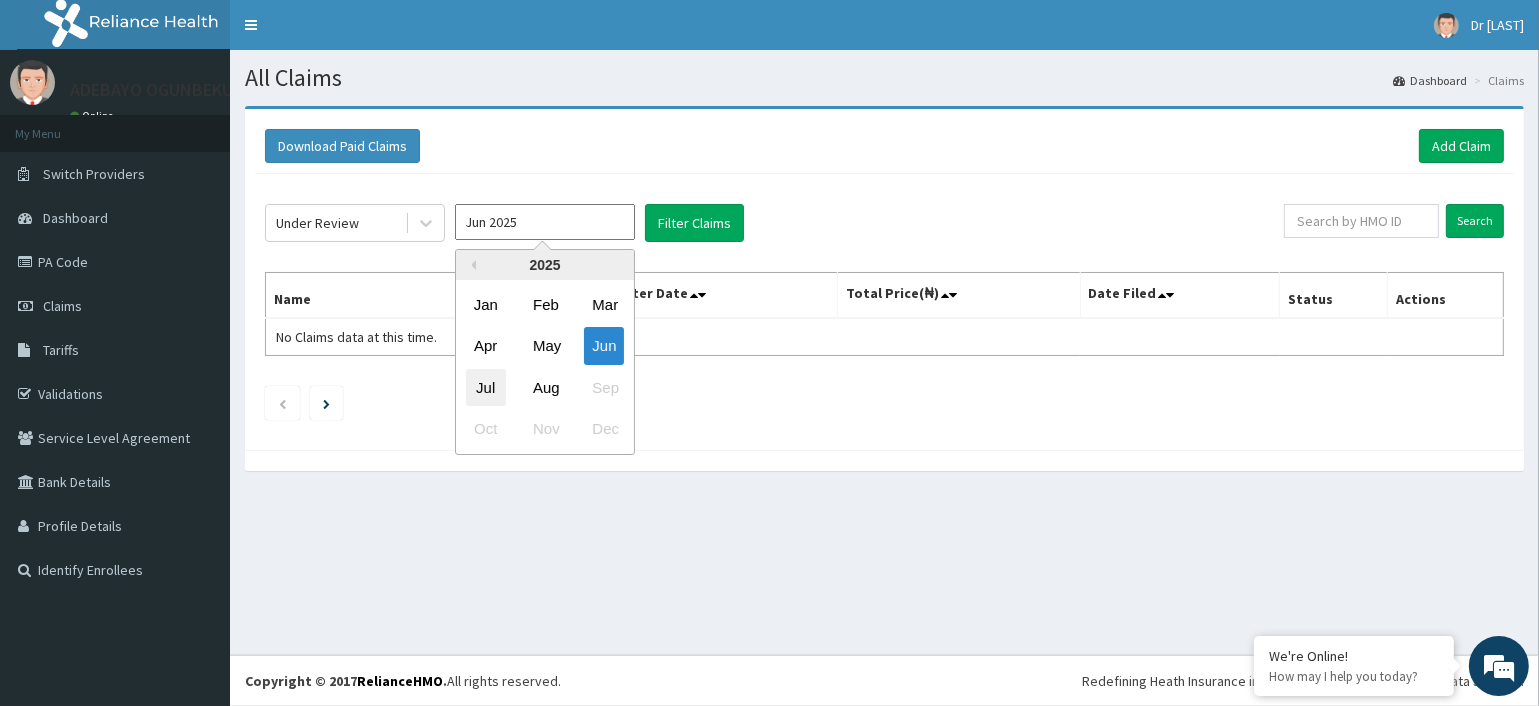 click on "Jul" at bounding box center [486, 387] 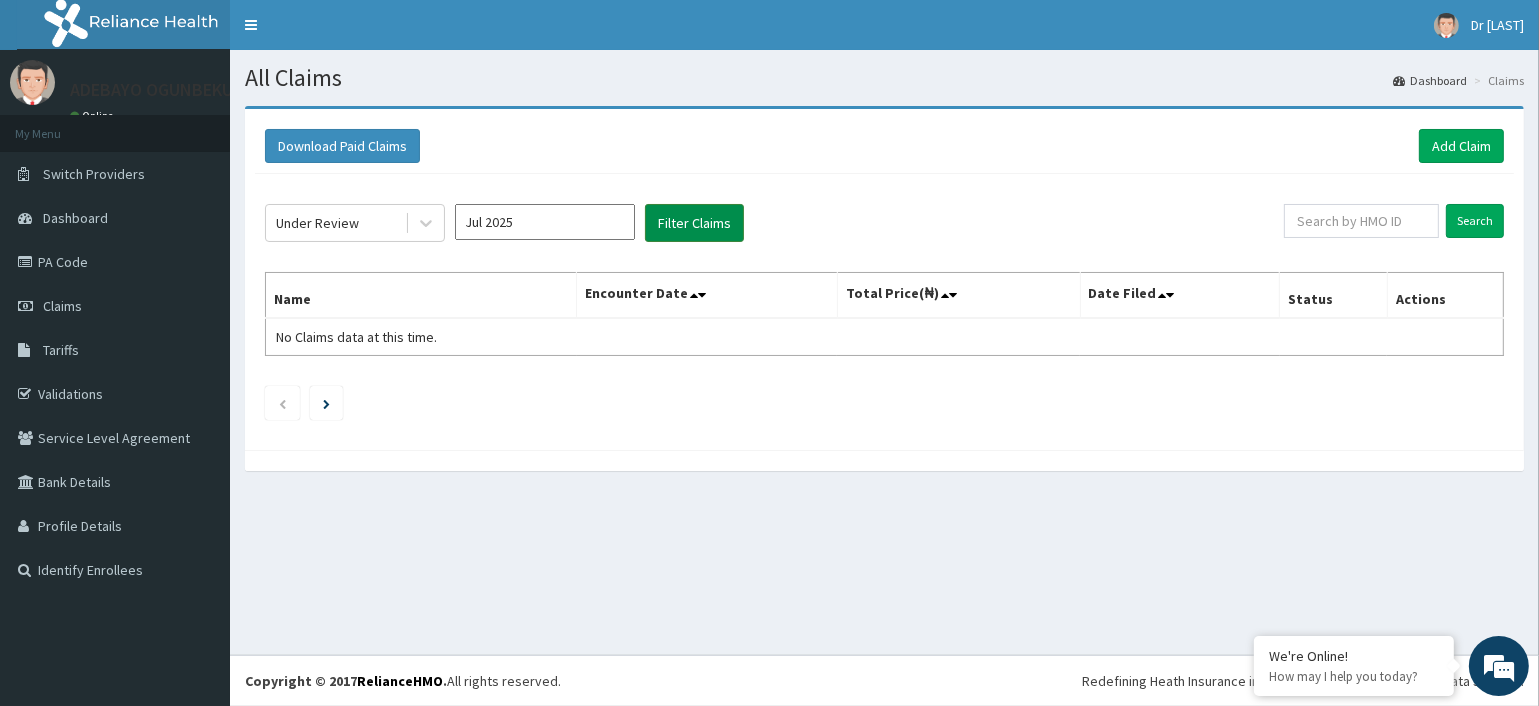 click on "Filter Claims" at bounding box center [694, 223] 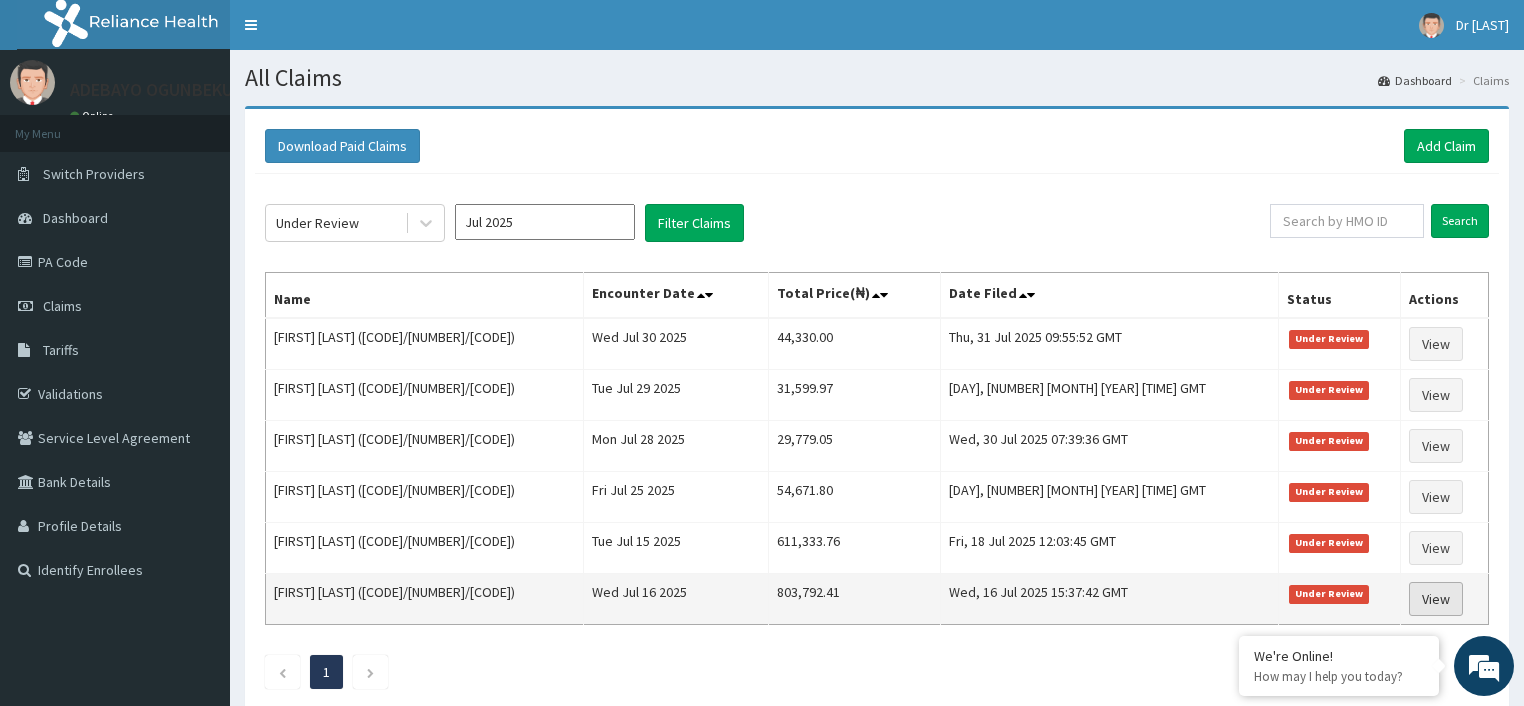 click on "View" at bounding box center [1436, 599] 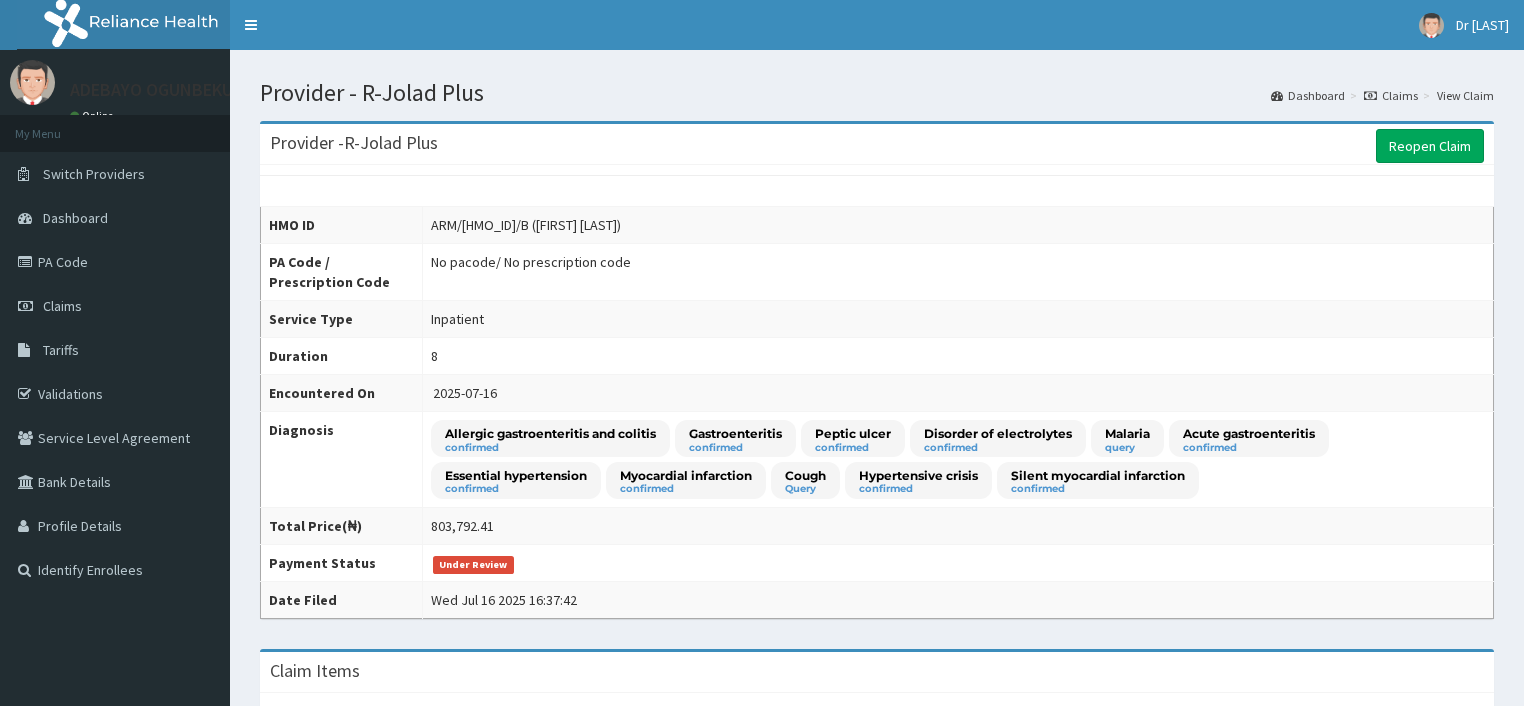 scroll, scrollTop: 0, scrollLeft: 0, axis: both 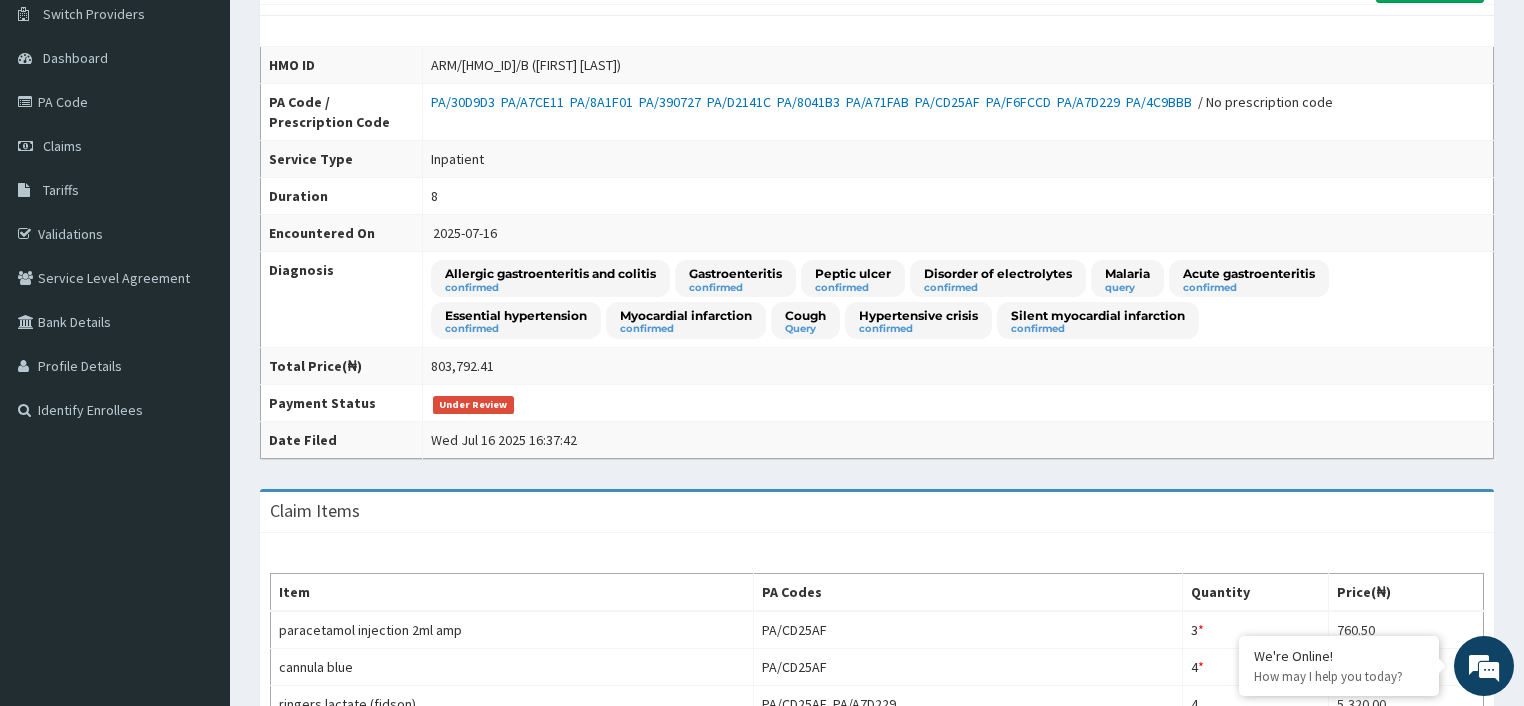 click on "Provider - R-Jolad Plus Reopen Claim HMO ID ARM/[HMO_ID]/B ([FIRST] [LAST]) PA Code / Prescription Code PA/30D9D3 PA/A7CE11 PA/8A1F01 PA/390727 PA/D2141C PA/8041B3 PA/A71FAB PA/CD25AF PA/F6FCCD PA/A7D229 PA/4C9BBB / No prescription code Service Type Inpatient Duration 8 Encountered On 2025-07-16 Diagnosis Allergic gastroenteritis and colitis confirmed Gastroenteritis confirmed Peptic ulcer confirmed Disorder of electrolytes confirmed Malaria query Acute gastroenteritis confirmed Essential hypertension confirmed Myocardial infarction confirmed Cough Query Hypertensive crisis confirmed Silent myocardial infarction confirmed Total Price(₦) 803,792.41 Payment Status Under Review Date Filed Wed Jul 16 2025 16:37:42 Claim Items Item PA Codes Quantity Price(₦) paracetamol injection 2ml amp PA/CD25AF 3 * Quantity has been changed 760.50 cannula blue PA/CD25AF 4 * Quantity has been changed 2,000.00 ringers lactate (fidson) PA/CD25AF, PA/A7D229 4 5,320.00 PA/CD25AF 16 *" at bounding box center (877, 1385) 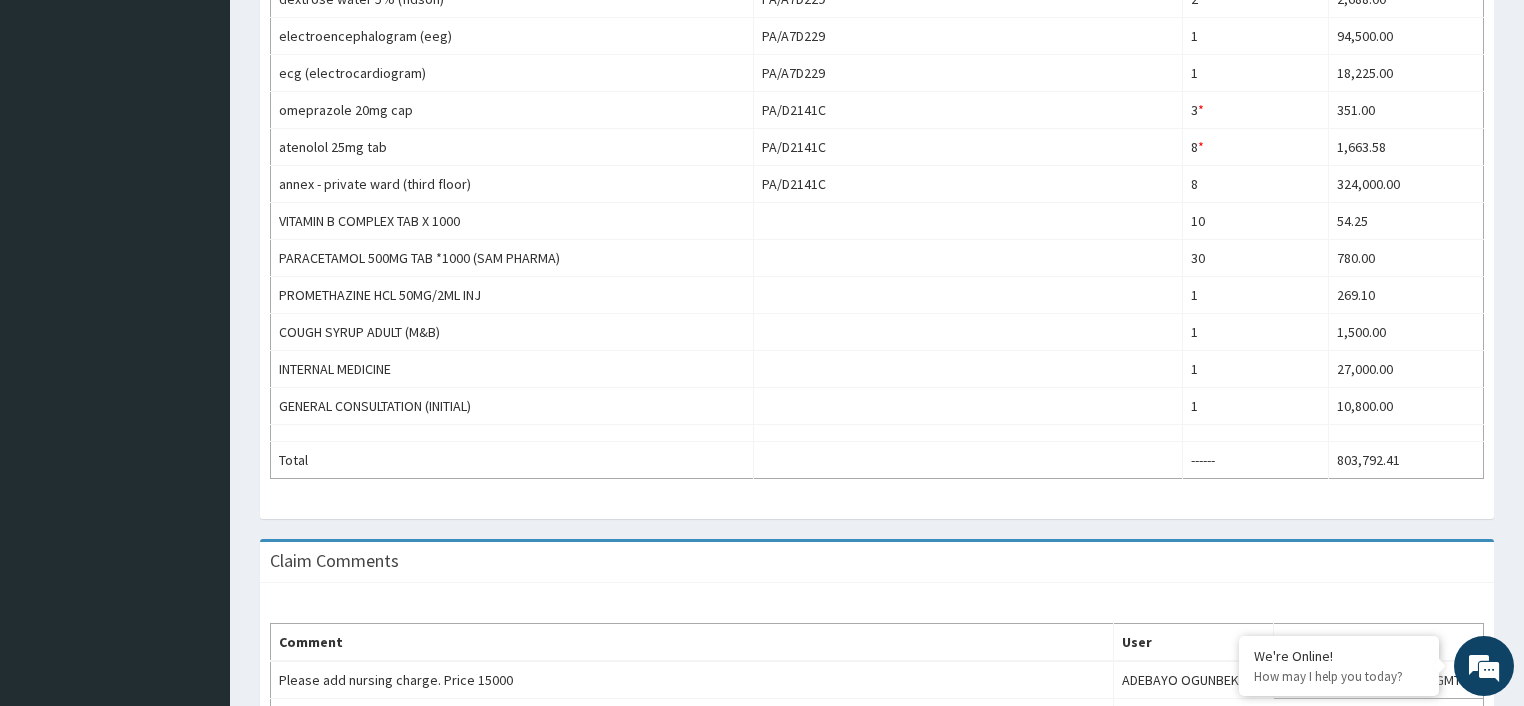 scroll, scrollTop: 2300, scrollLeft: 0, axis: vertical 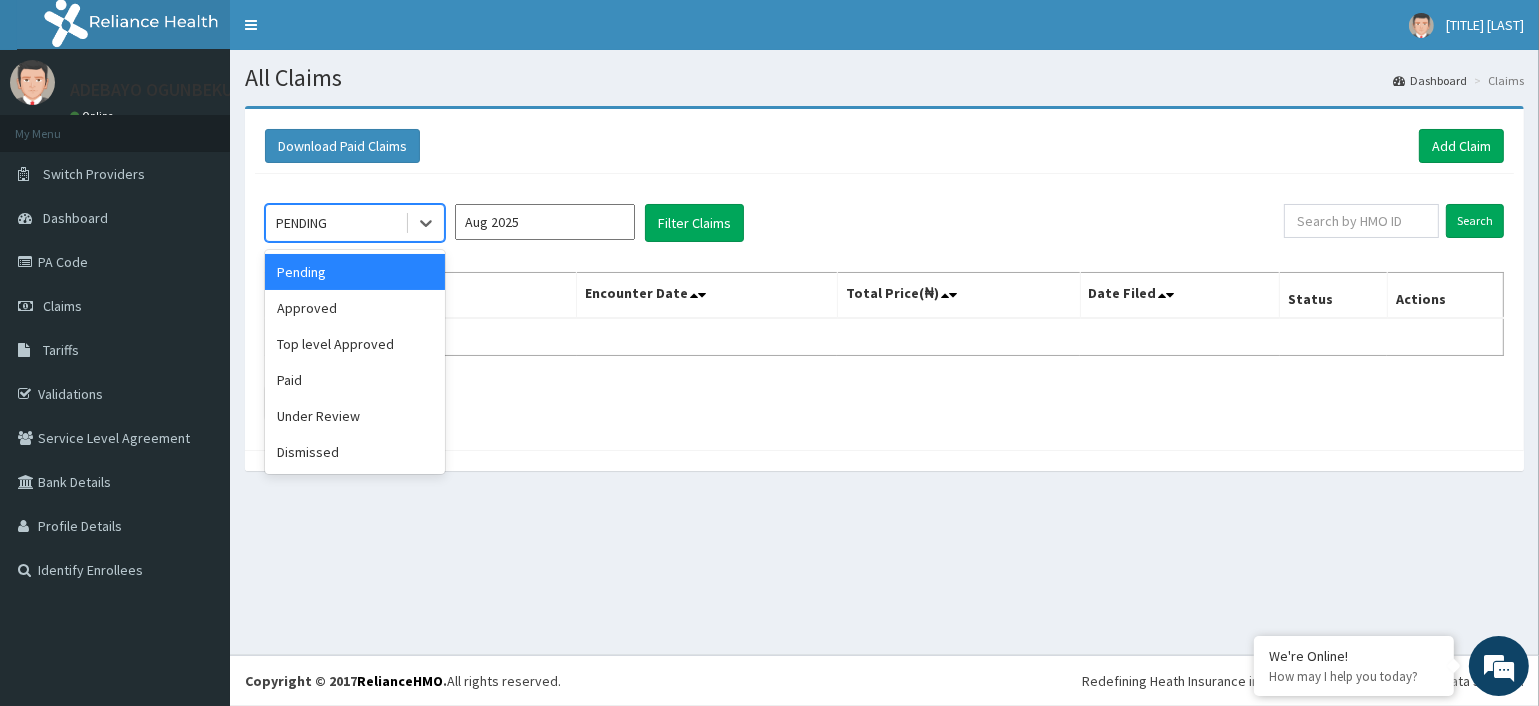 click on "PENDING" at bounding box center [335, 223] 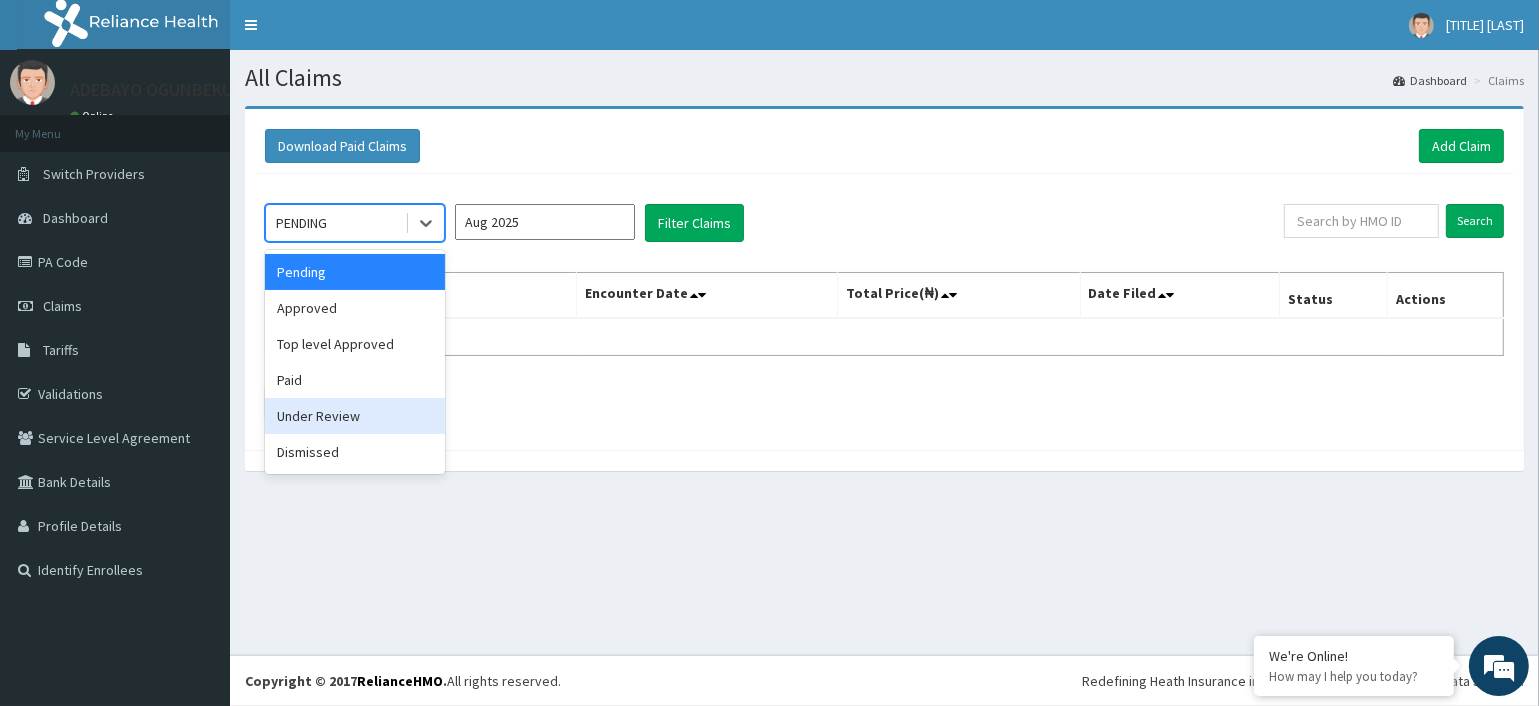 click on "Under Review" at bounding box center (355, 416) 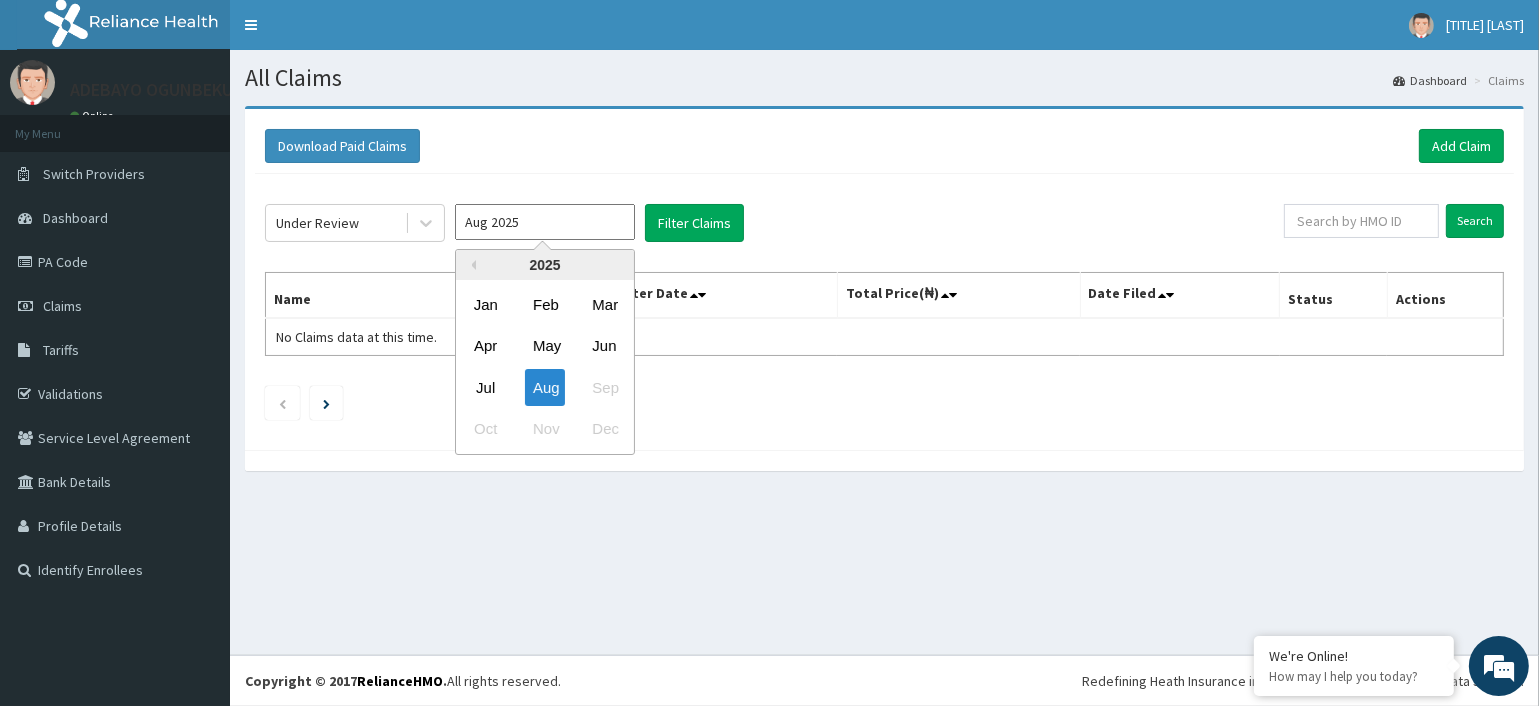 click on "Aug 2025" at bounding box center [545, 222] 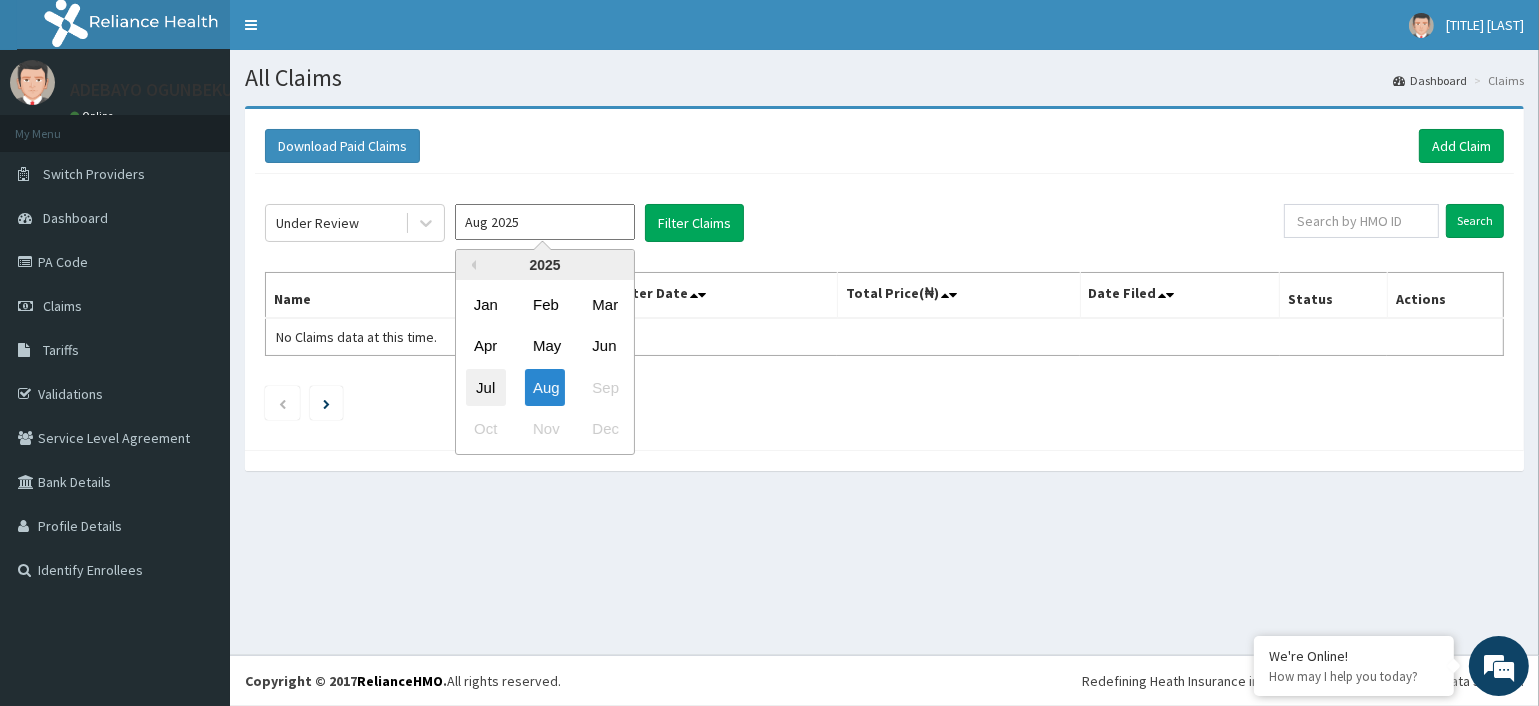 click on "Jul" at bounding box center (486, 387) 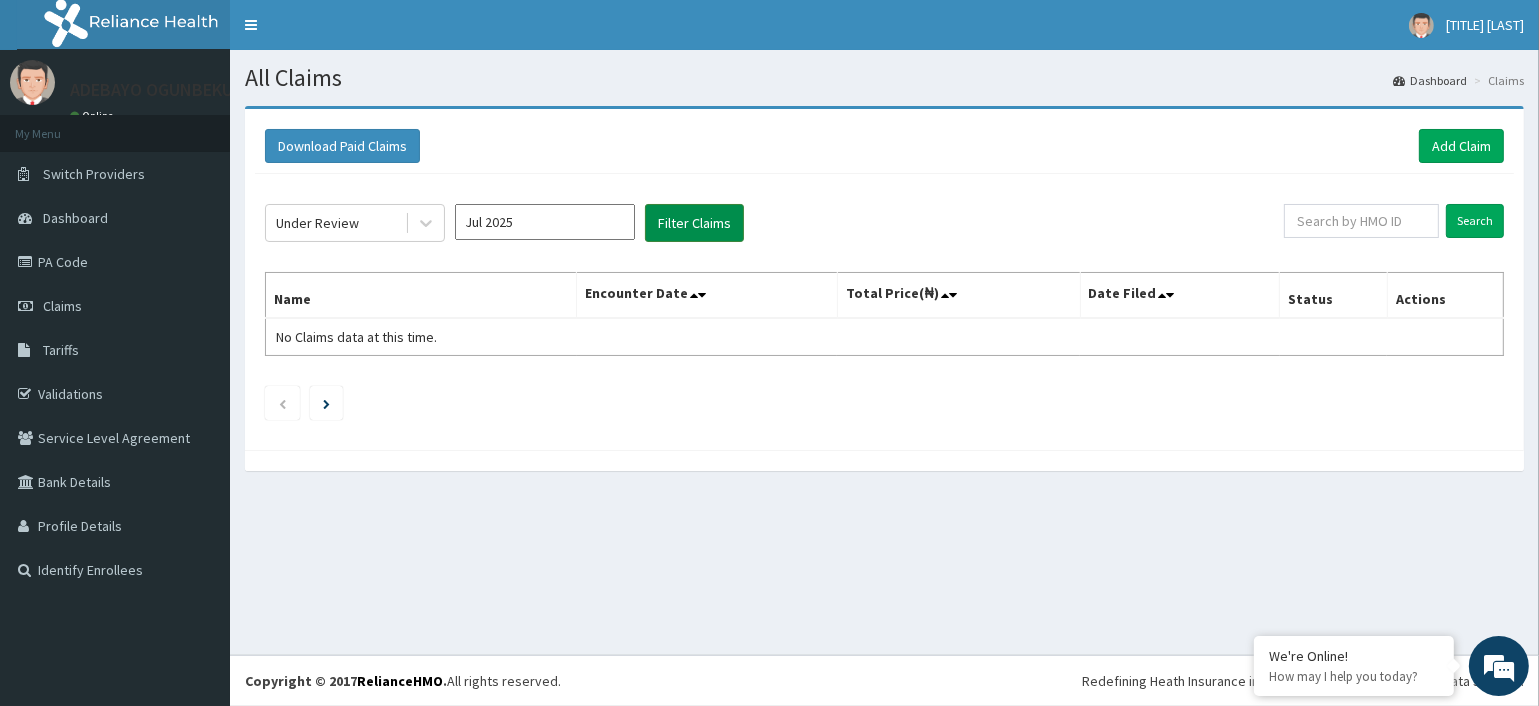 click on "Filter Claims" at bounding box center (694, 223) 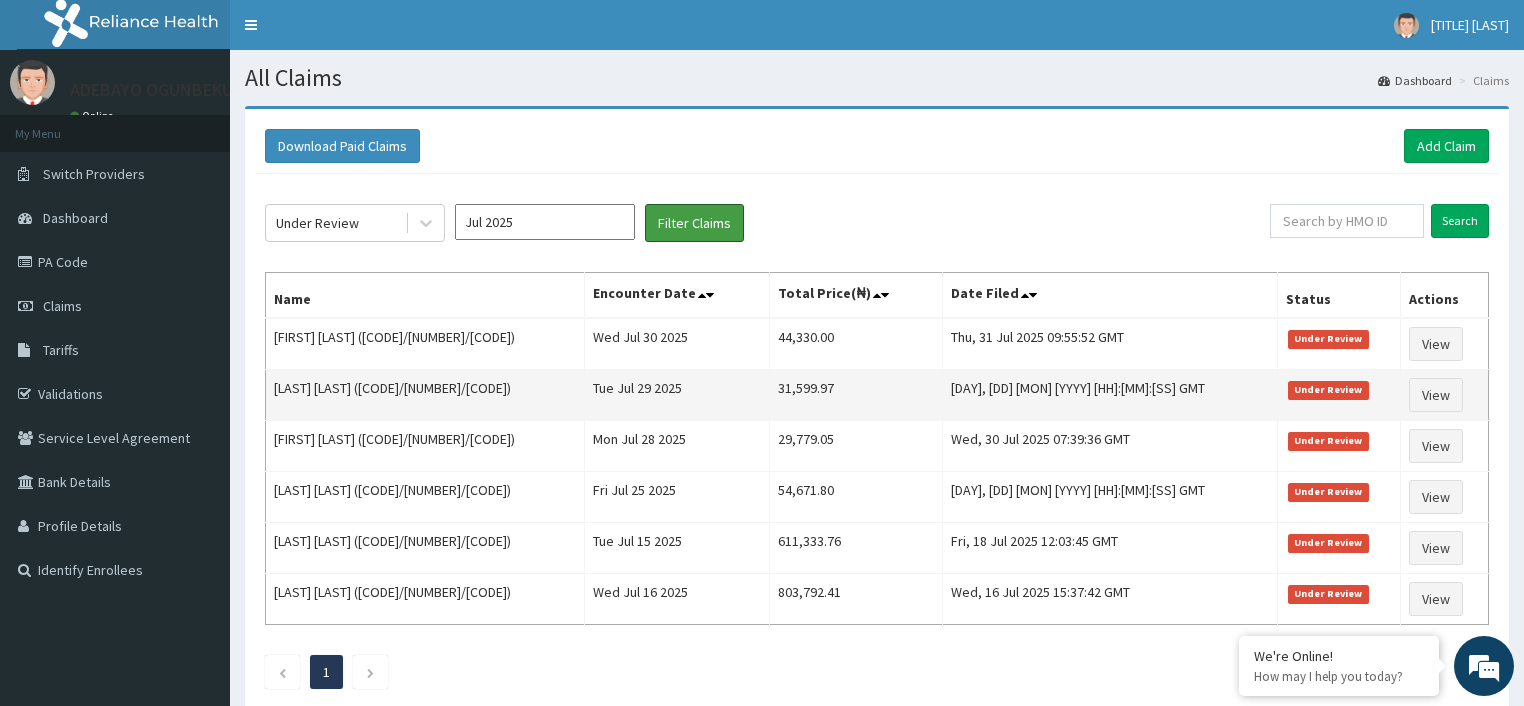 scroll, scrollTop: 0, scrollLeft: 0, axis: both 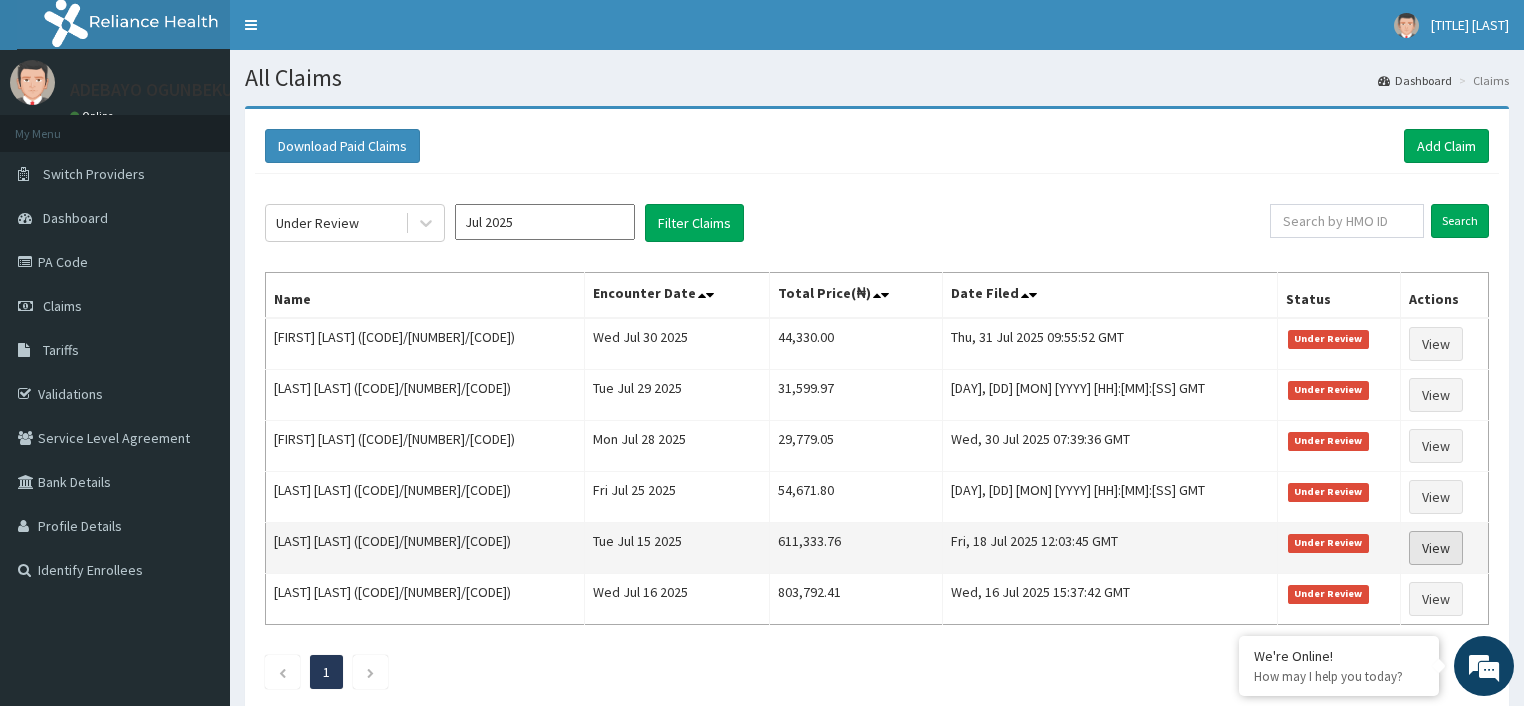 click on "View" at bounding box center (1436, 548) 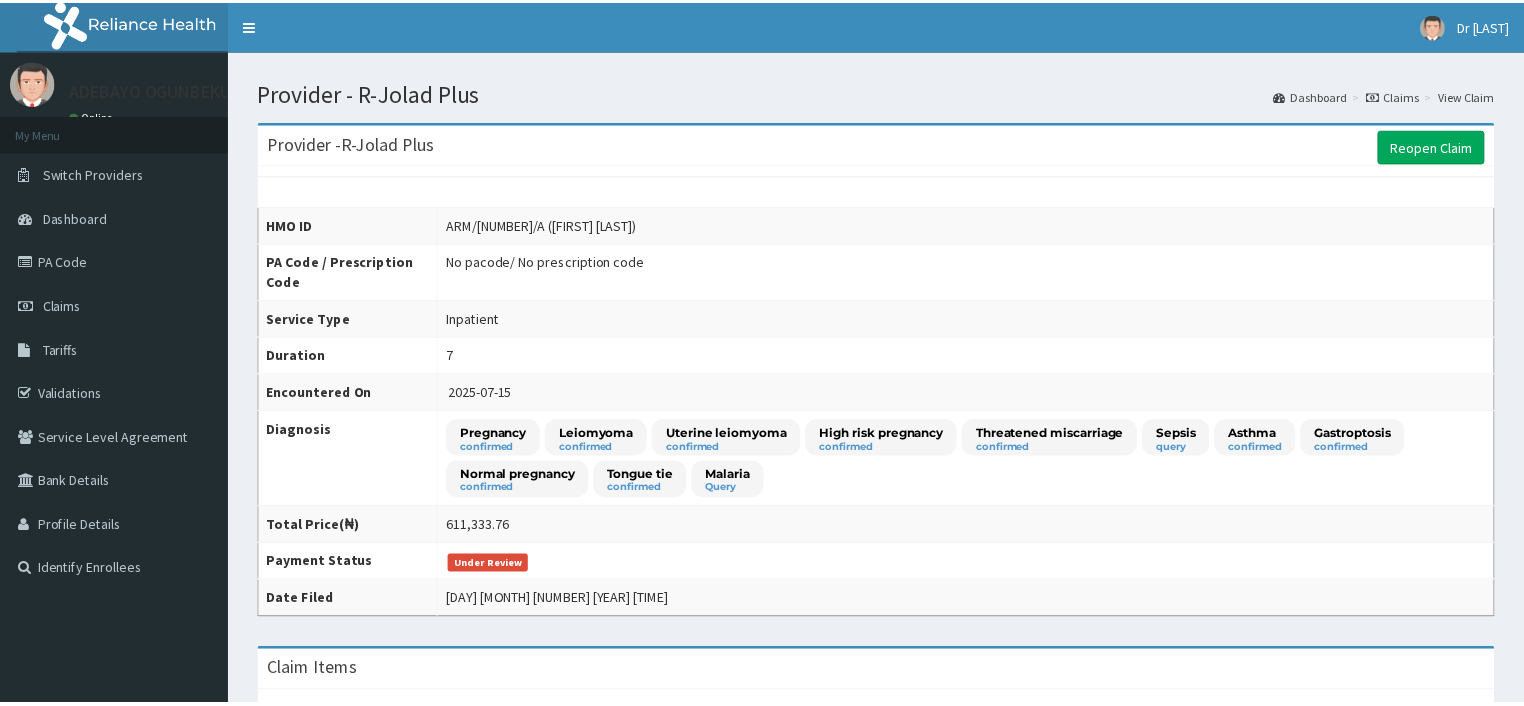 scroll, scrollTop: 0, scrollLeft: 0, axis: both 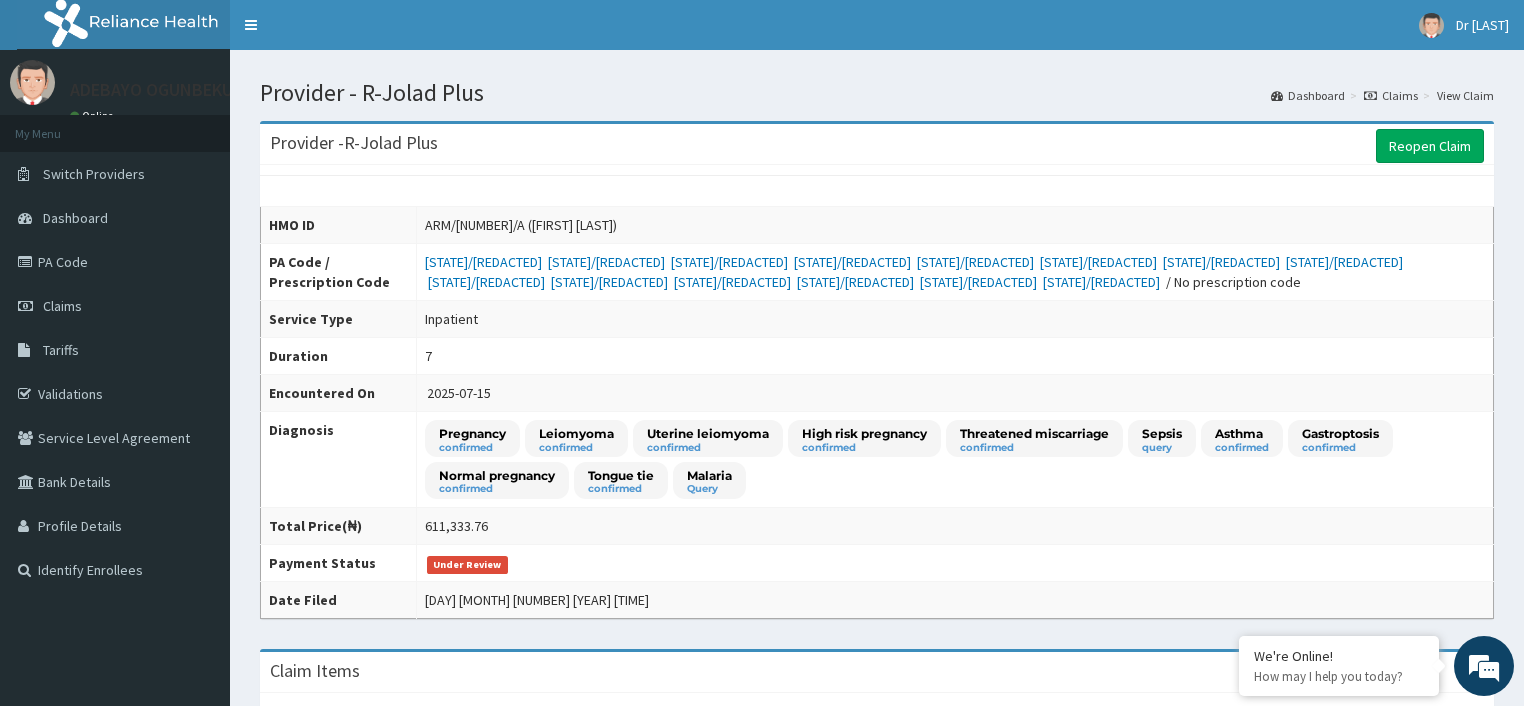 click on "Pregnancy confirmed Leiomyoma confirmed Uterine leiomyoma confirmed High risk pregnancy confirmed Threatened miscarriage confirmed Sepsis query Asthma confirmed Gastroptosis confirmed Normal pregnancy confirmed Tongue tie confirmed Malaria Query" at bounding box center [955, 459] 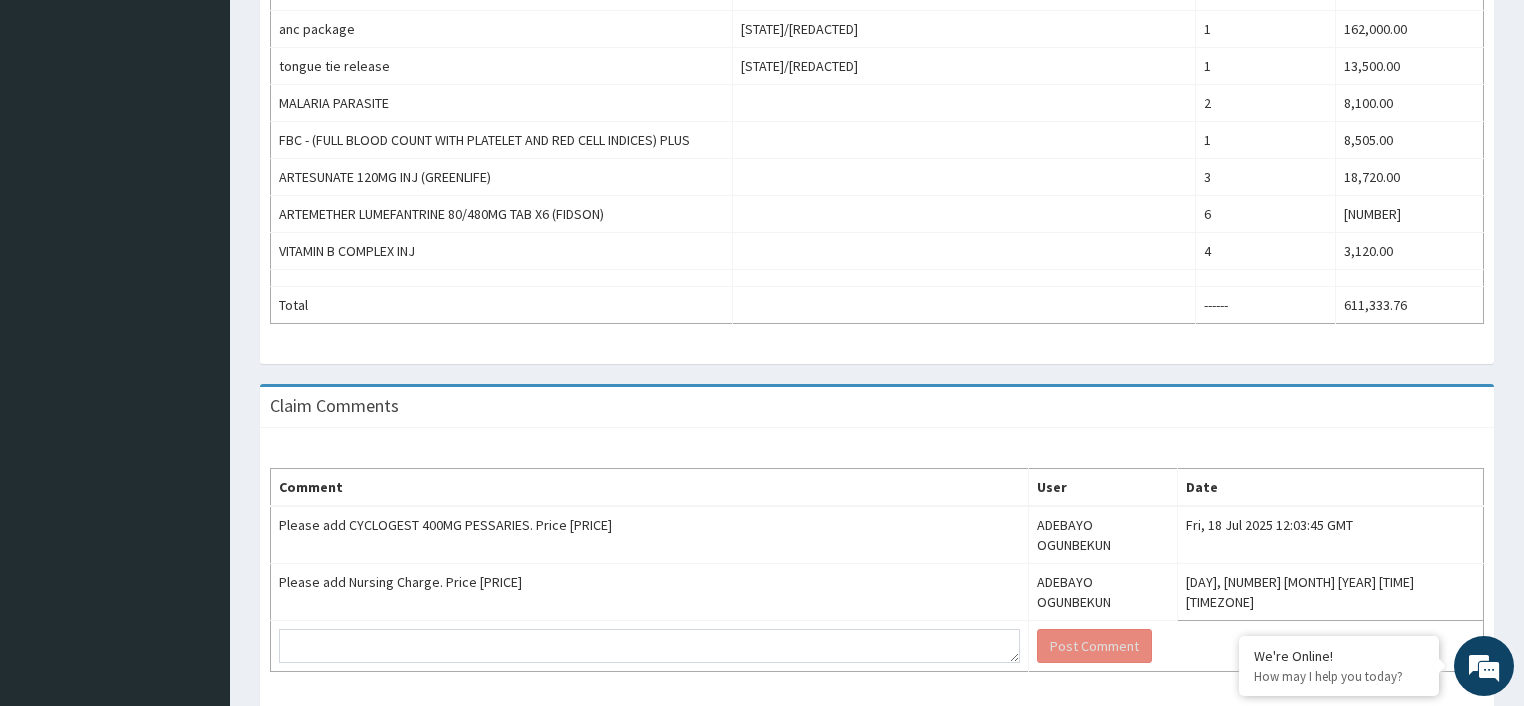 scroll, scrollTop: 1454, scrollLeft: 0, axis: vertical 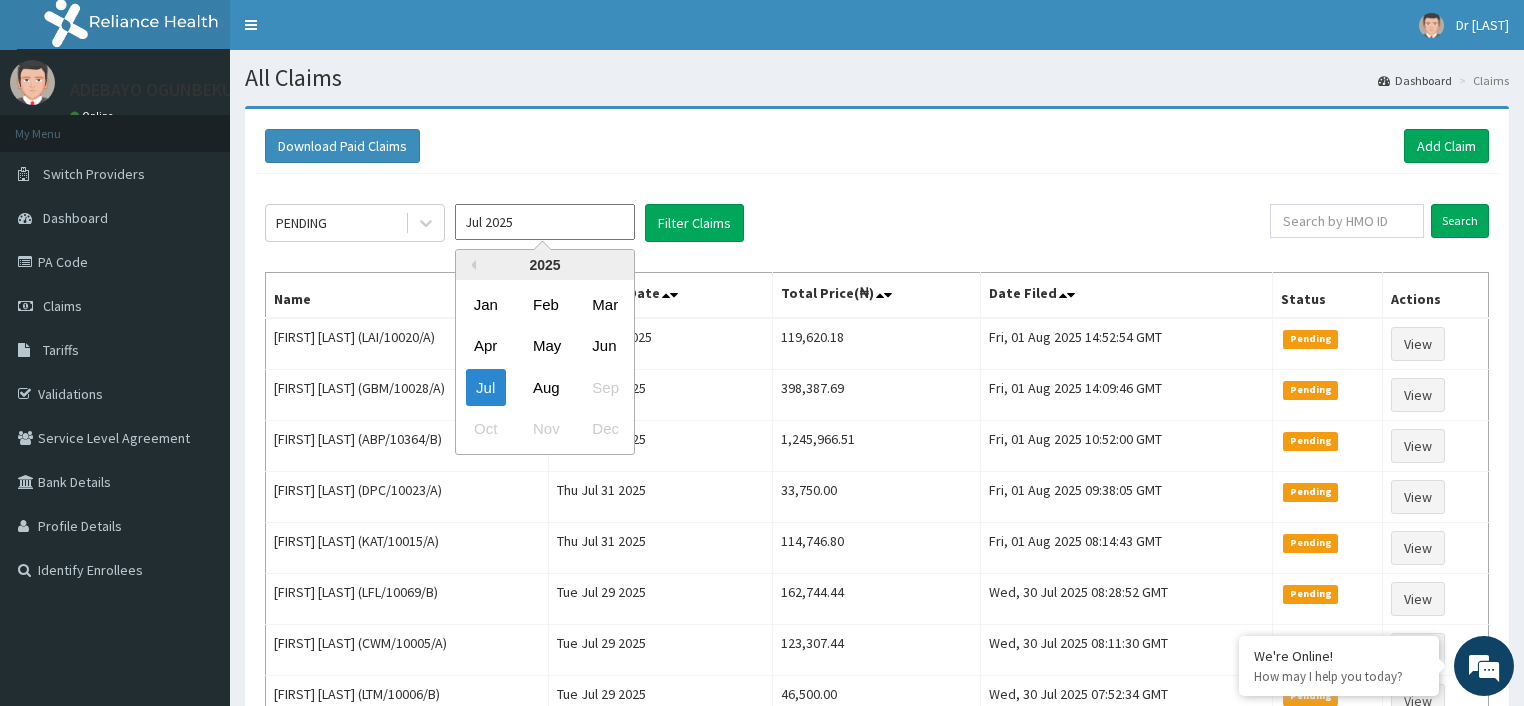 click on "Jul 2025" at bounding box center (545, 222) 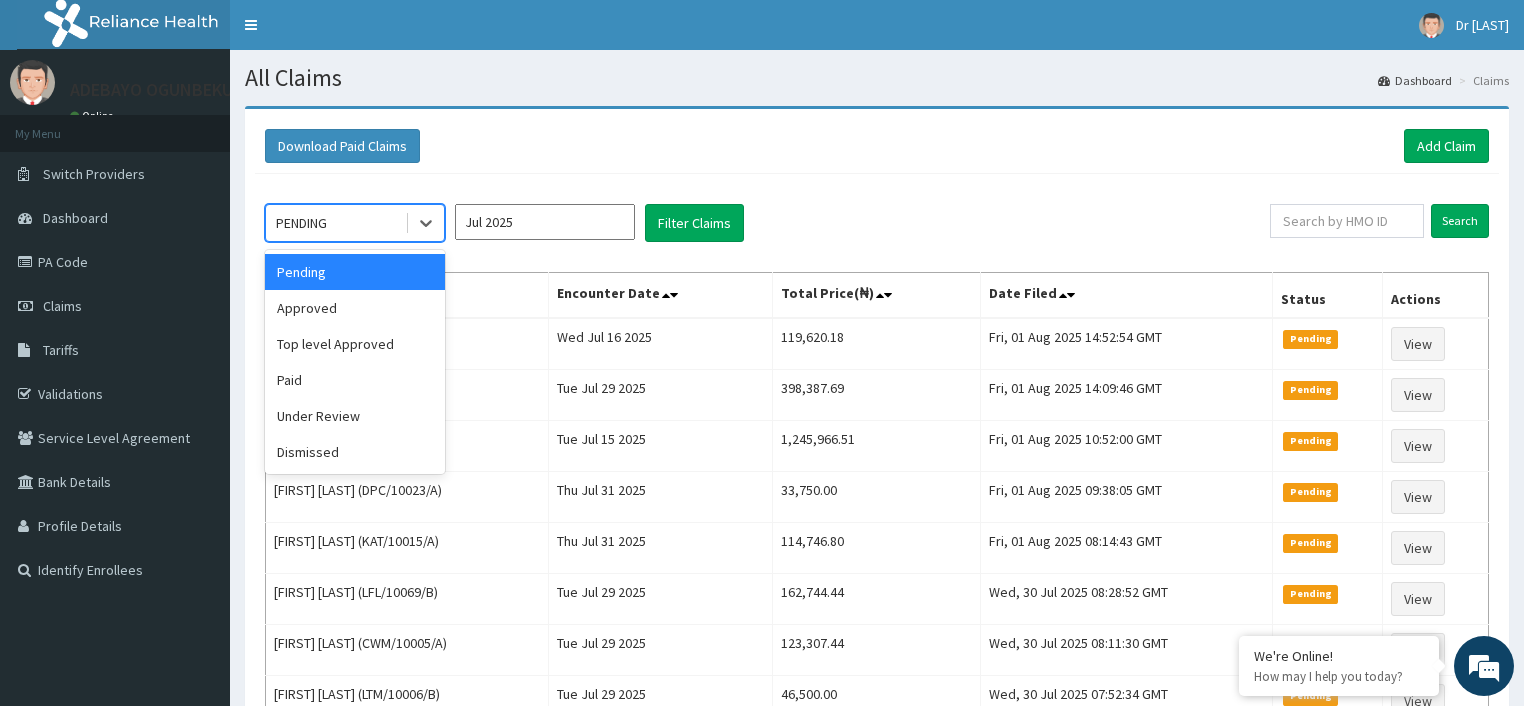 click on "PENDING" at bounding box center (335, 223) 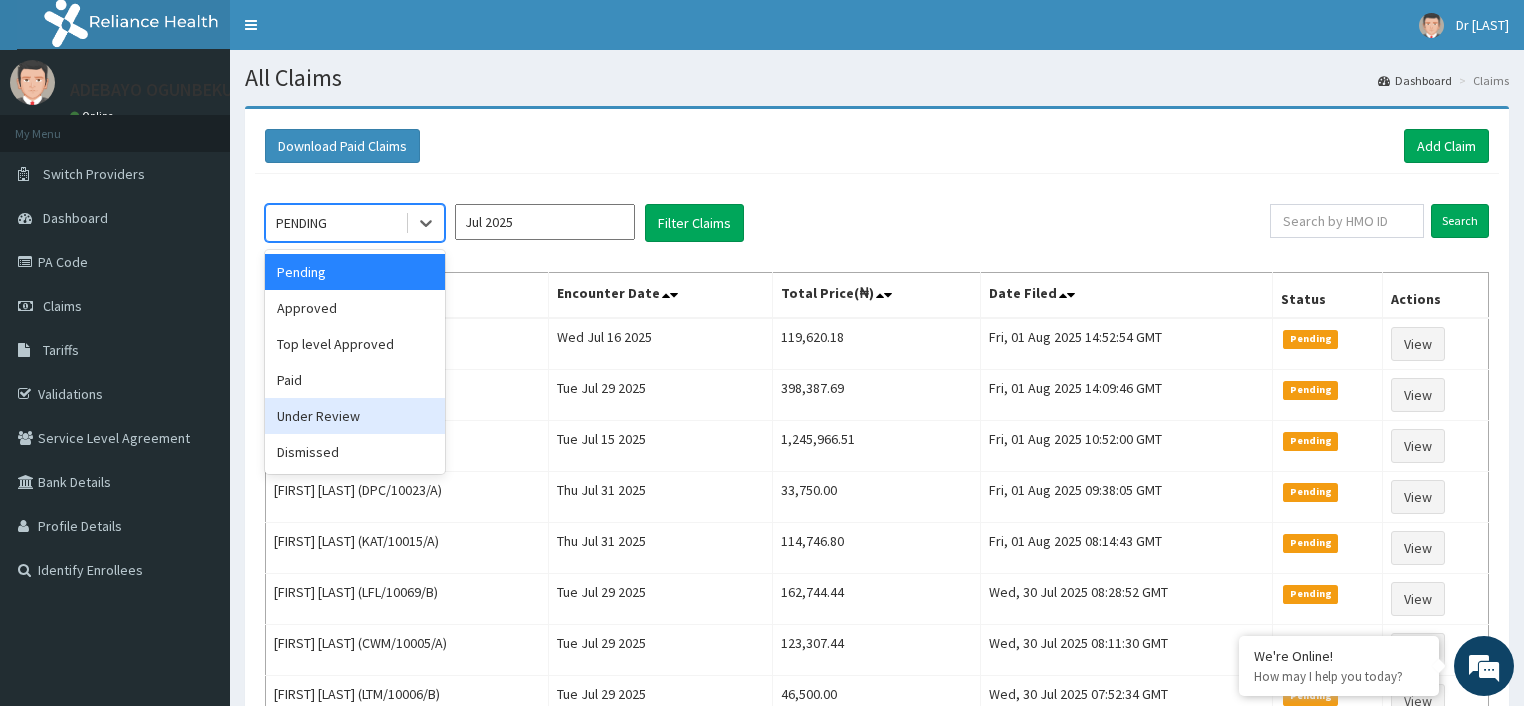 click on "Under Review" at bounding box center [355, 416] 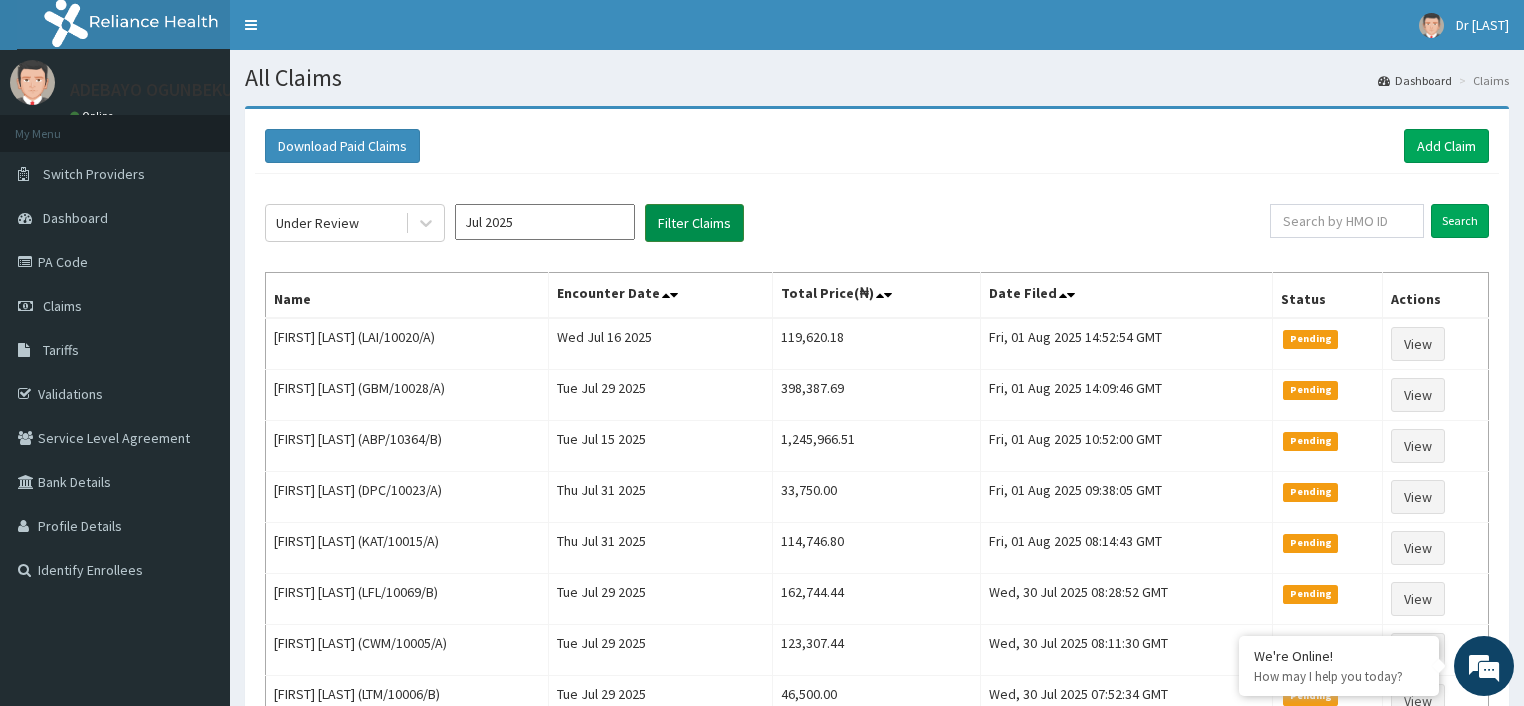 click on "Filter Claims" at bounding box center [694, 223] 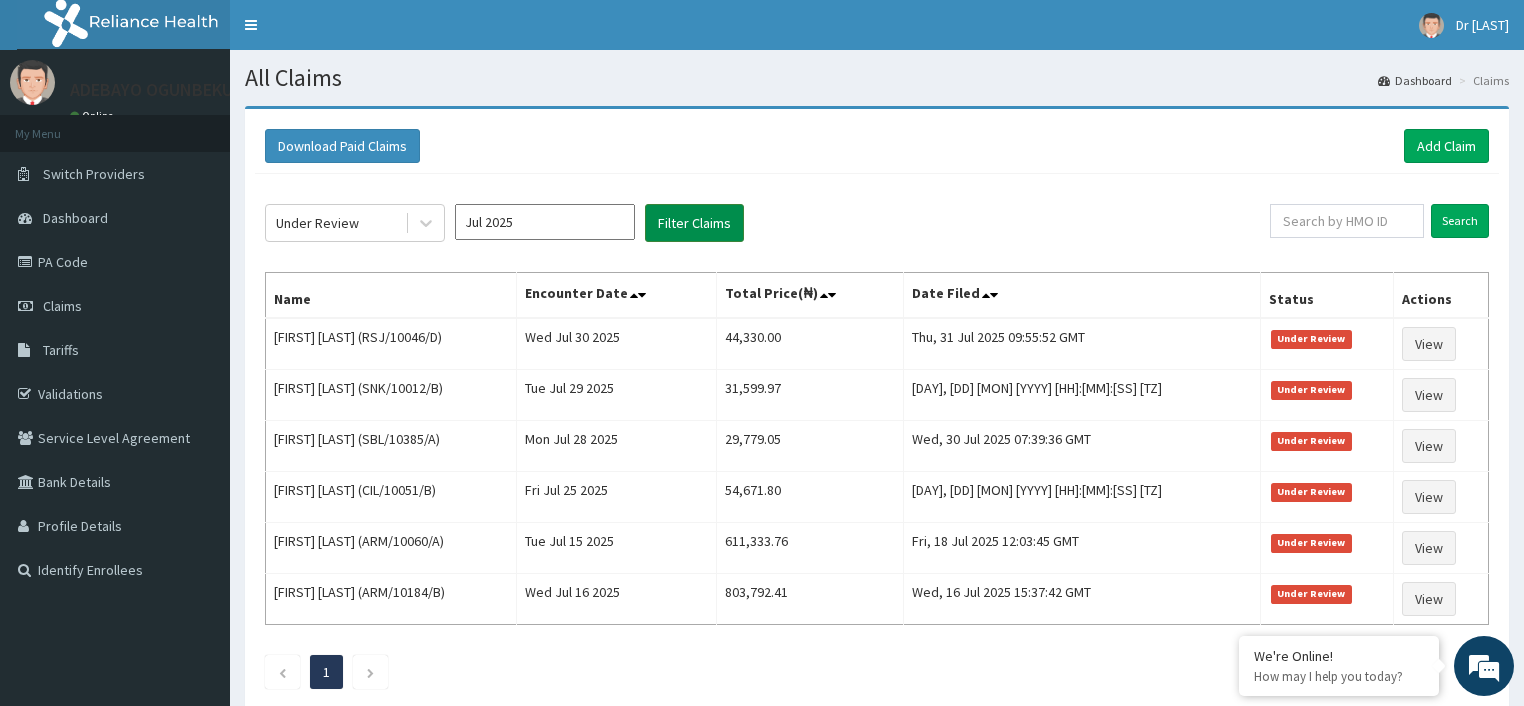 scroll, scrollTop: 0, scrollLeft: 0, axis: both 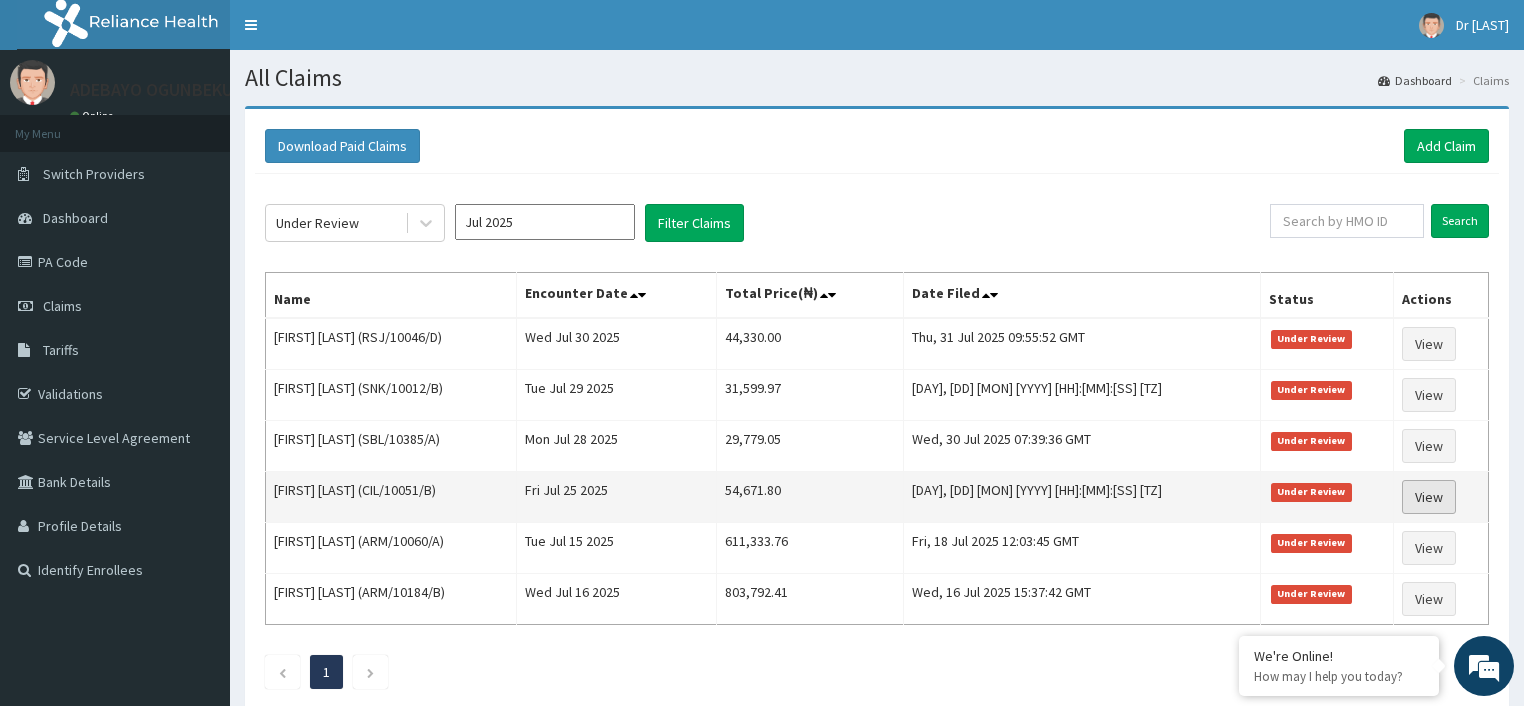 click on "View" at bounding box center (1429, 497) 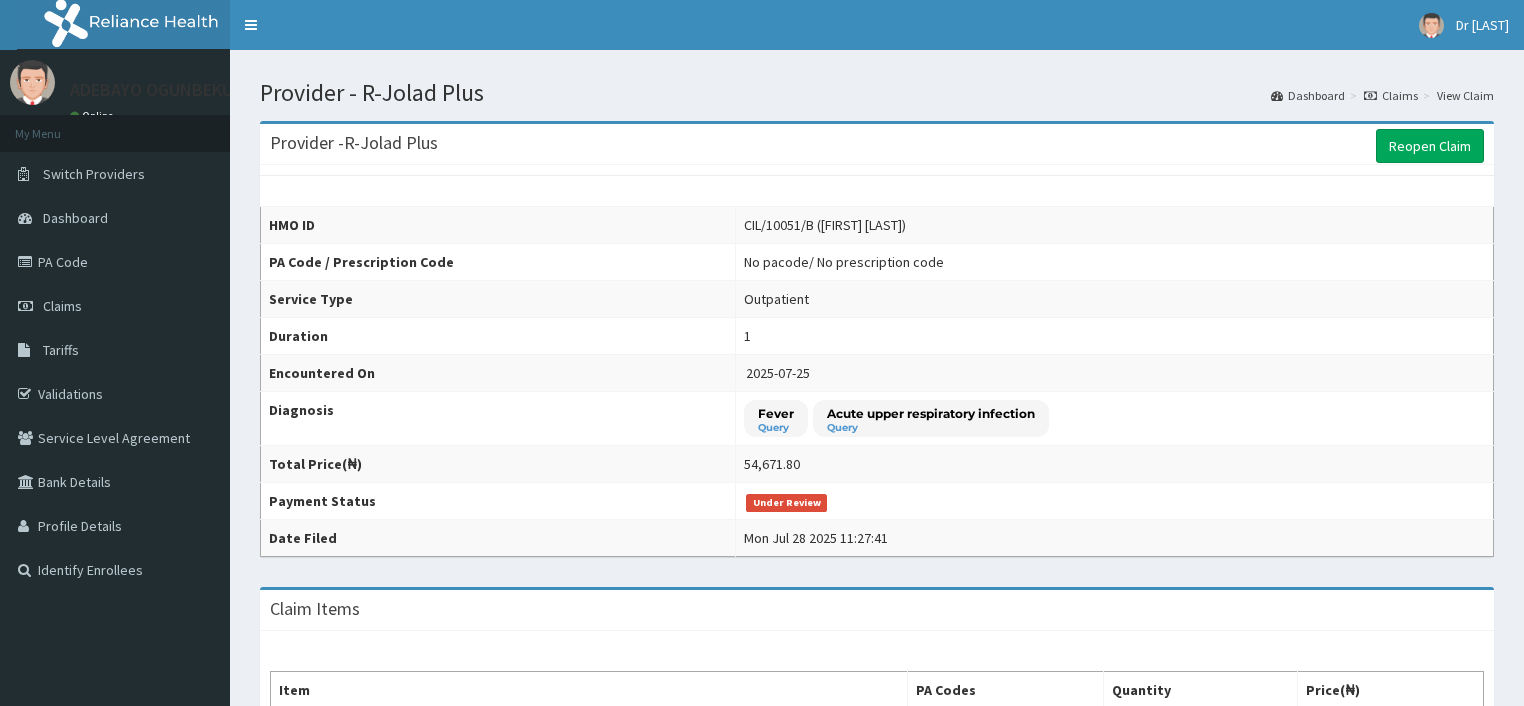 scroll, scrollTop: 0, scrollLeft: 0, axis: both 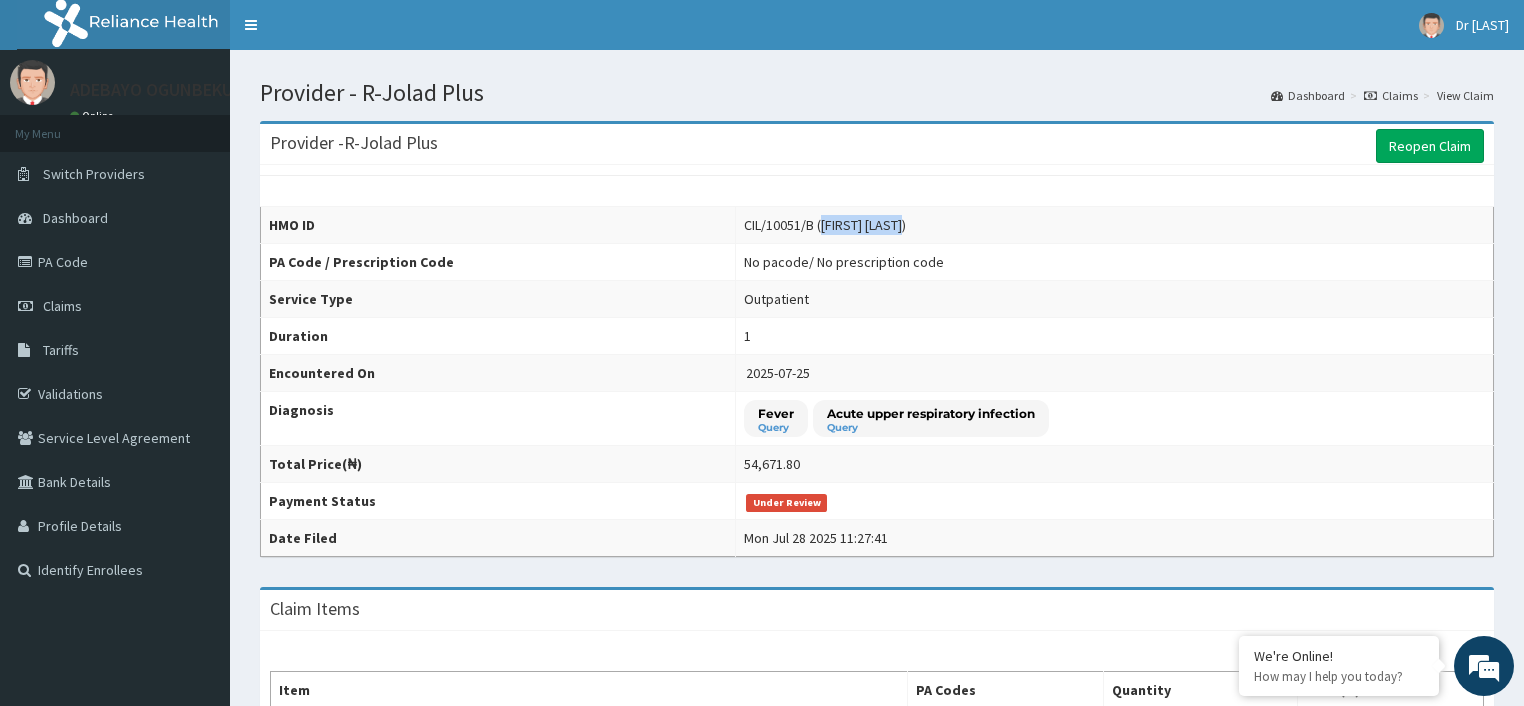 drag, startPoint x: 804, startPoint y: 227, endPoint x: 888, endPoint y: 223, distance: 84.095184 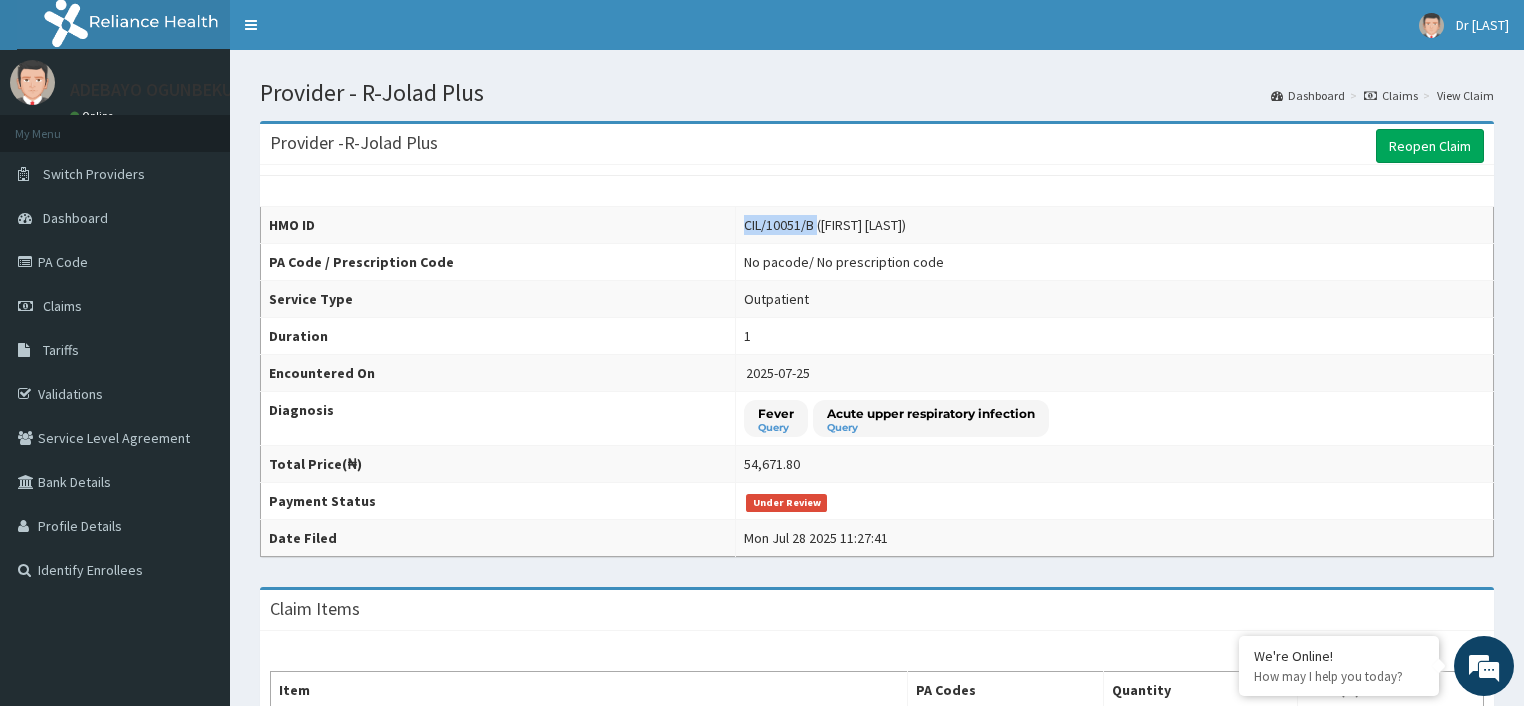 drag, startPoint x: 724, startPoint y: 222, endPoint x: 795, endPoint y: 227, distance: 71.17584 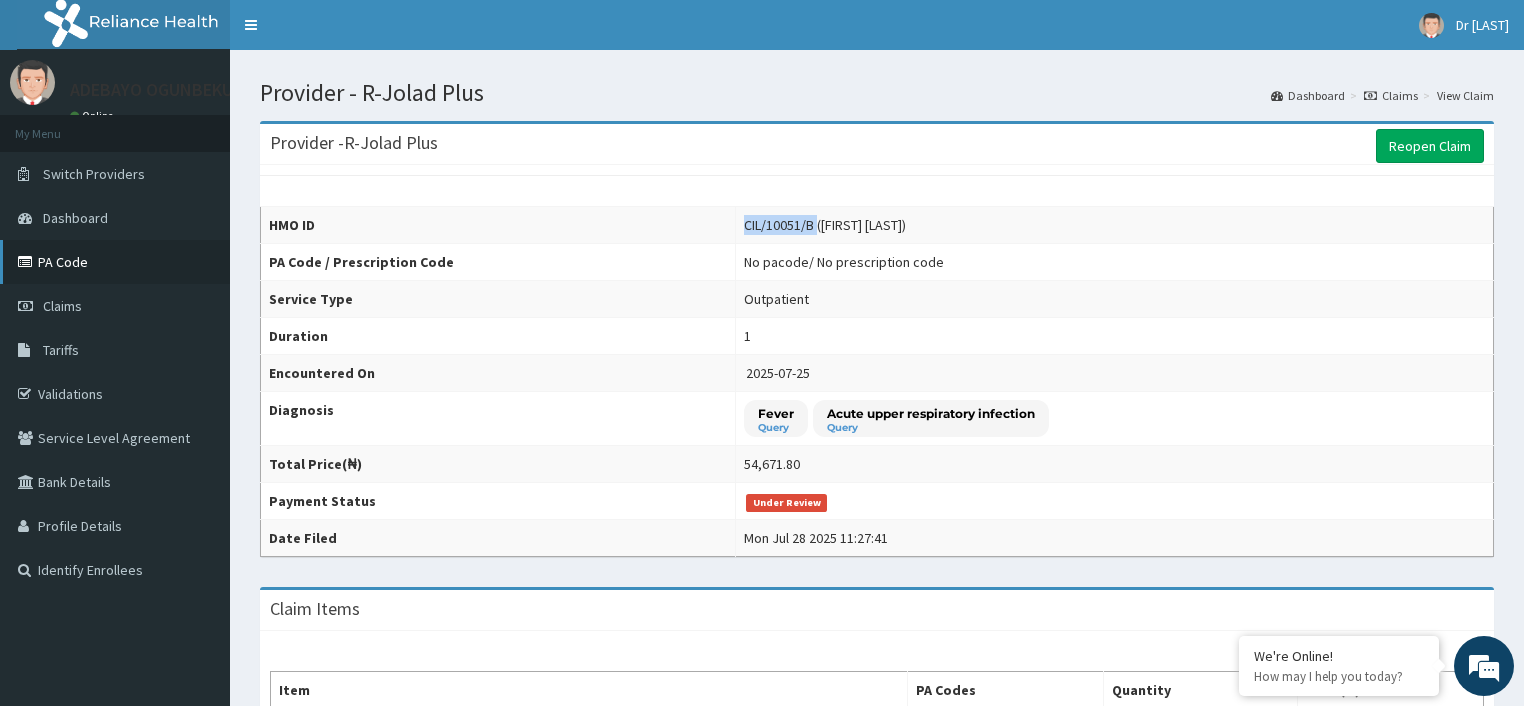 click on "PA Code" at bounding box center [115, 262] 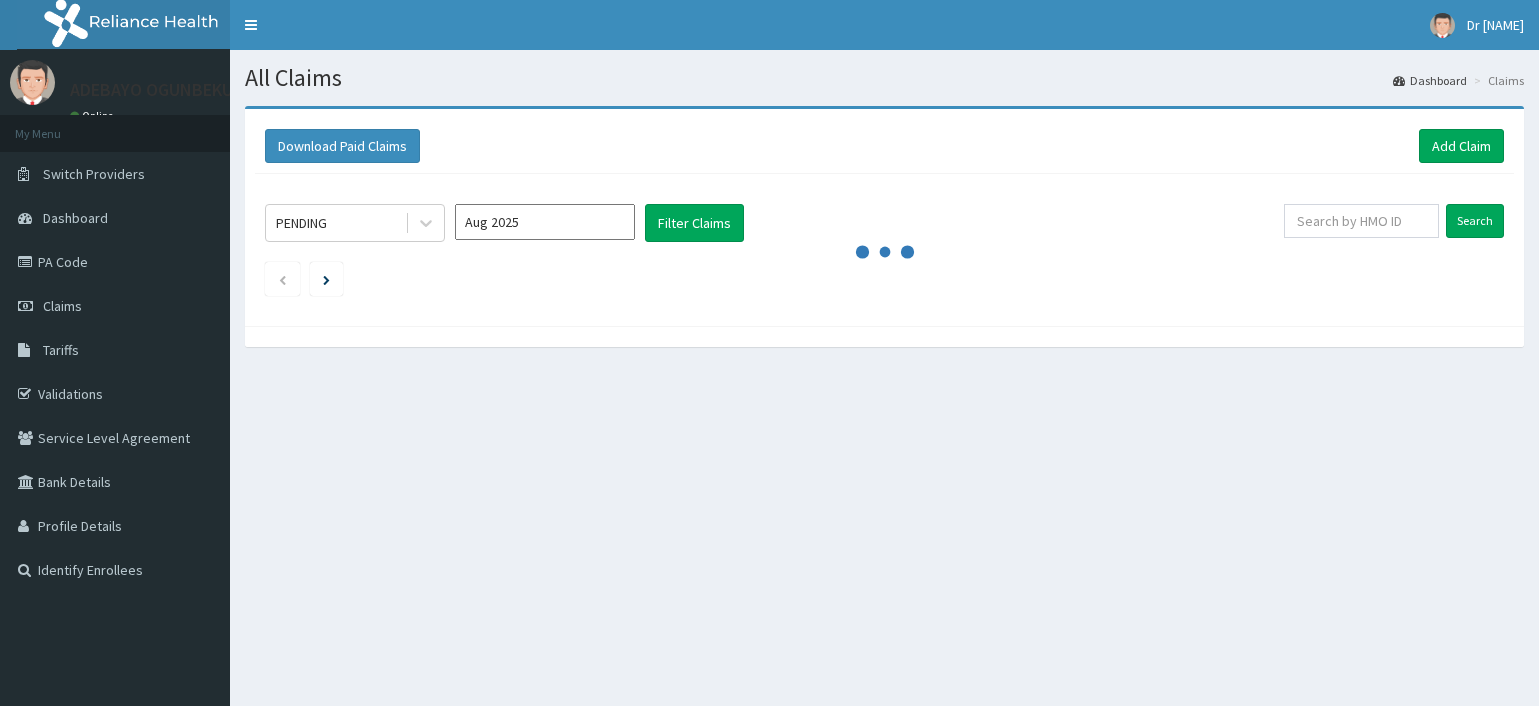 scroll, scrollTop: 0, scrollLeft: 0, axis: both 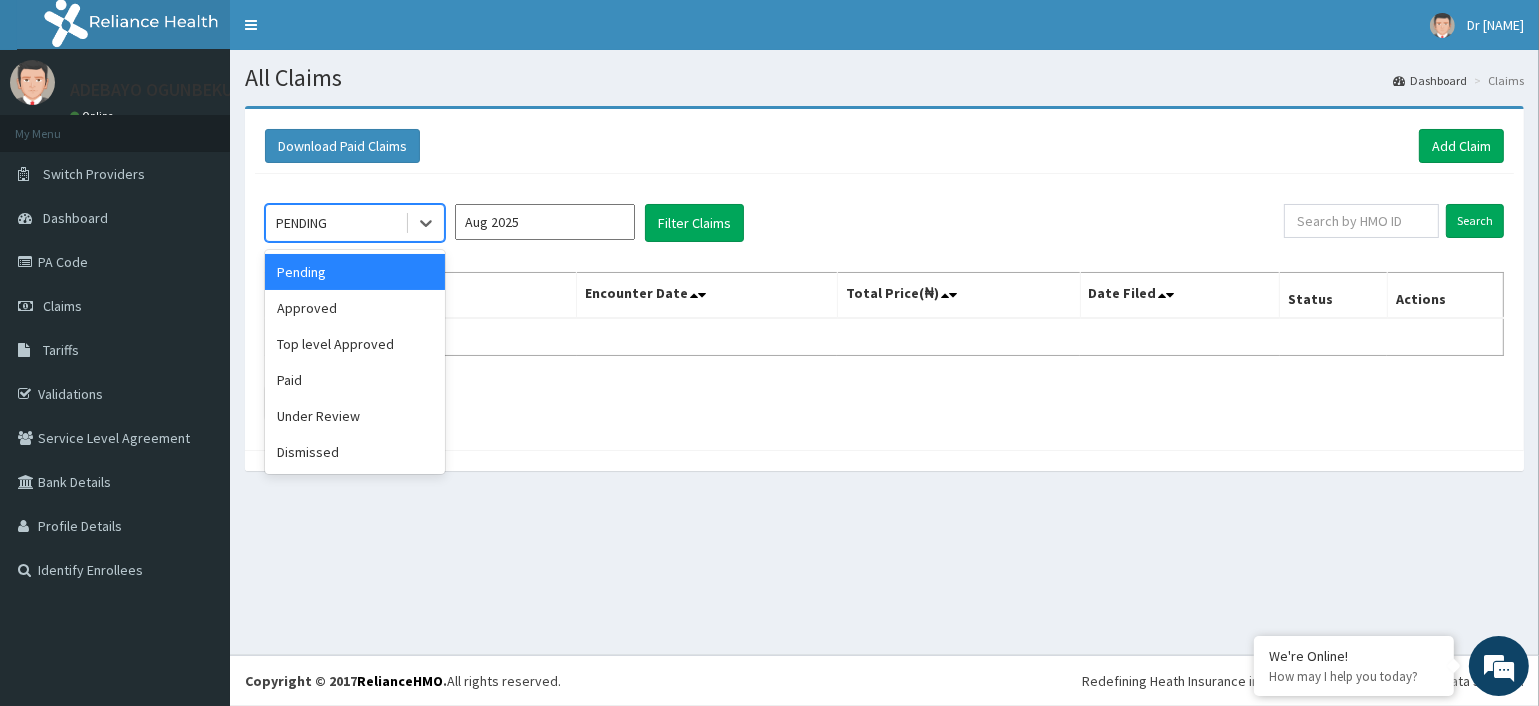 click on "PENDING" at bounding box center [335, 223] 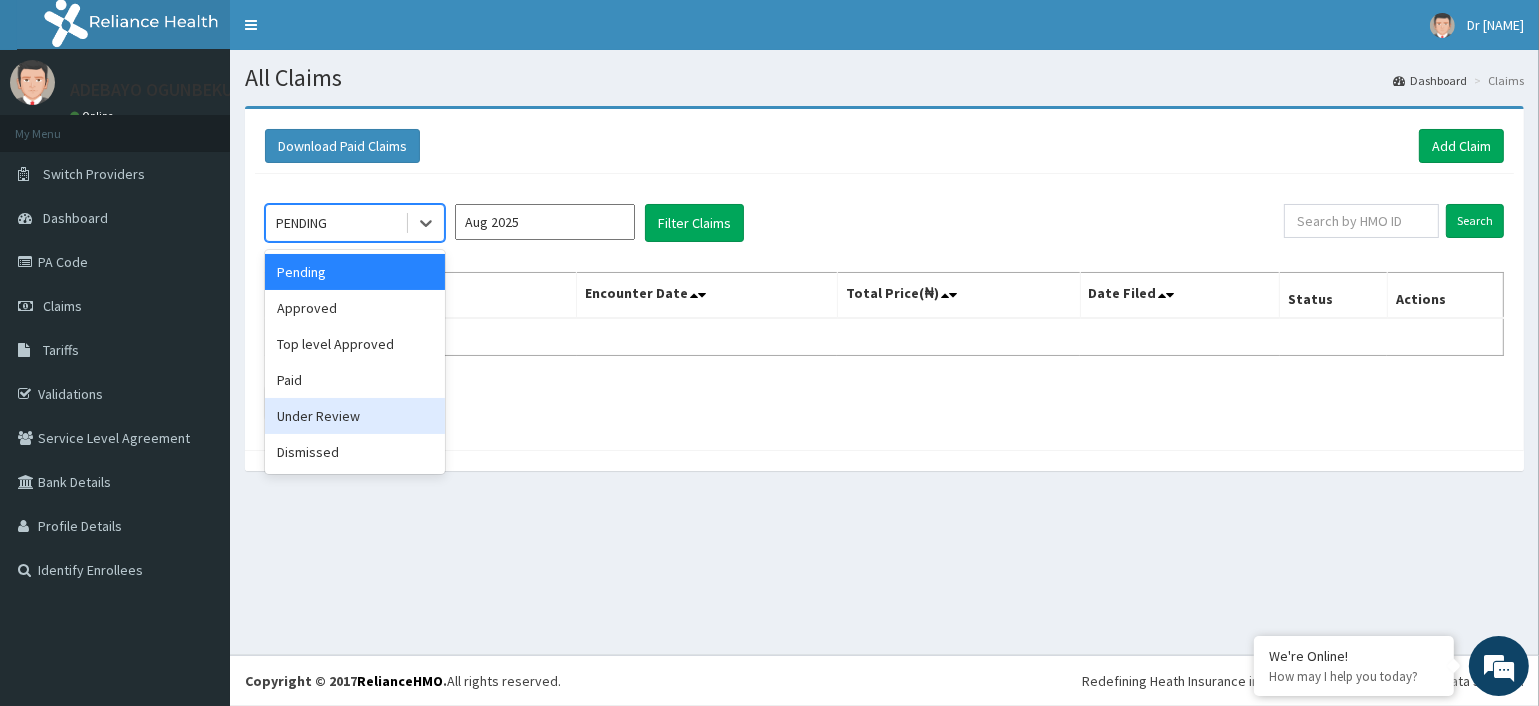 click on "Under Review" at bounding box center (355, 416) 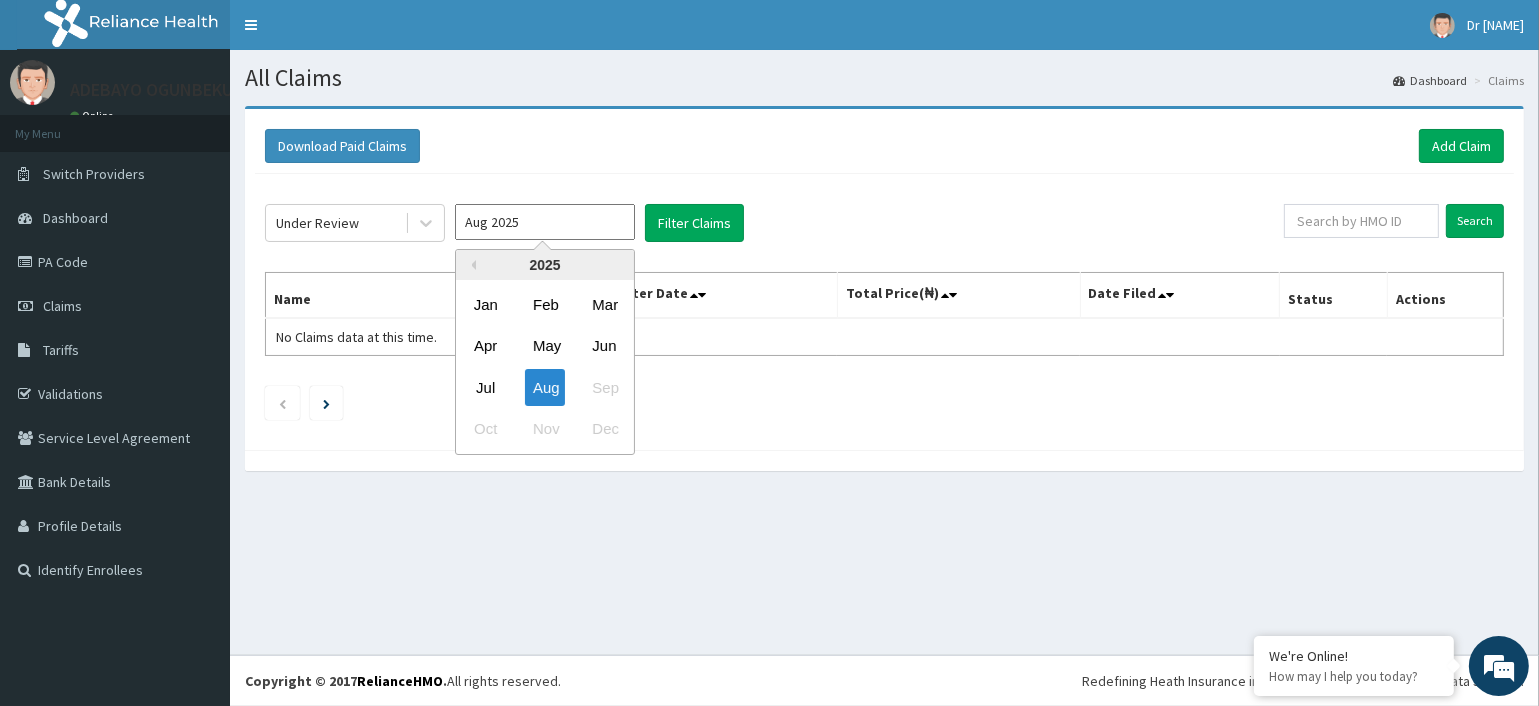 click on "Aug 2025" at bounding box center [545, 222] 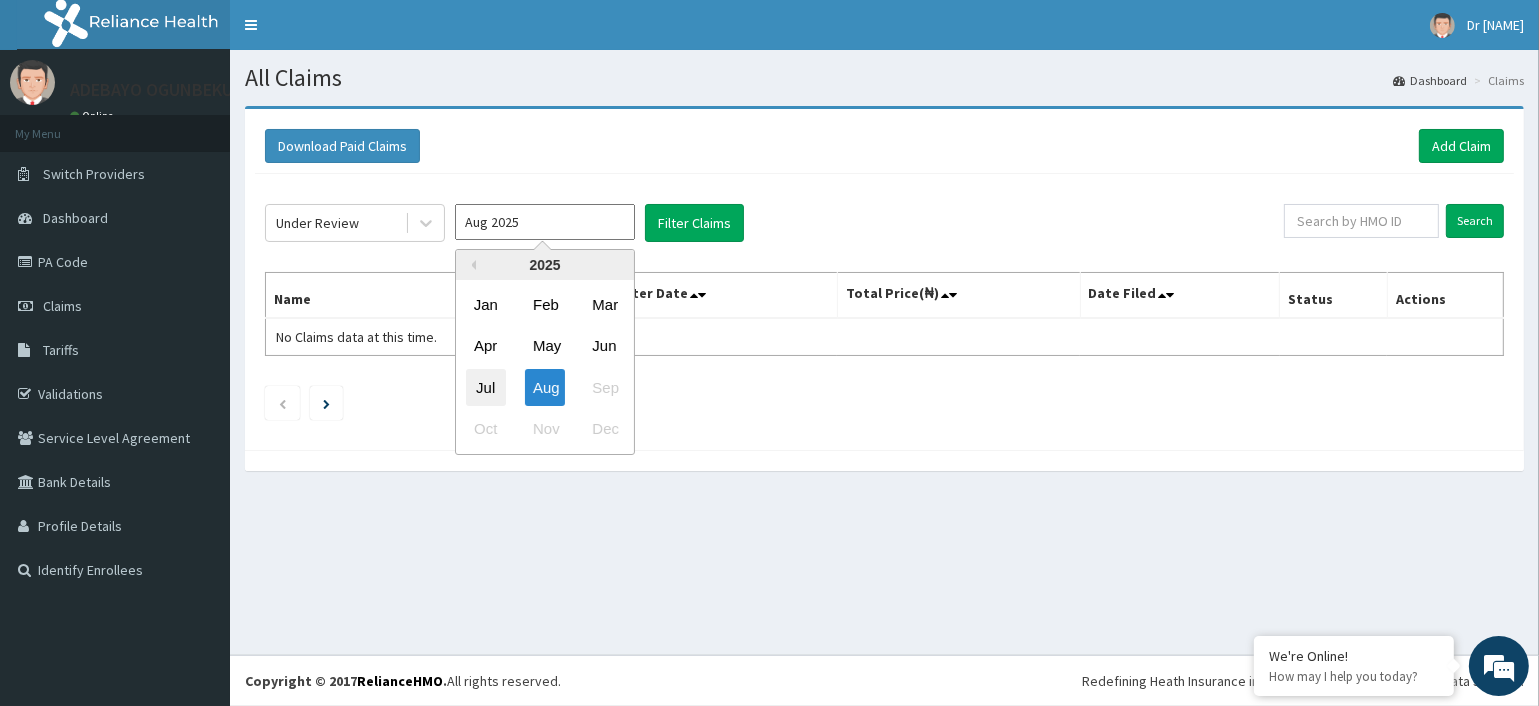 click on "Jul" at bounding box center (486, 387) 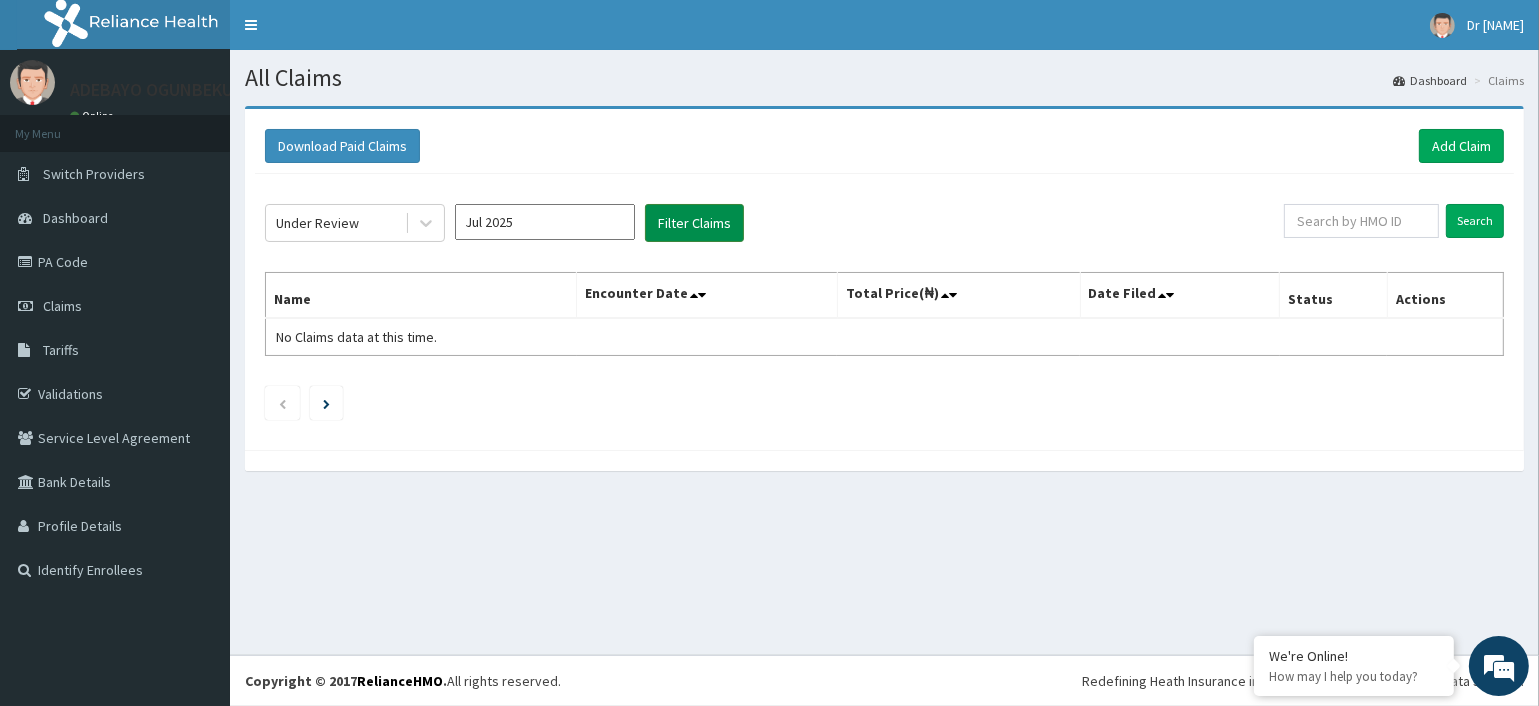 click on "Filter Claims" at bounding box center (694, 223) 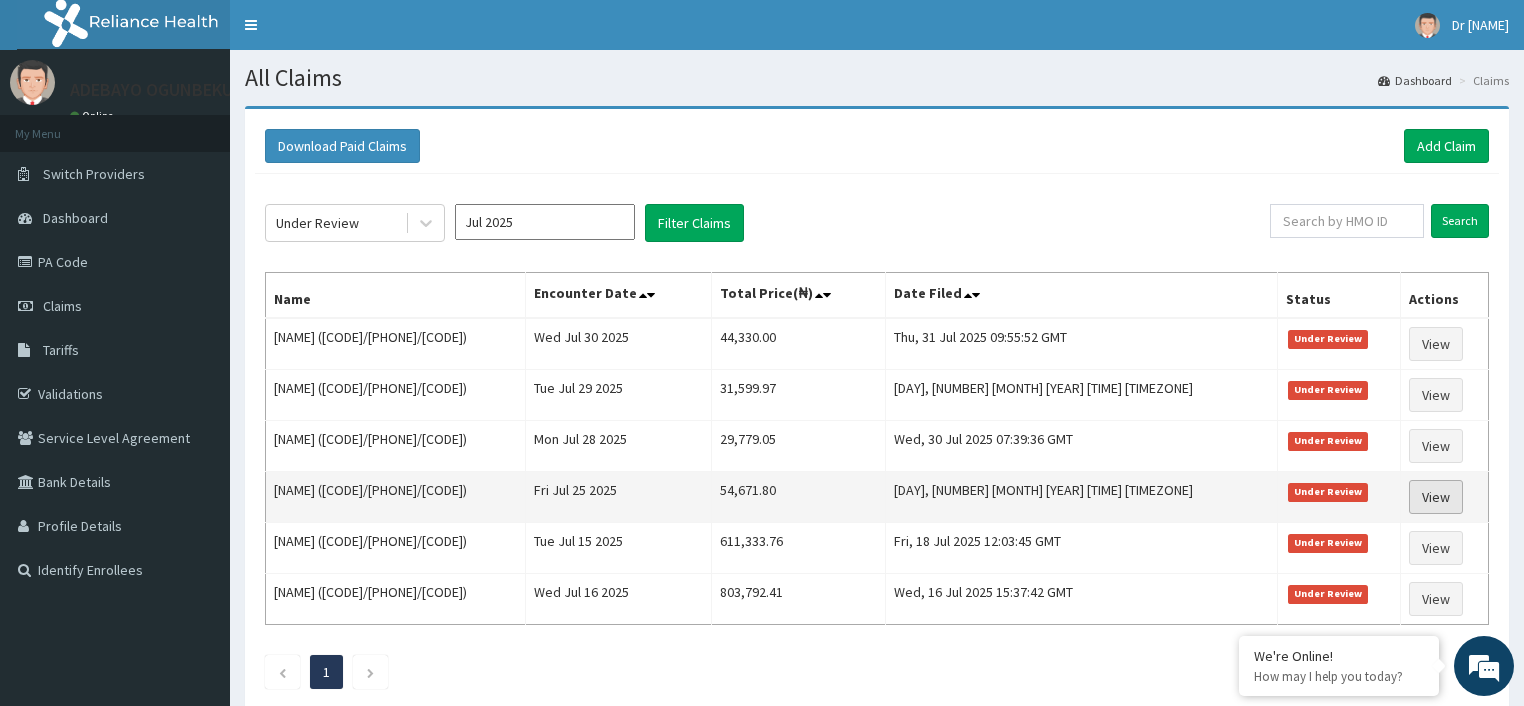click on "View" at bounding box center (1436, 497) 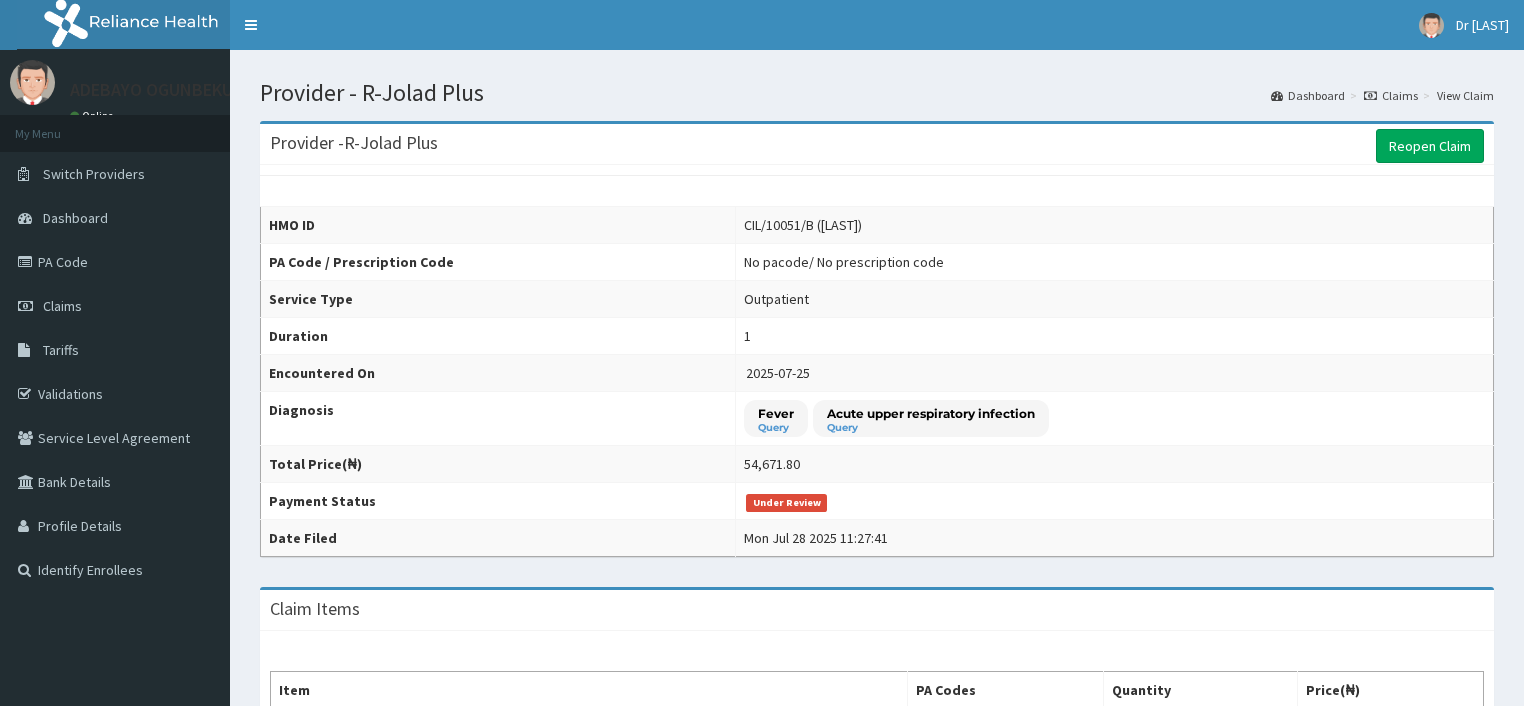 scroll, scrollTop: 0, scrollLeft: 0, axis: both 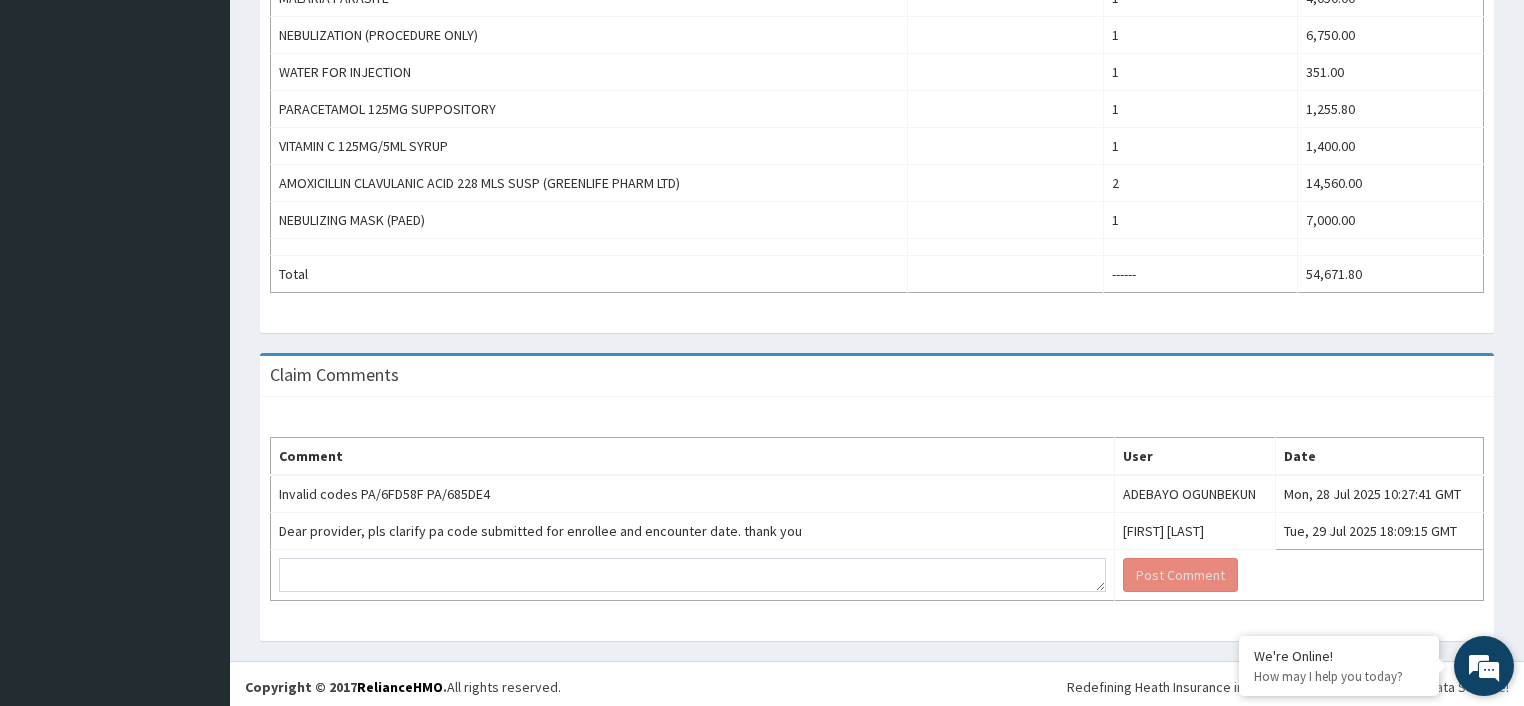 drag, startPoint x: 1526, startPoint y: 219, endPoint x: 1478, endPoint y: 643, distance: 426.70834 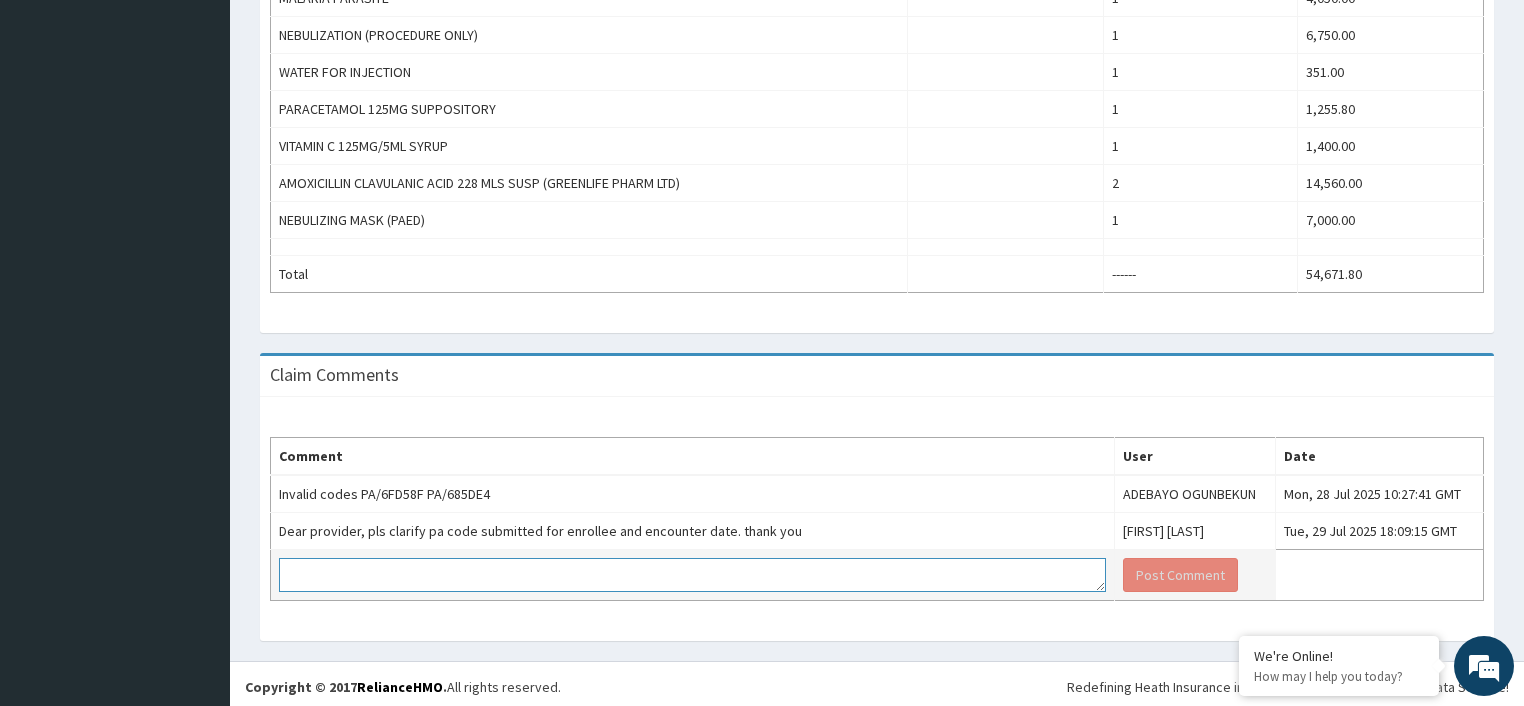 click at bounding box center [692, 575] 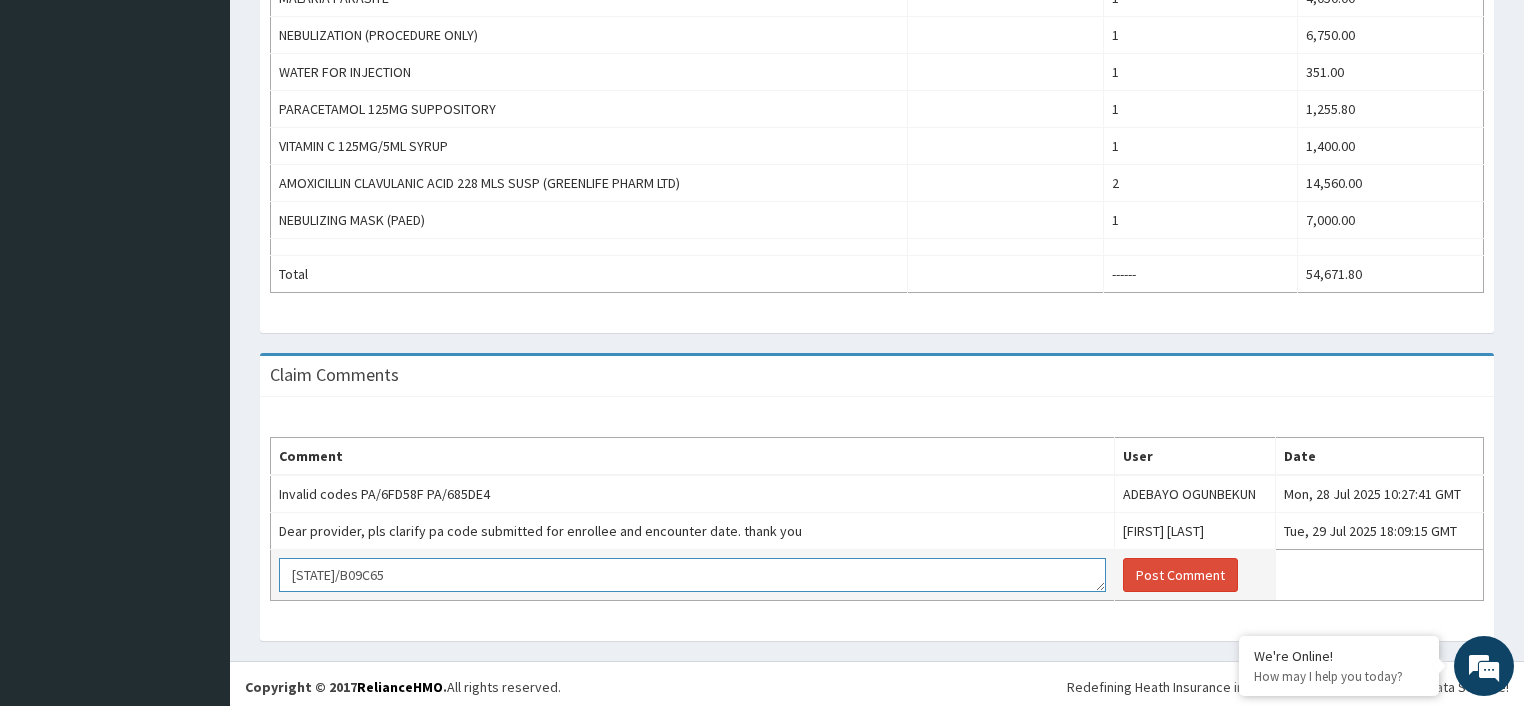 scroll, scrollTop: 32, scrollLeft: 0, axis: vertical 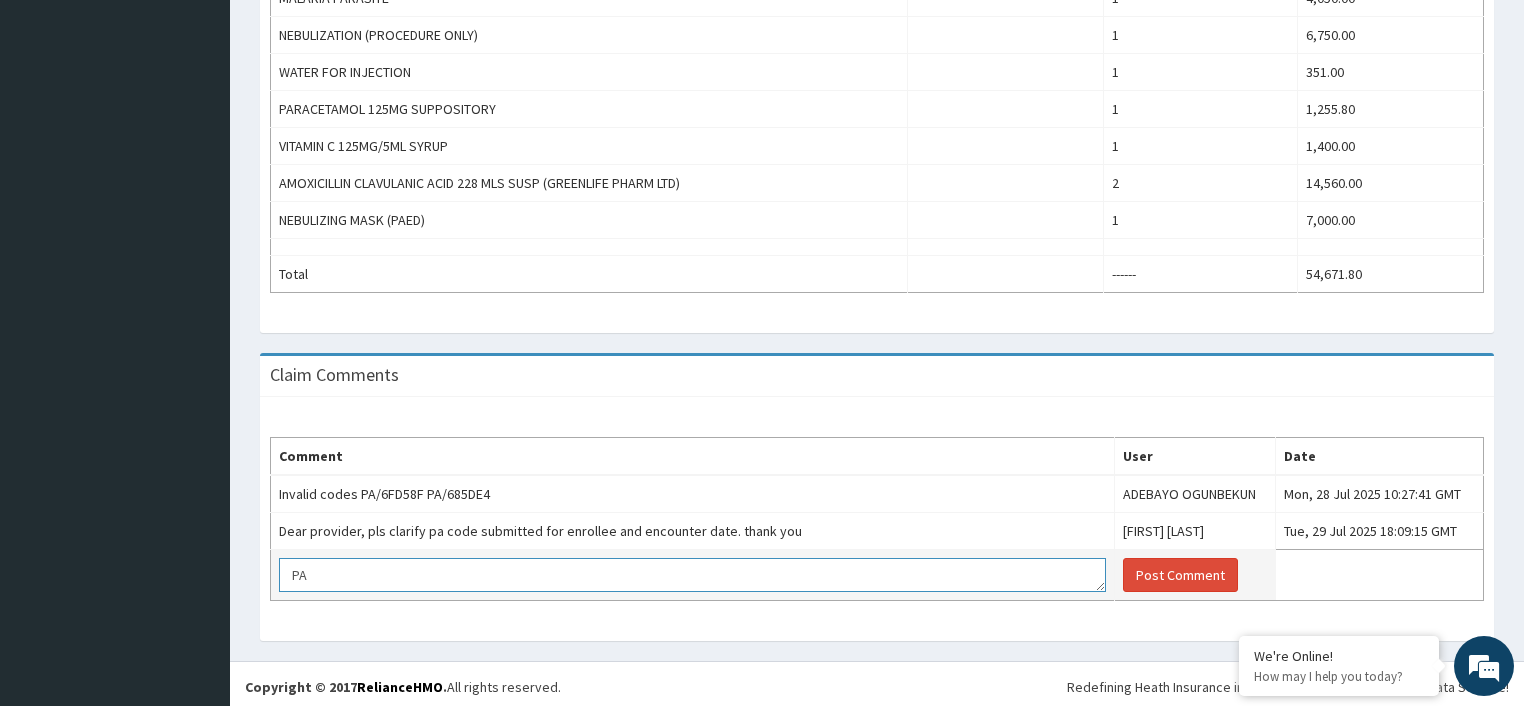 type on "P" 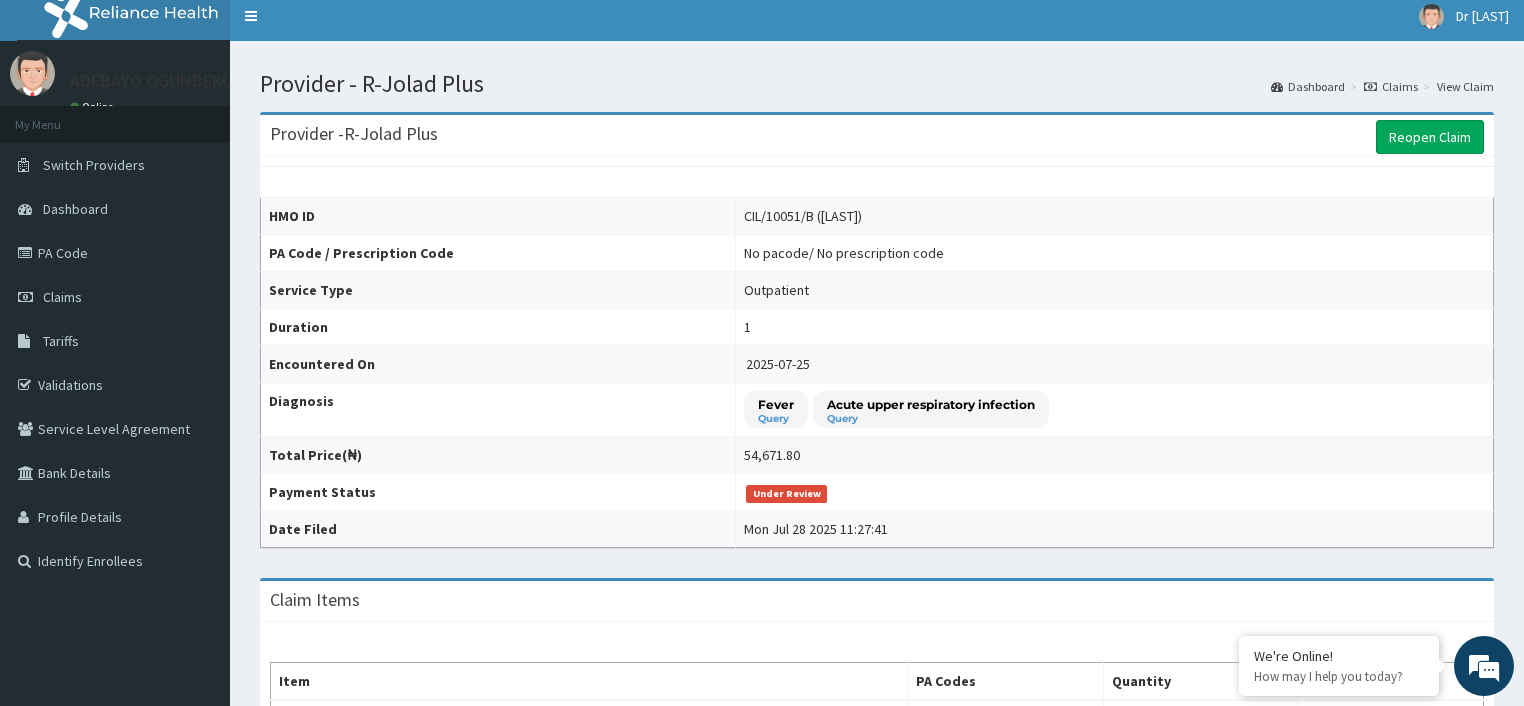 scroll, scrollTop: 4, scrollLeft: 0, axis: vertical 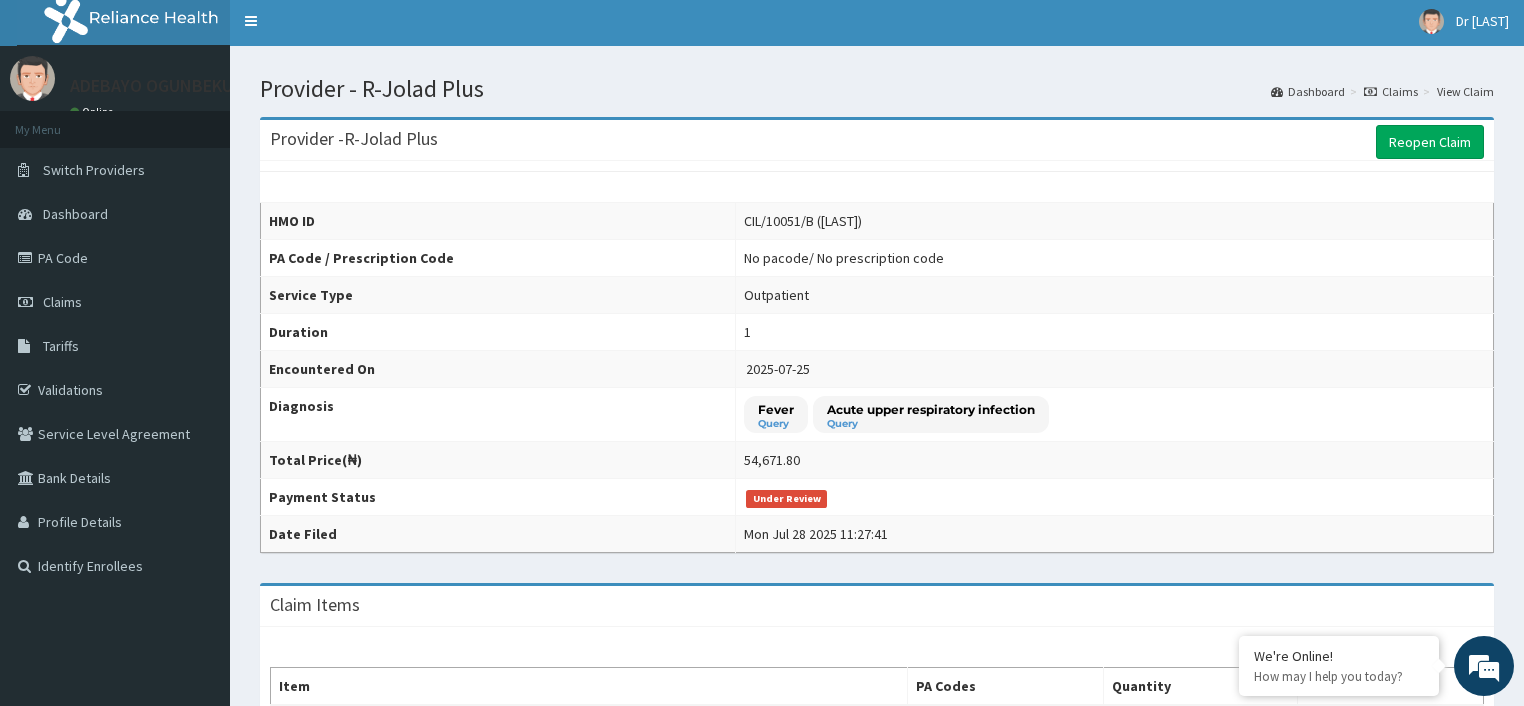 type 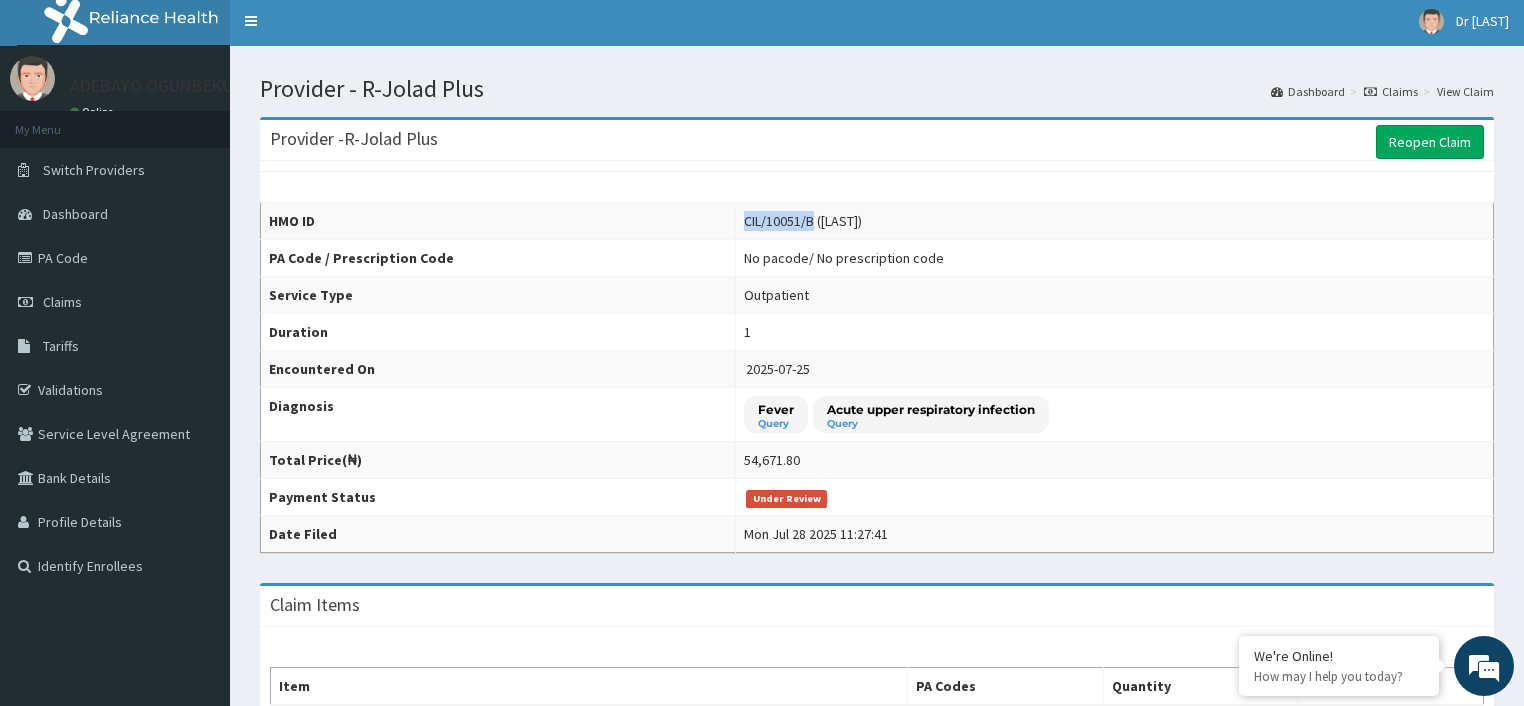 drag, startPoint x: 723, startPoint y: 223, endPoint x: 791, endPoint y: 227, distance: 68.117546 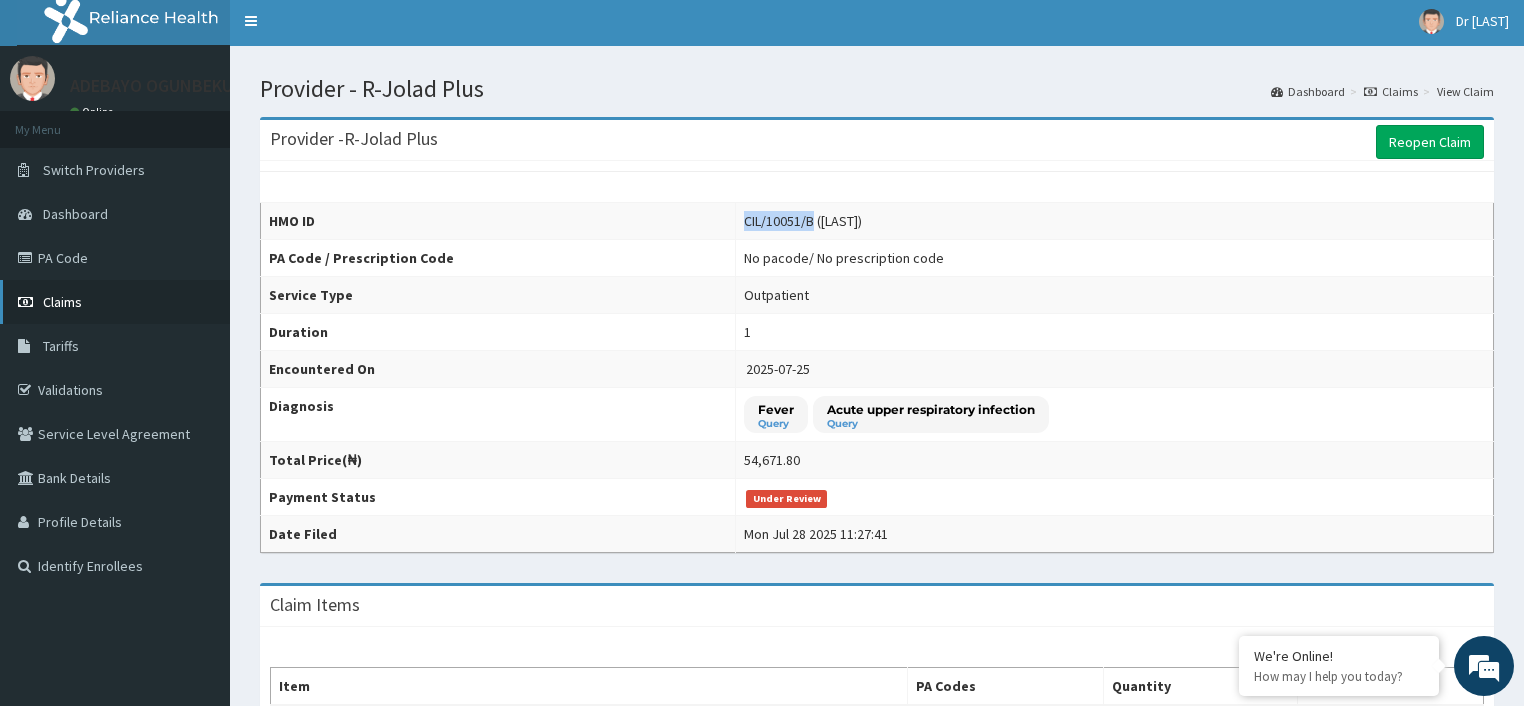 click on "Claims" at bounding box center [62, 302] 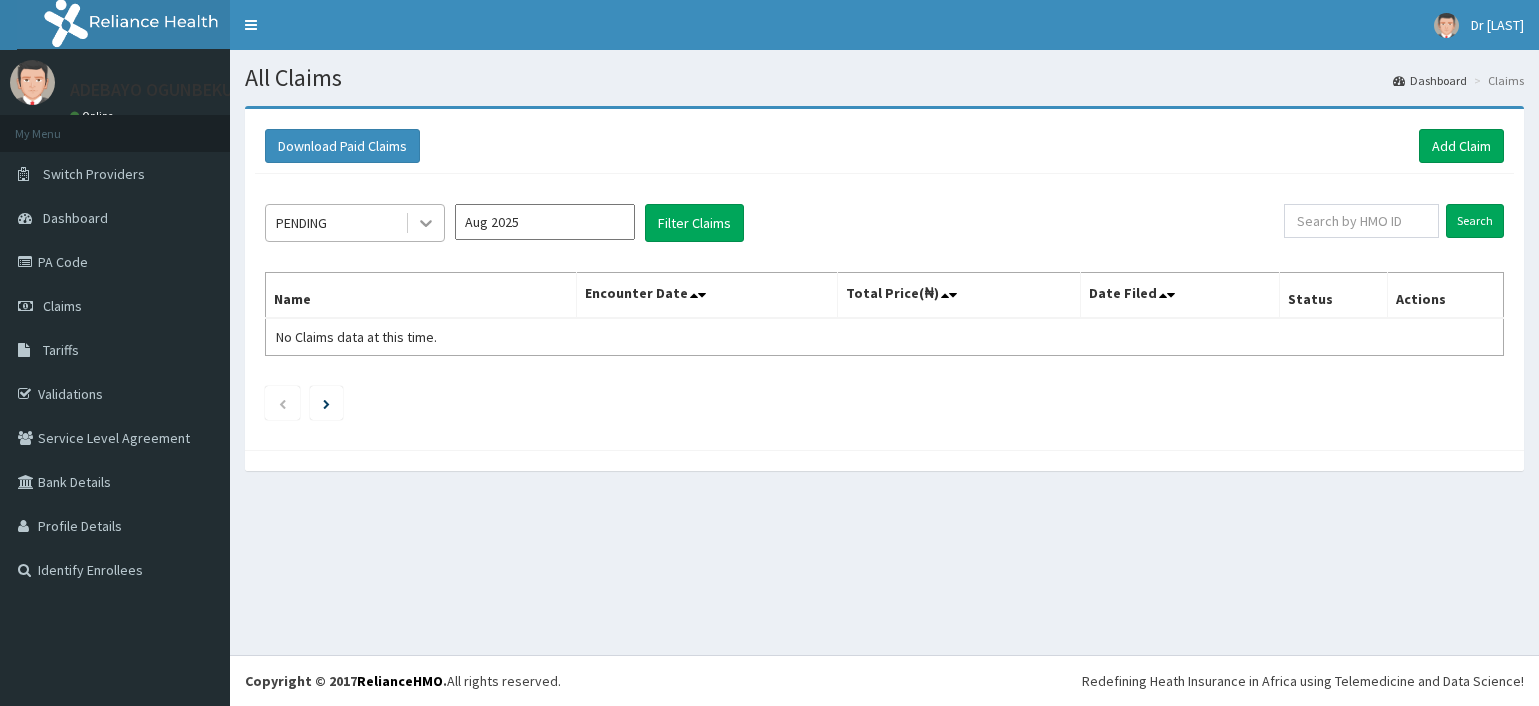 scroll, scrollTop: 0, scrollLeft: 0, axis: both 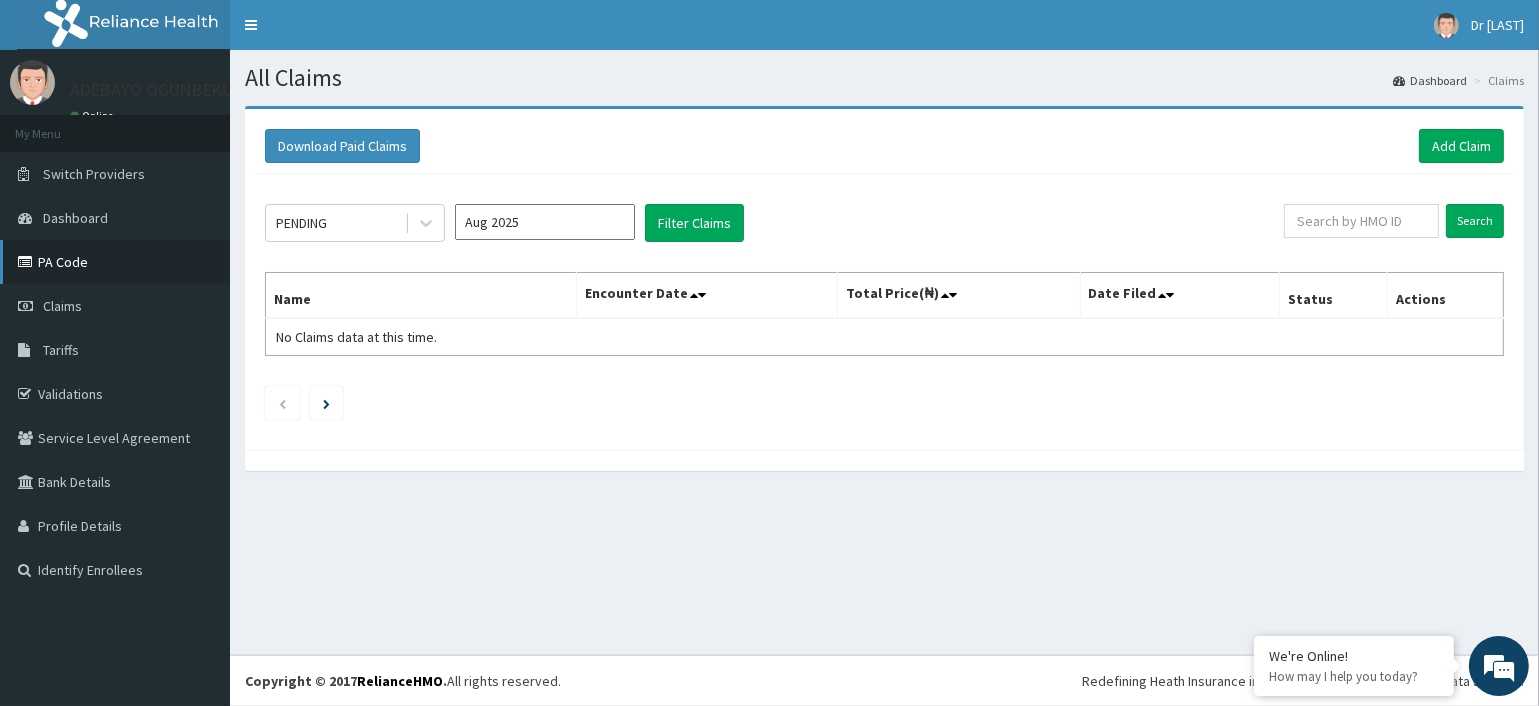 click on "PA Code" at bounding box center [115, 262] 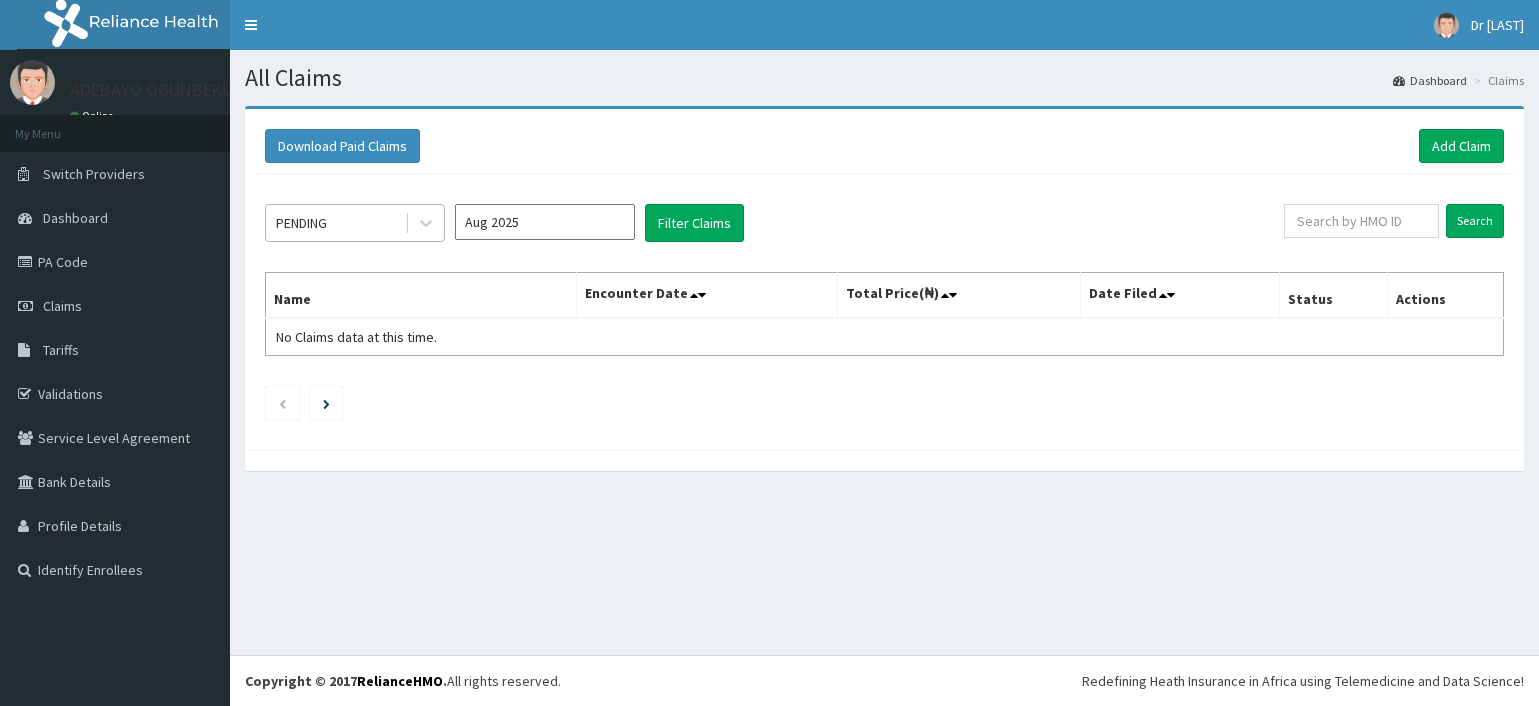 scroll, scrollTop: 0, scrollLeft: 0, axis: both 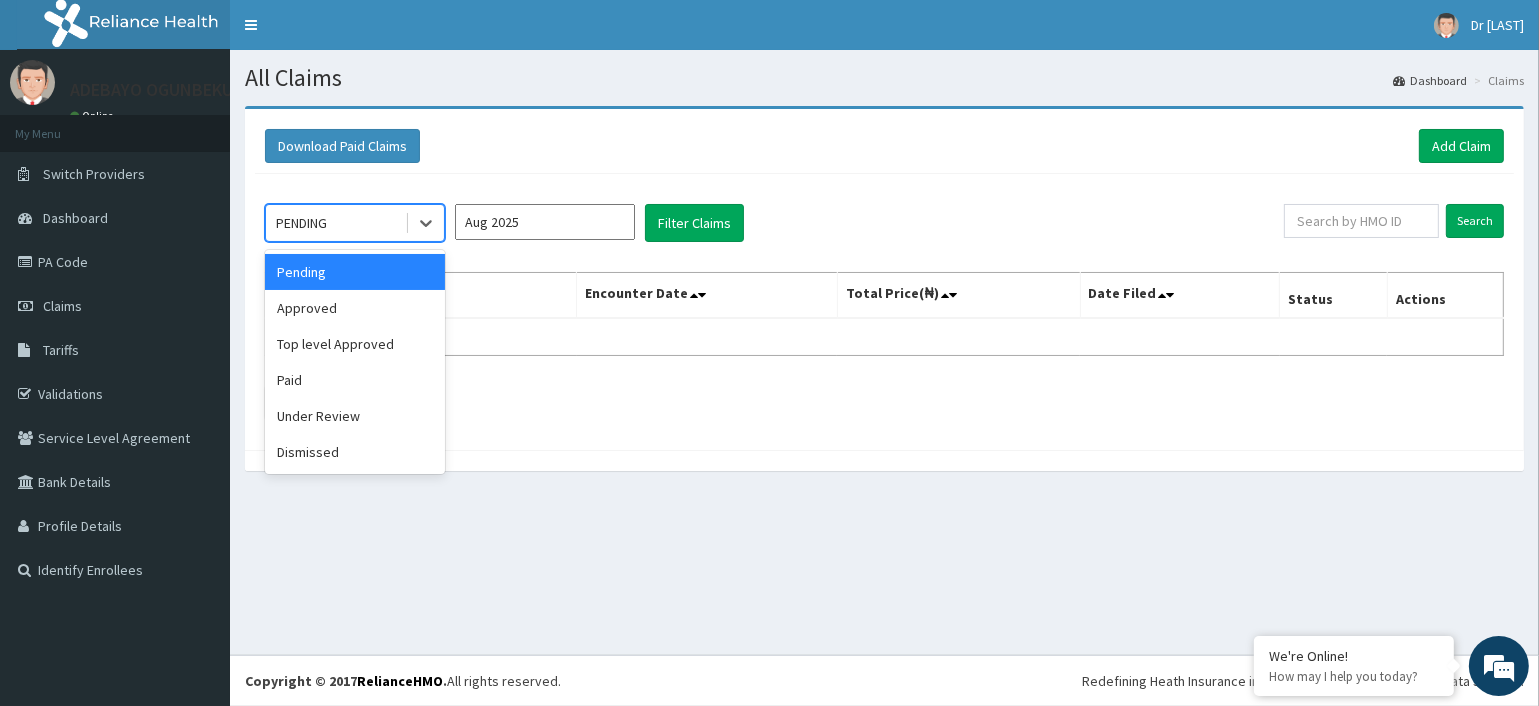 click on "PENDING" at bounding box center (335, 223) 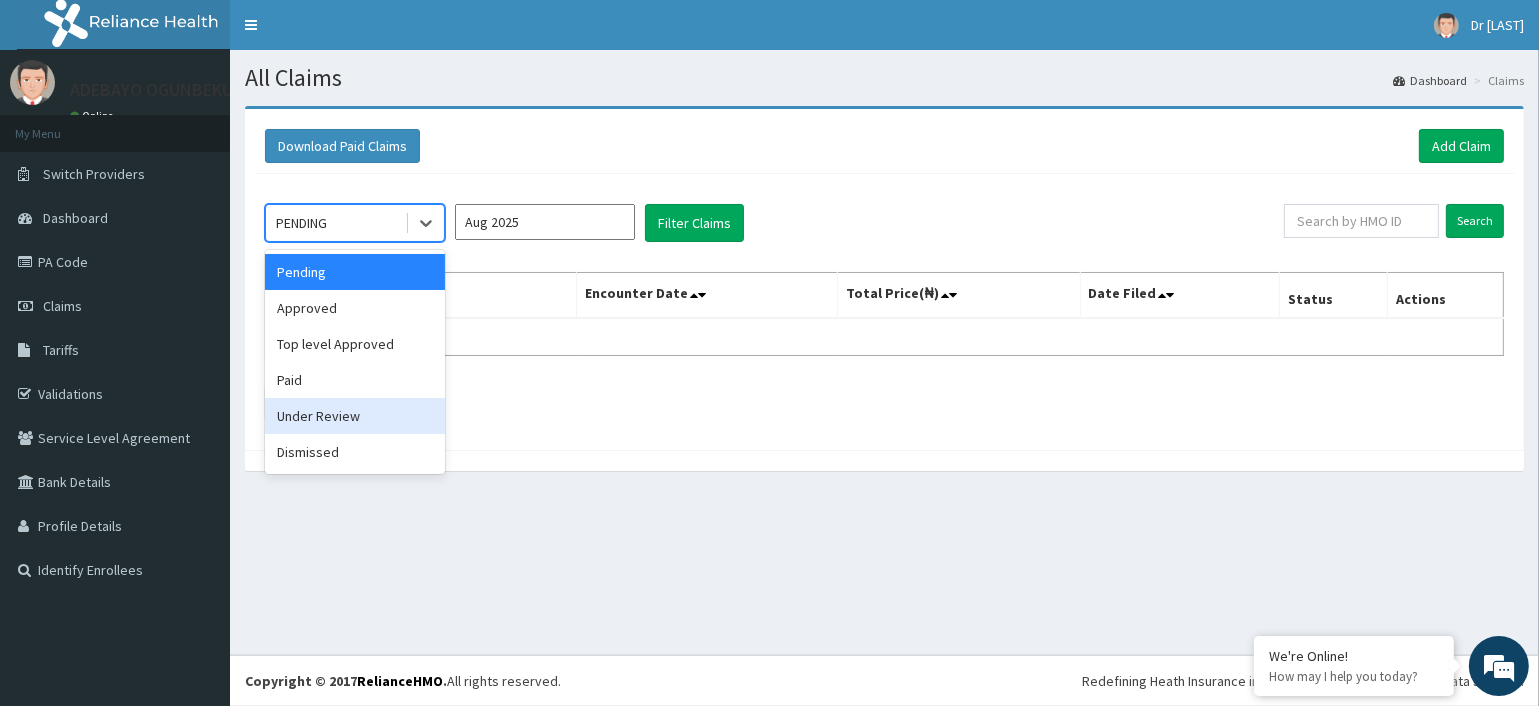 click on "Under Review" at bounding box center [355, 416] 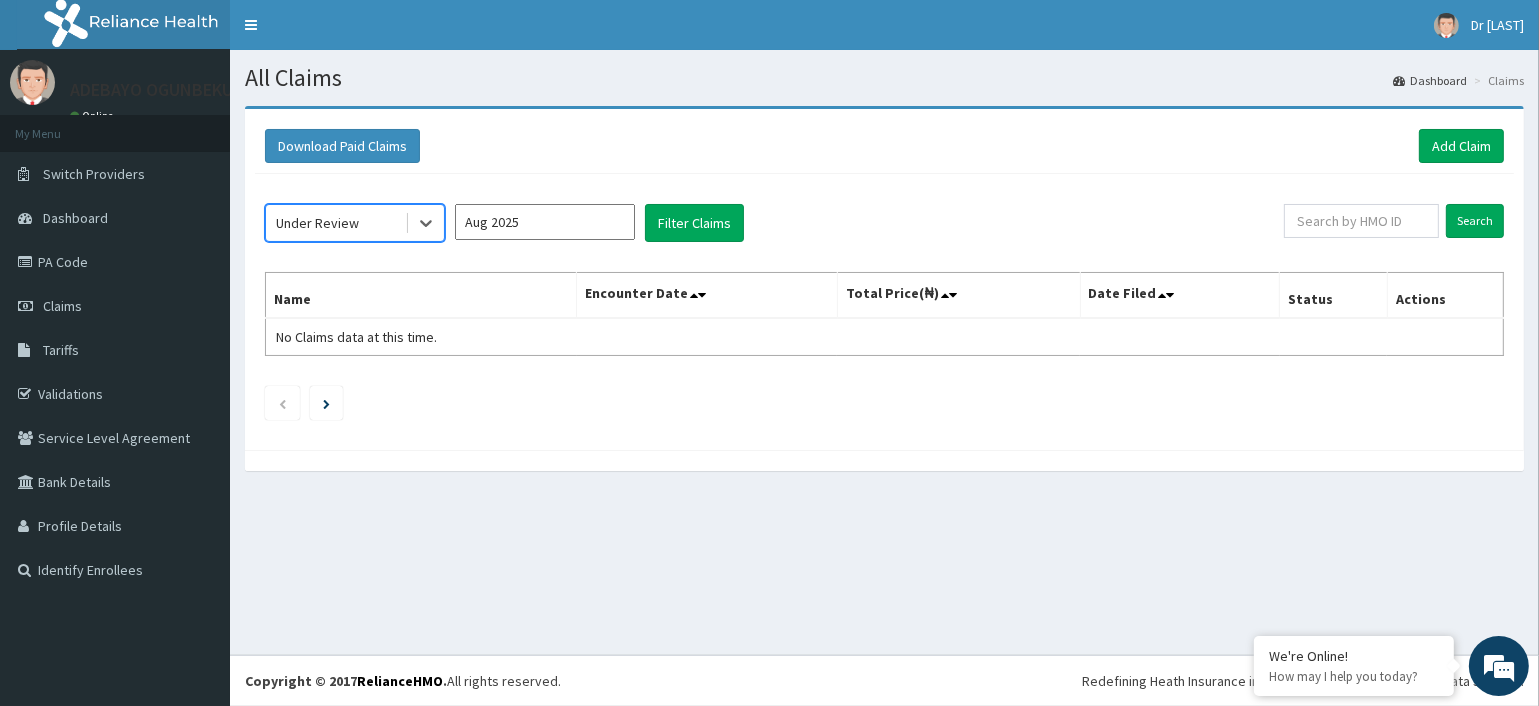 click on "Aug 2025" at bounding box center (545, 222) 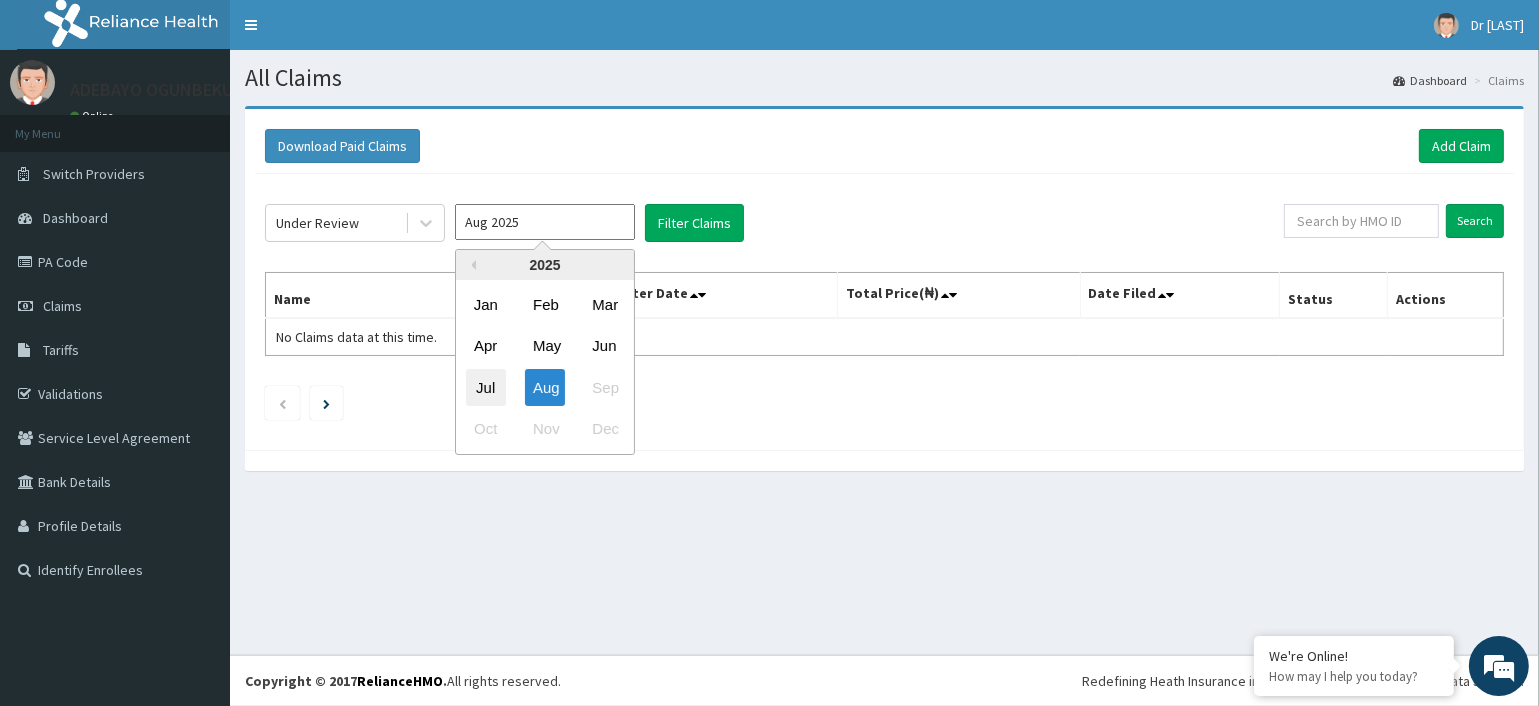 click on "Jul" at bounding box center (486, 387) 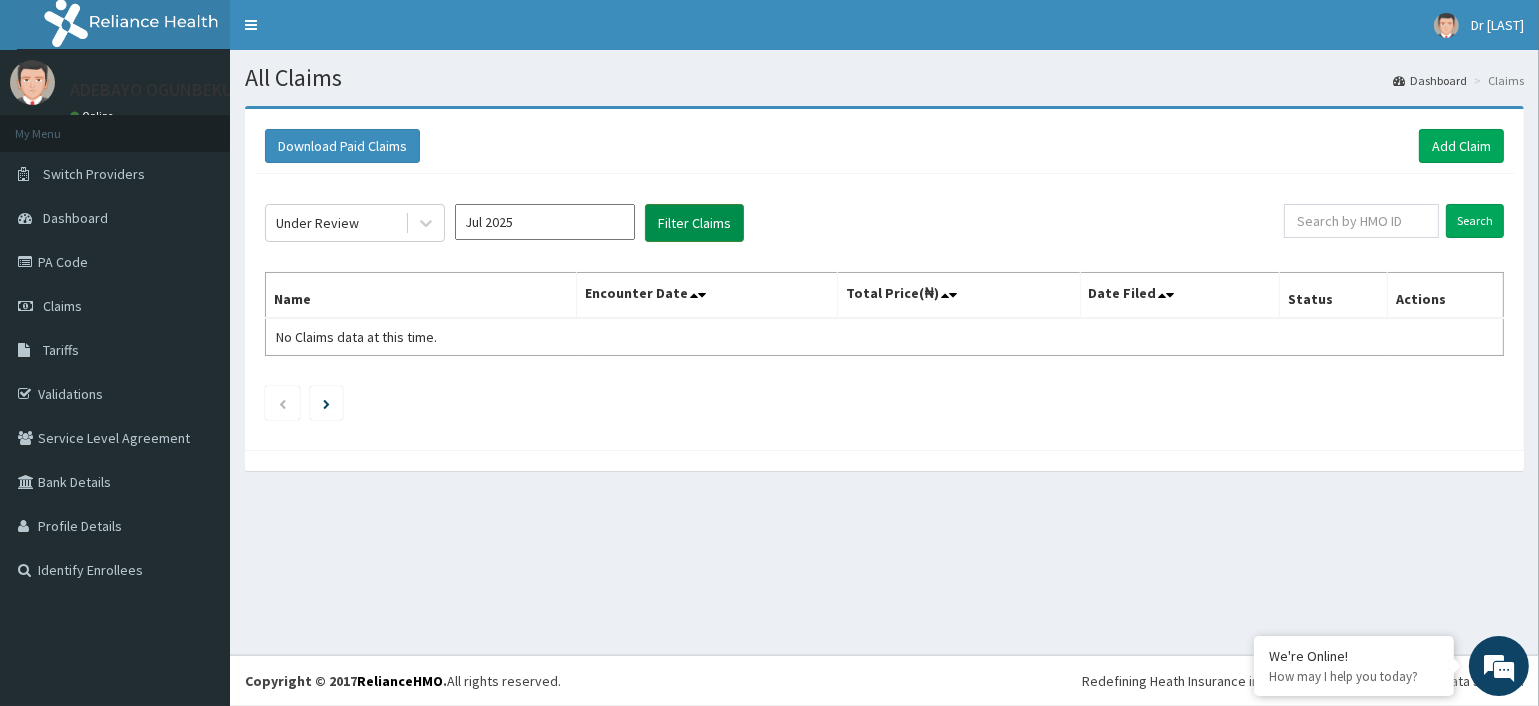 click on "Filter Claims" at bounding box center [694, 223] 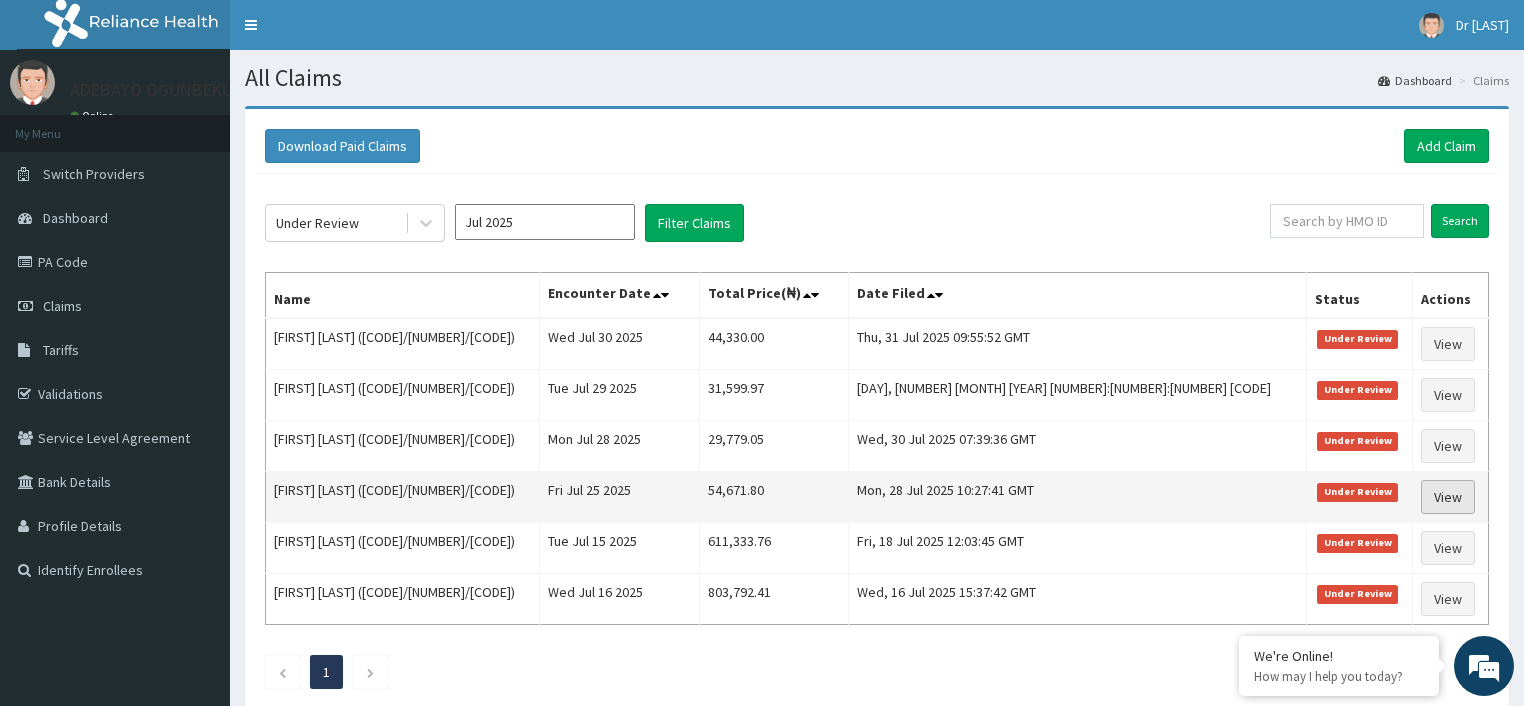 click on "View" at bounding box center (1448, 497) 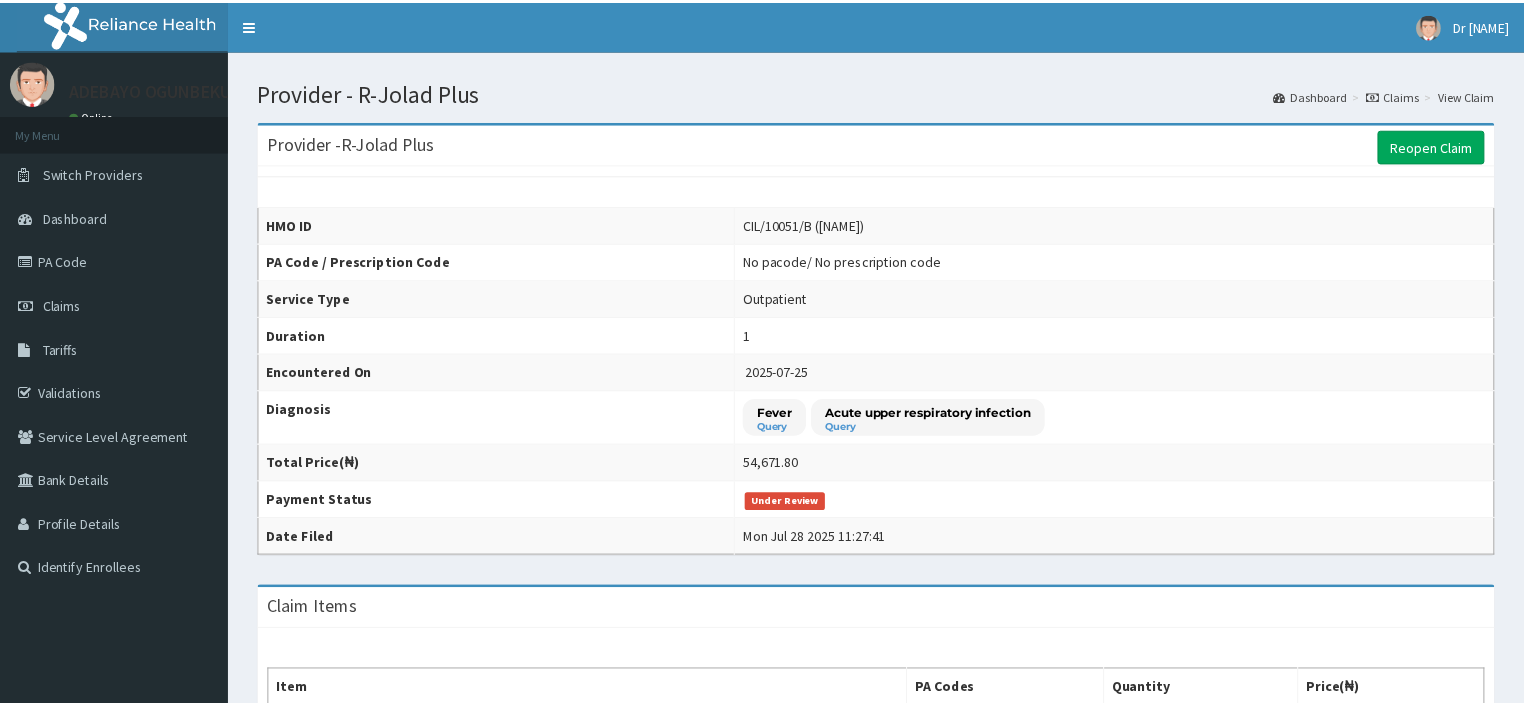 scroll, scrollTop: 0, scrollLeft: 0, axis: both 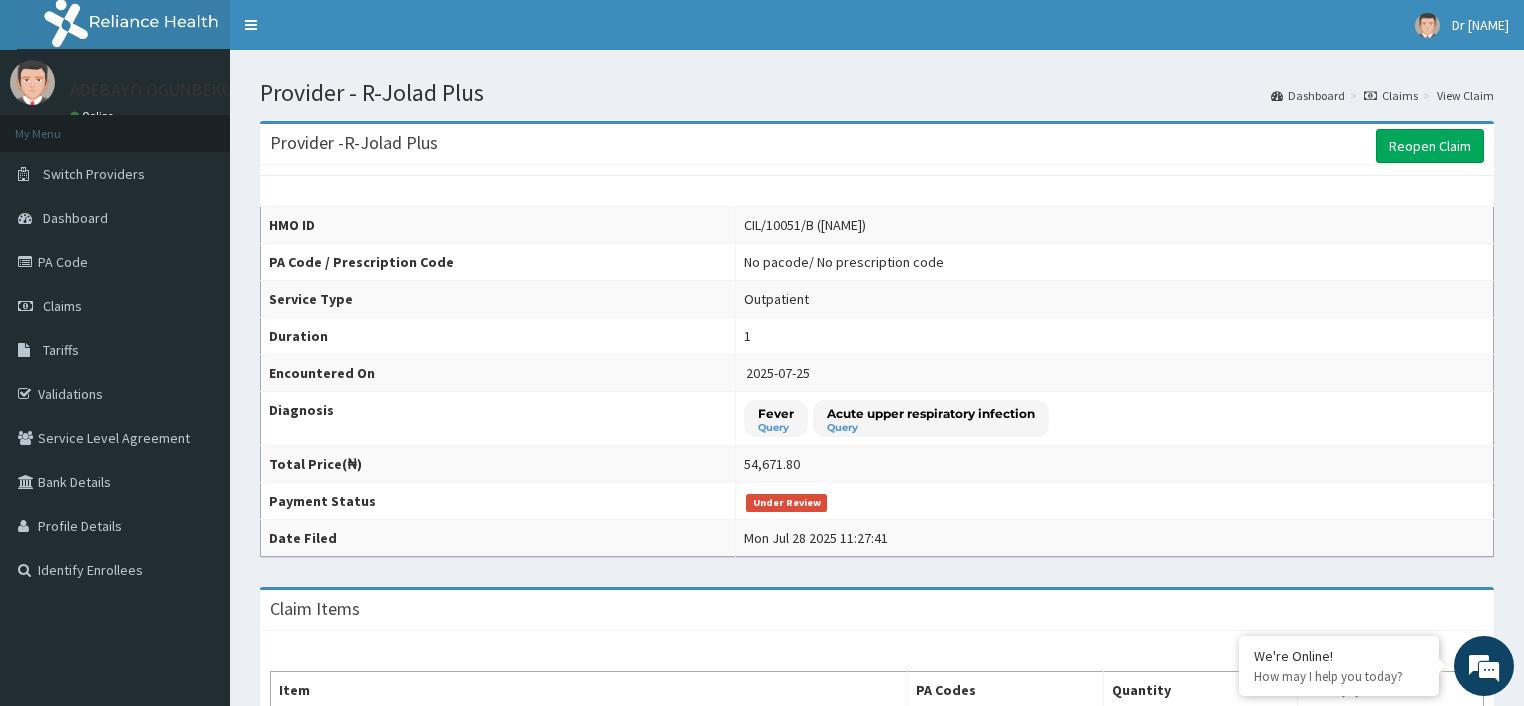 click on "CIL/10051/B ([NAME])" at bounding box center (805, 225) 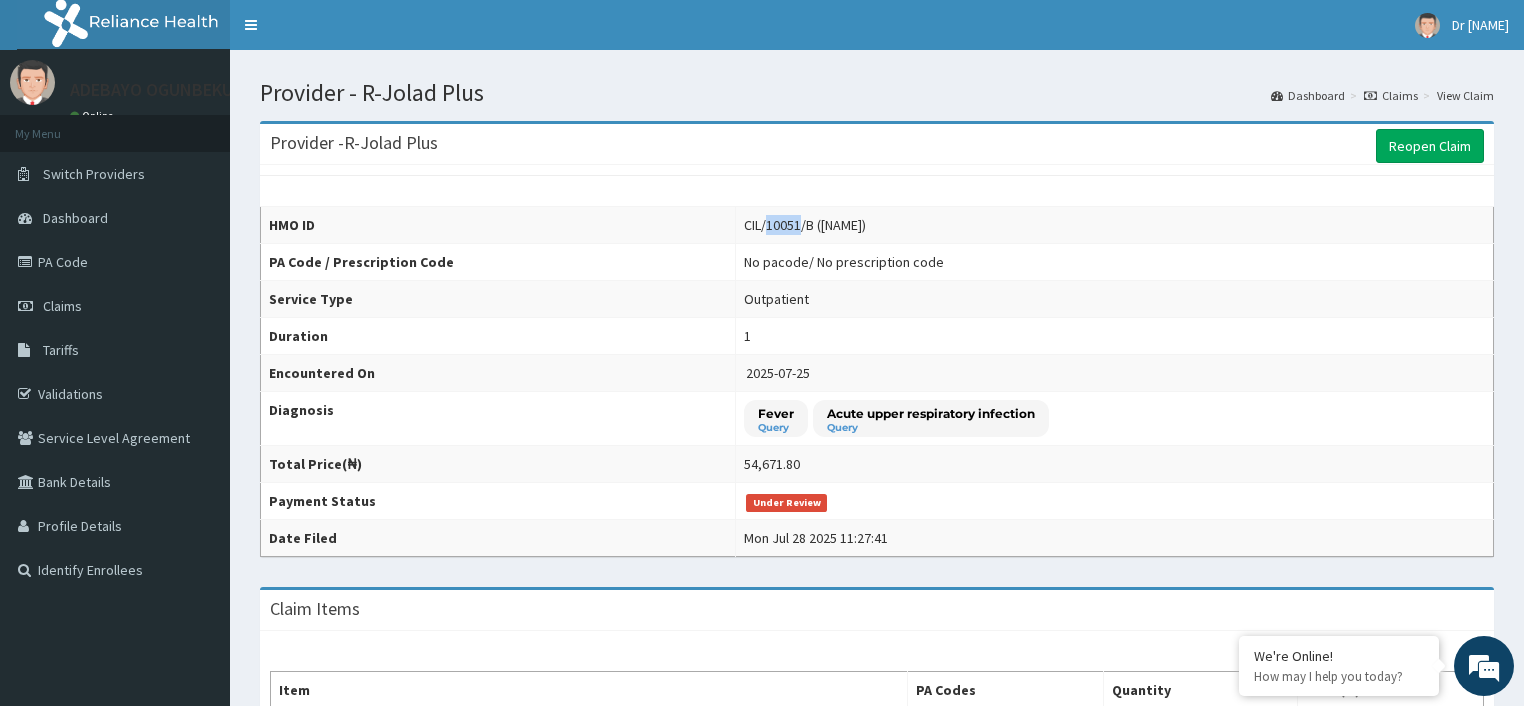 click on "CIL/10051/B ([NAME])" at bounding box center [805, 225] 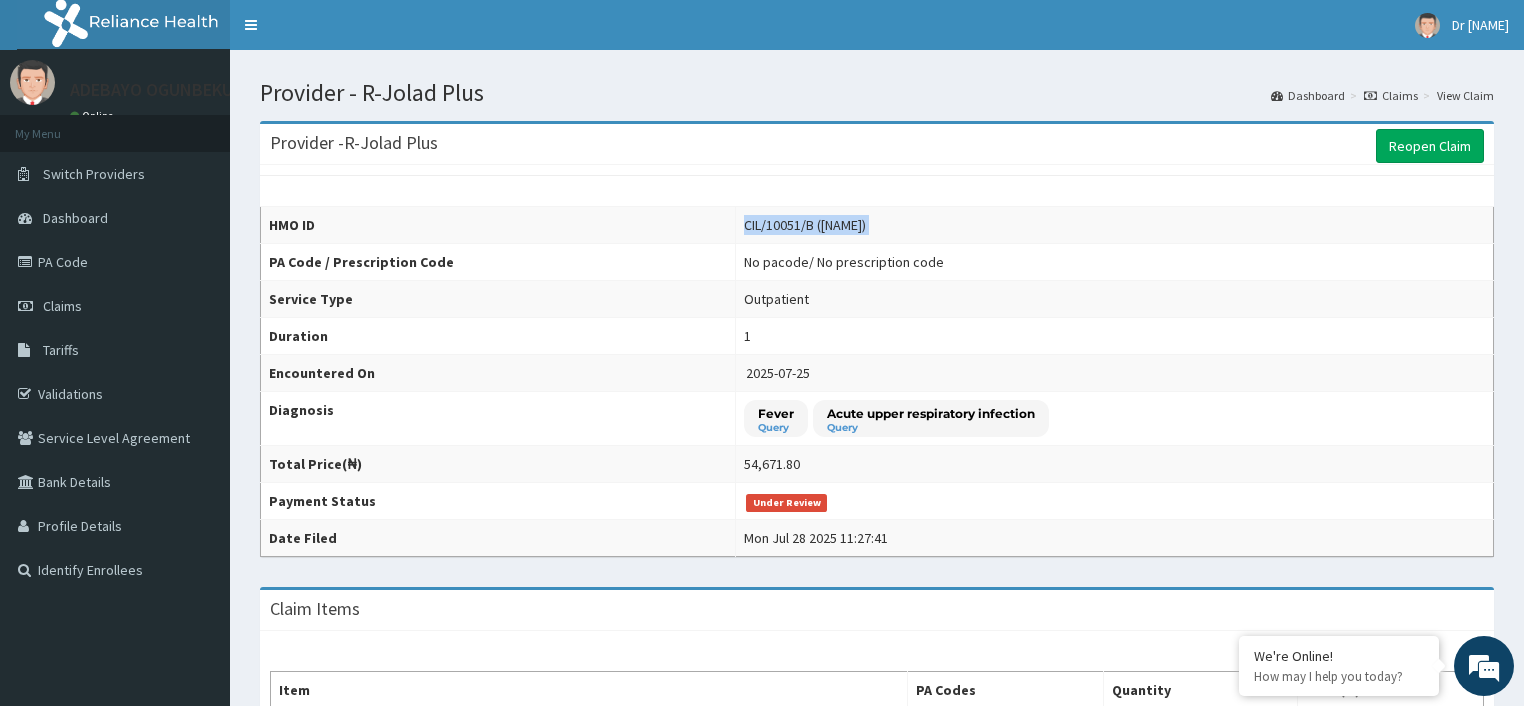 click on "CIL/10051/B ([NAME])" at bounding box center (805, 225) 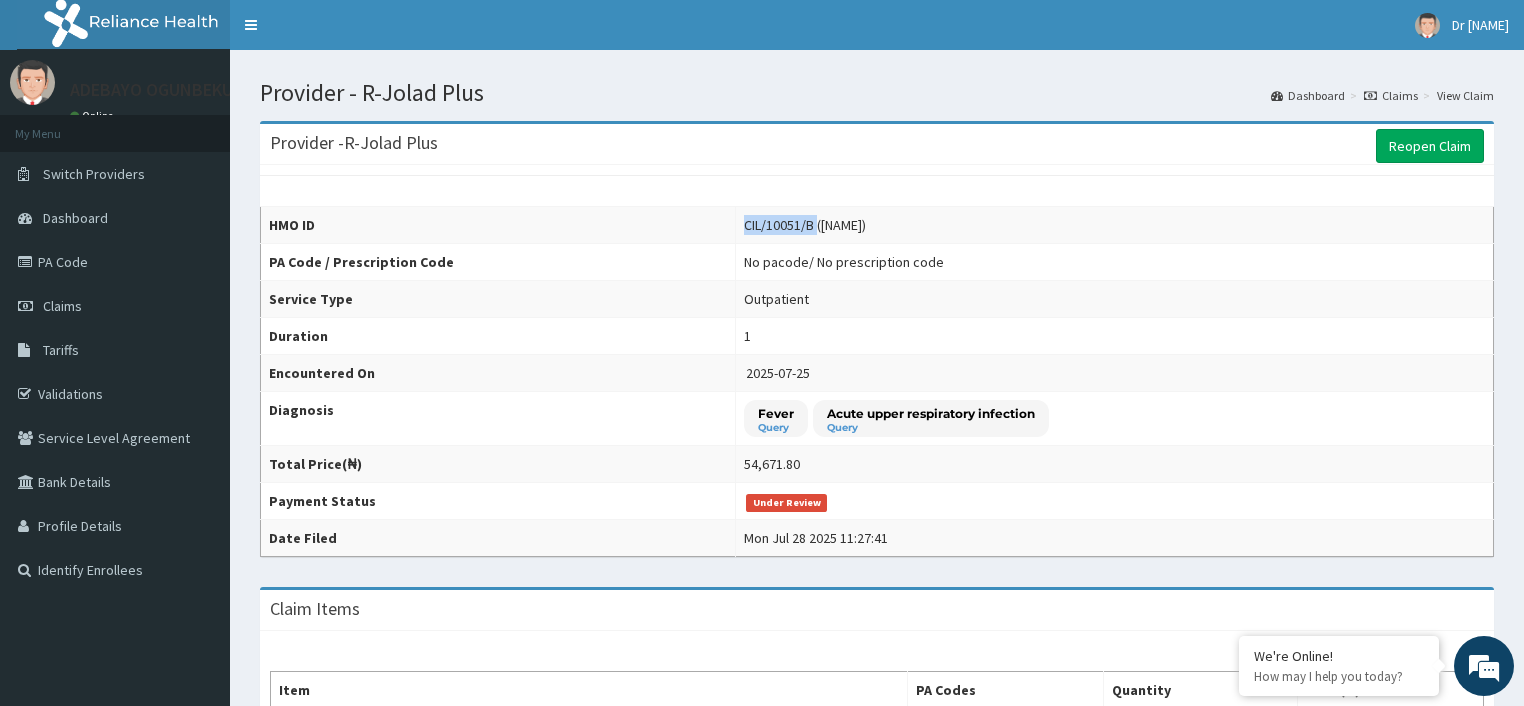 drag, startPoint x: 796, startPoint y: 227, endPoint x: 714, endPoint y: 243, distance: 83.546394 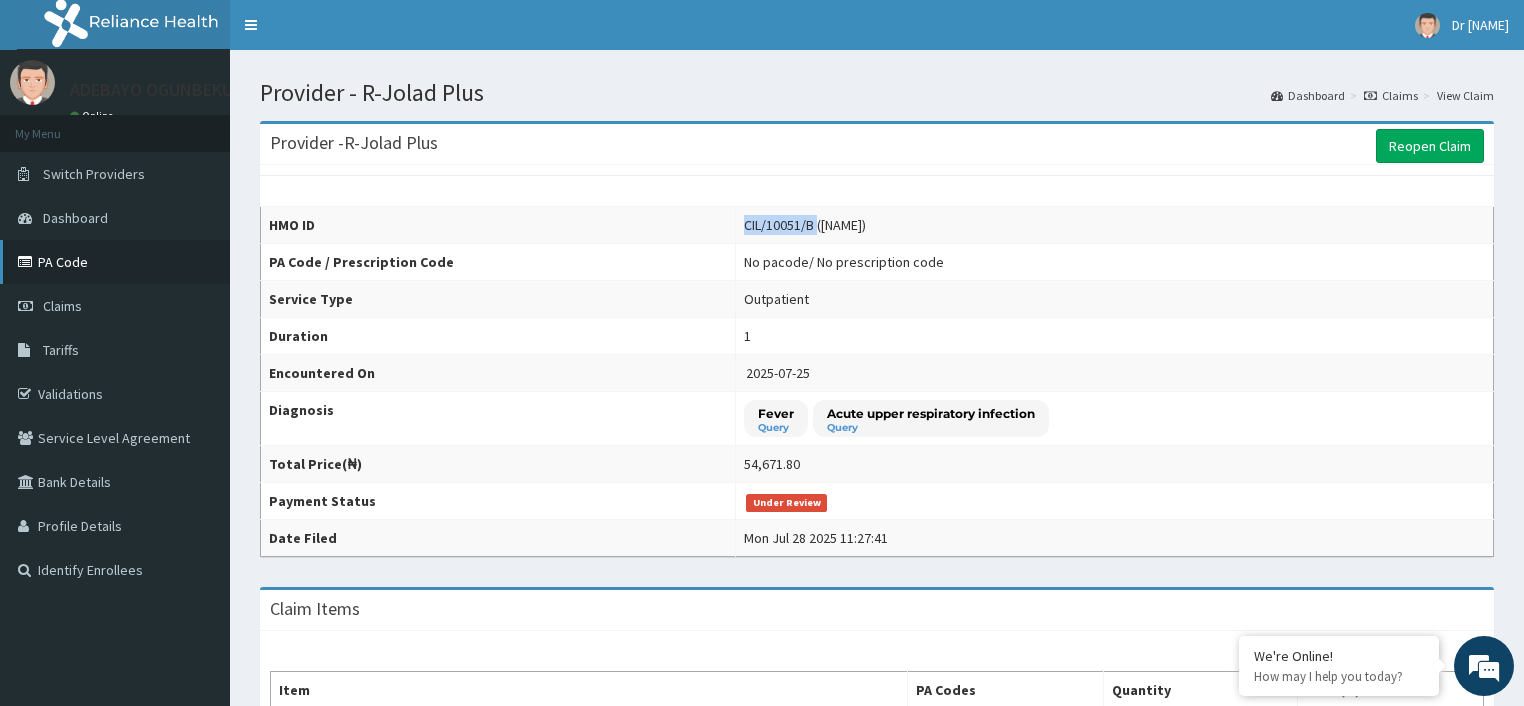 click on "PA Code" at bounding box center [115, 262] 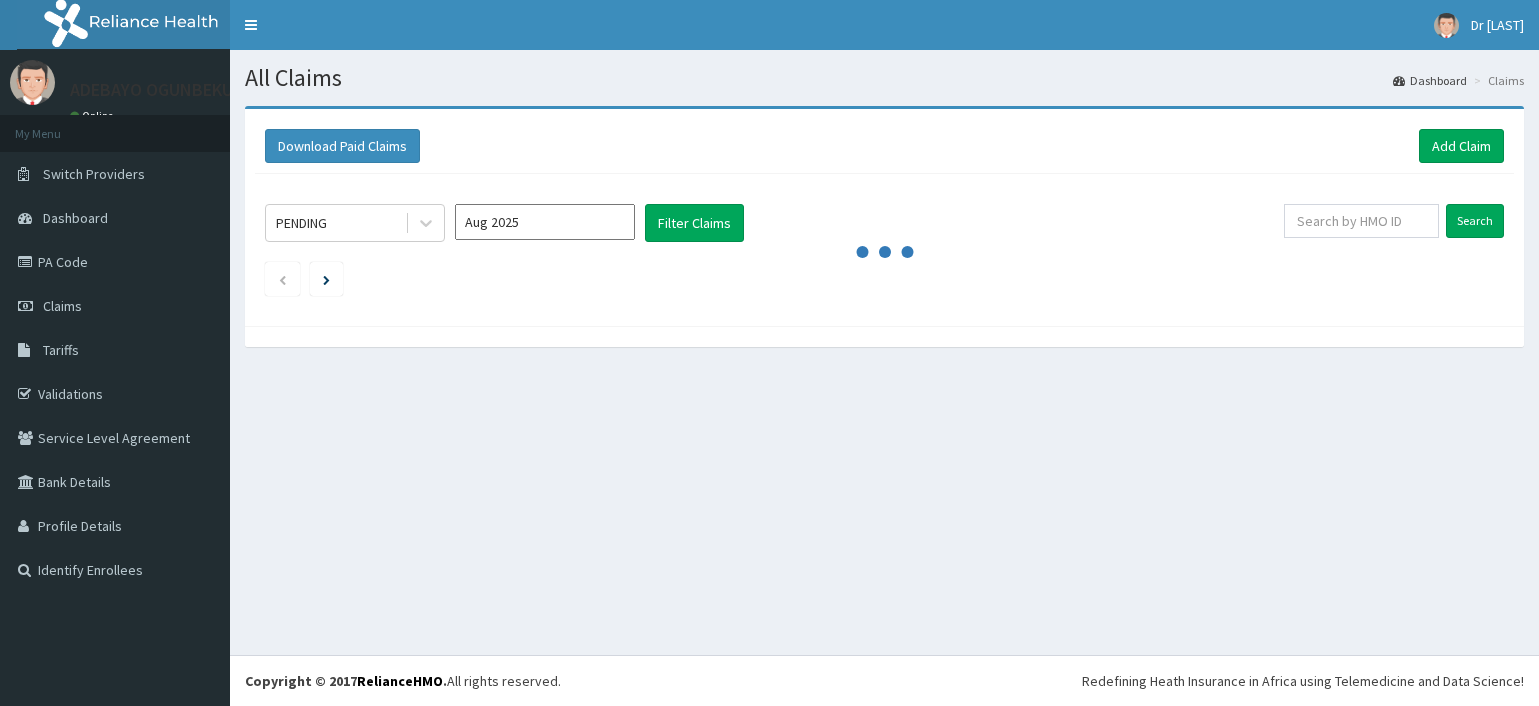 scroll, scrollTop: 0, scrollLeft: 0, axis: both 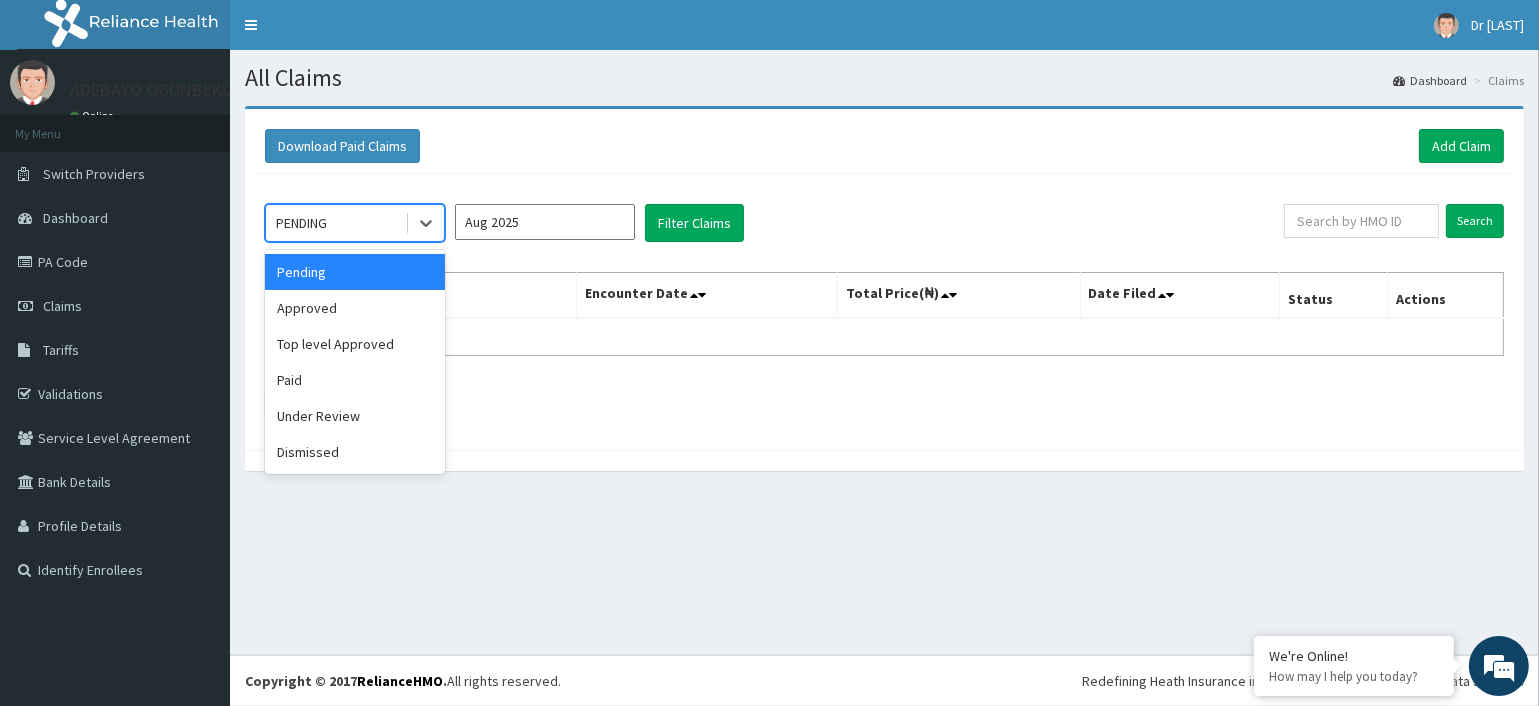 click on "PENDING" at bounding box center (335, 223) 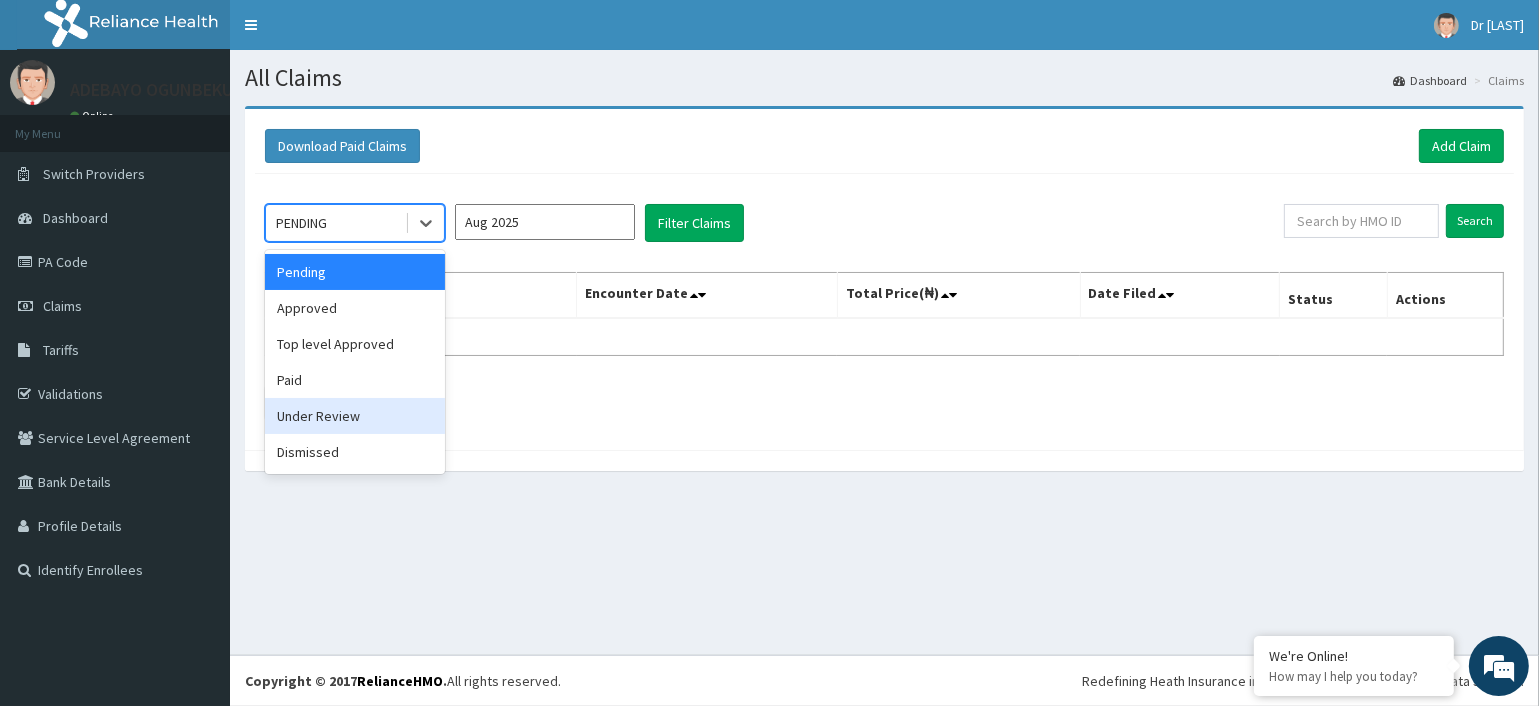 click on "Under Review" at bounding box center (355, 416) 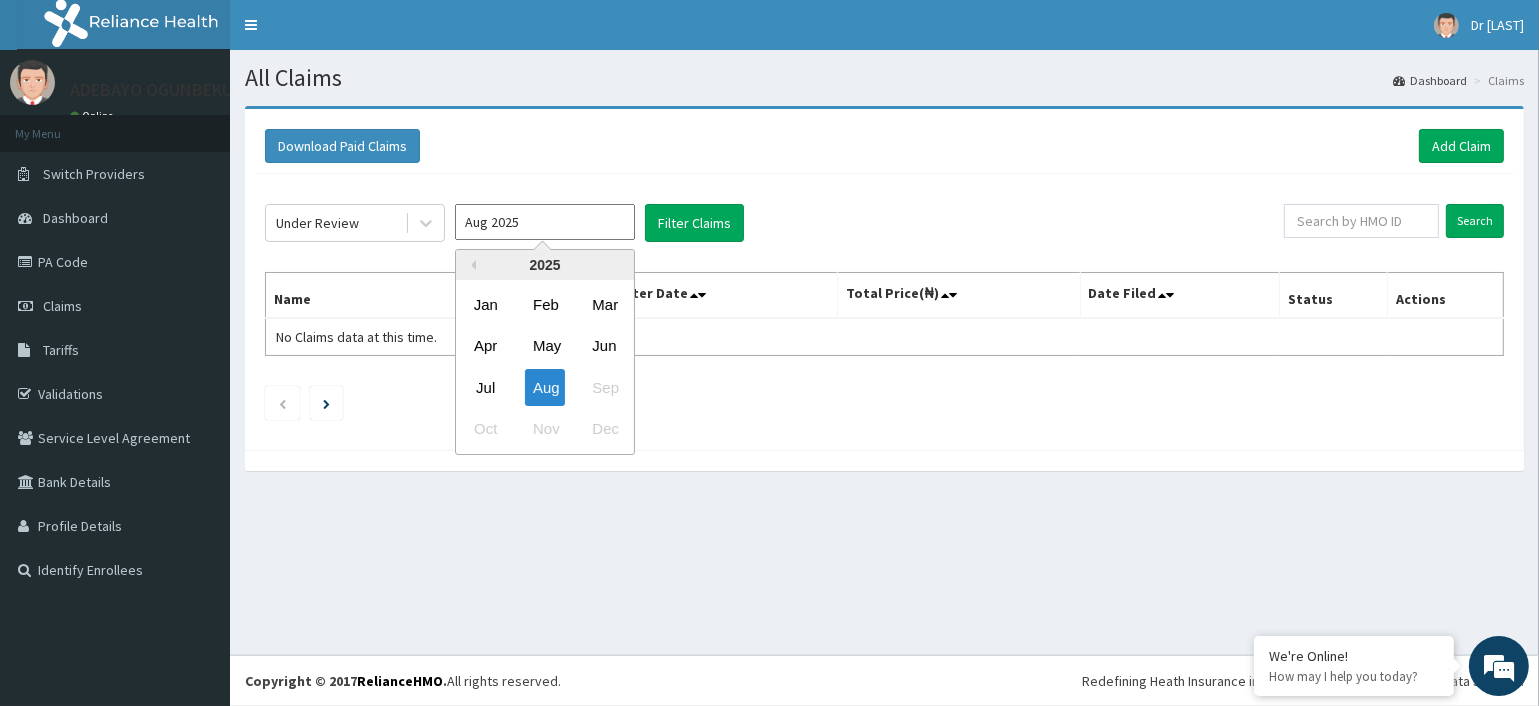 click on "Aug 2025" at bounding box center [545, 222] 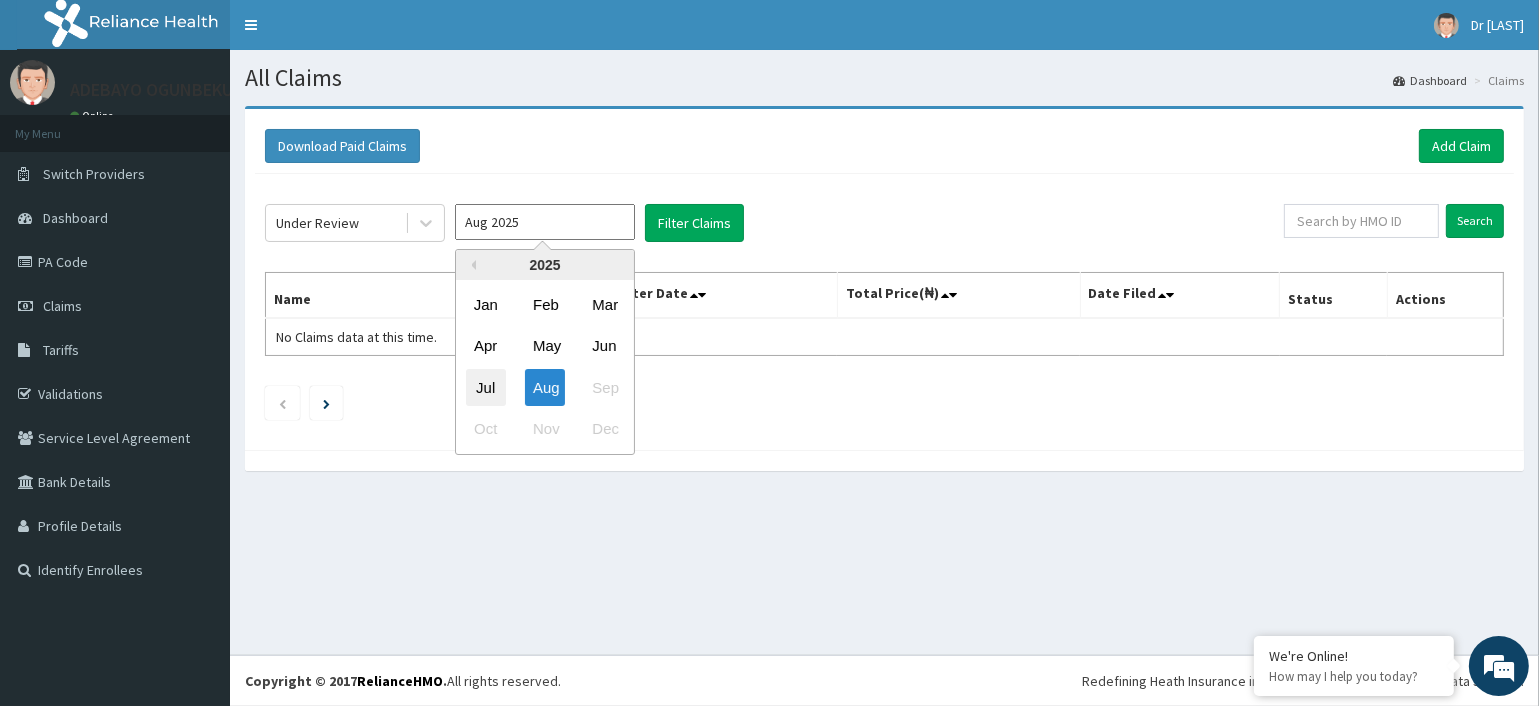 click on "Jul" at bounding box center (486, 387) 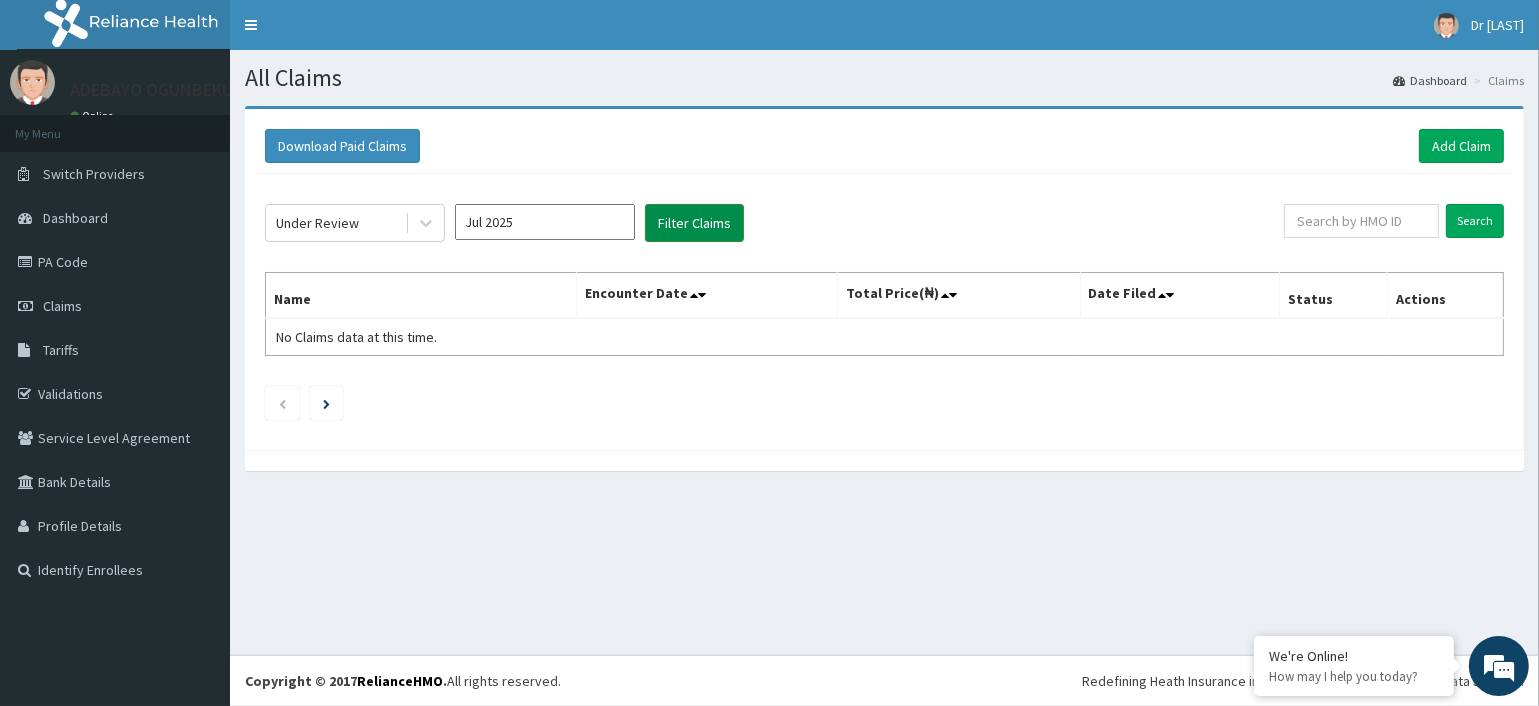 click on "Filter Claims" at bounding box center [694, 223] 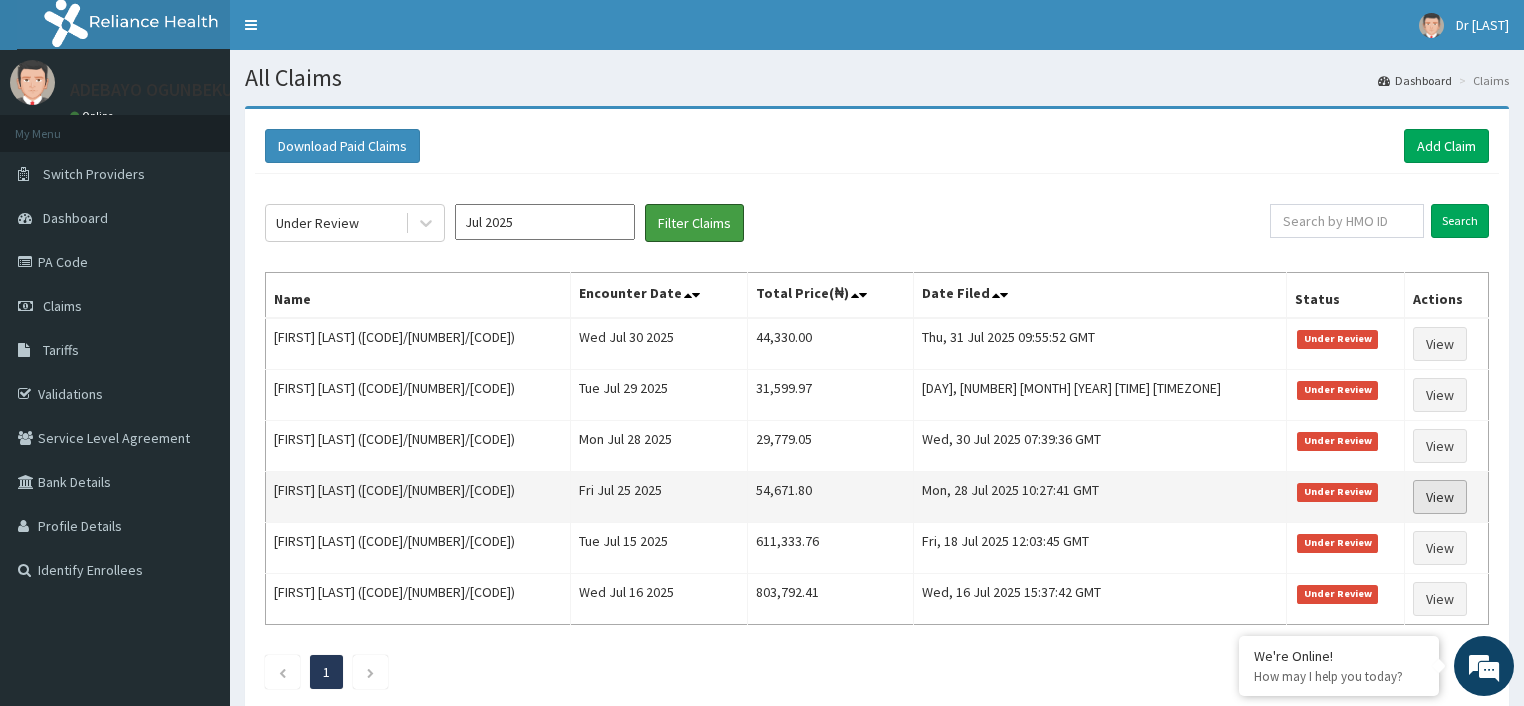 scroll, scrollTop: 0, scrollLeft: 0, axis: both 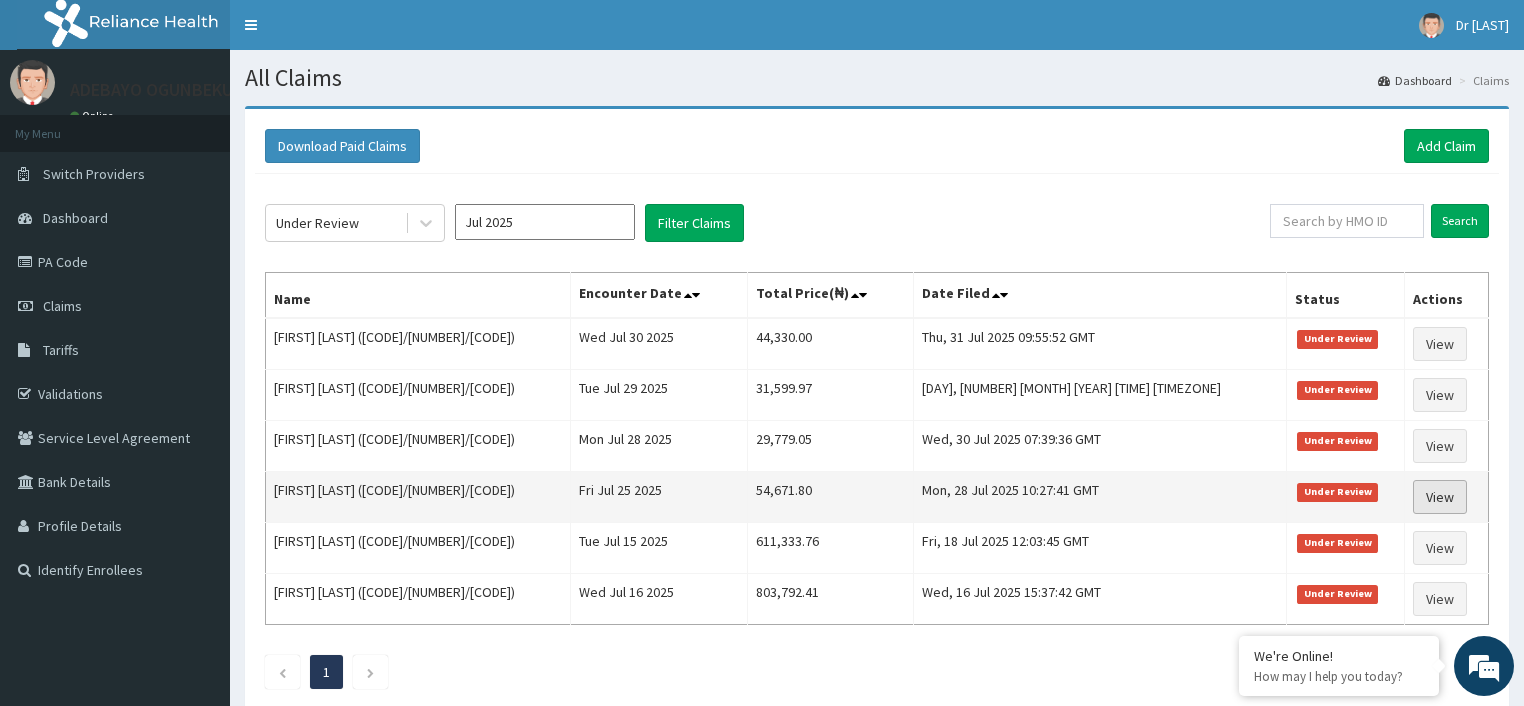 click on "View" at bounding box center [1440, 497] 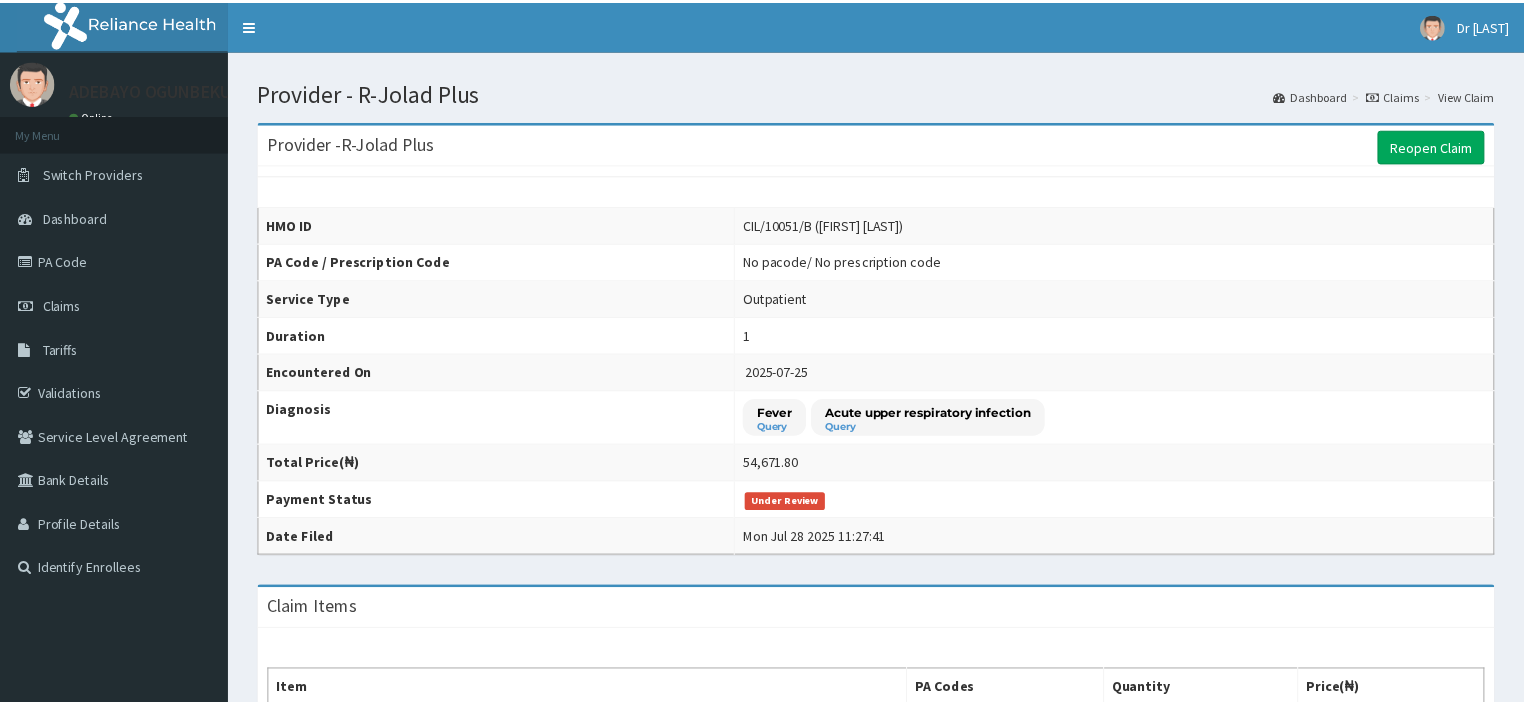 scroll, scrollTop: 0, scrollLeft: 0, axis: both 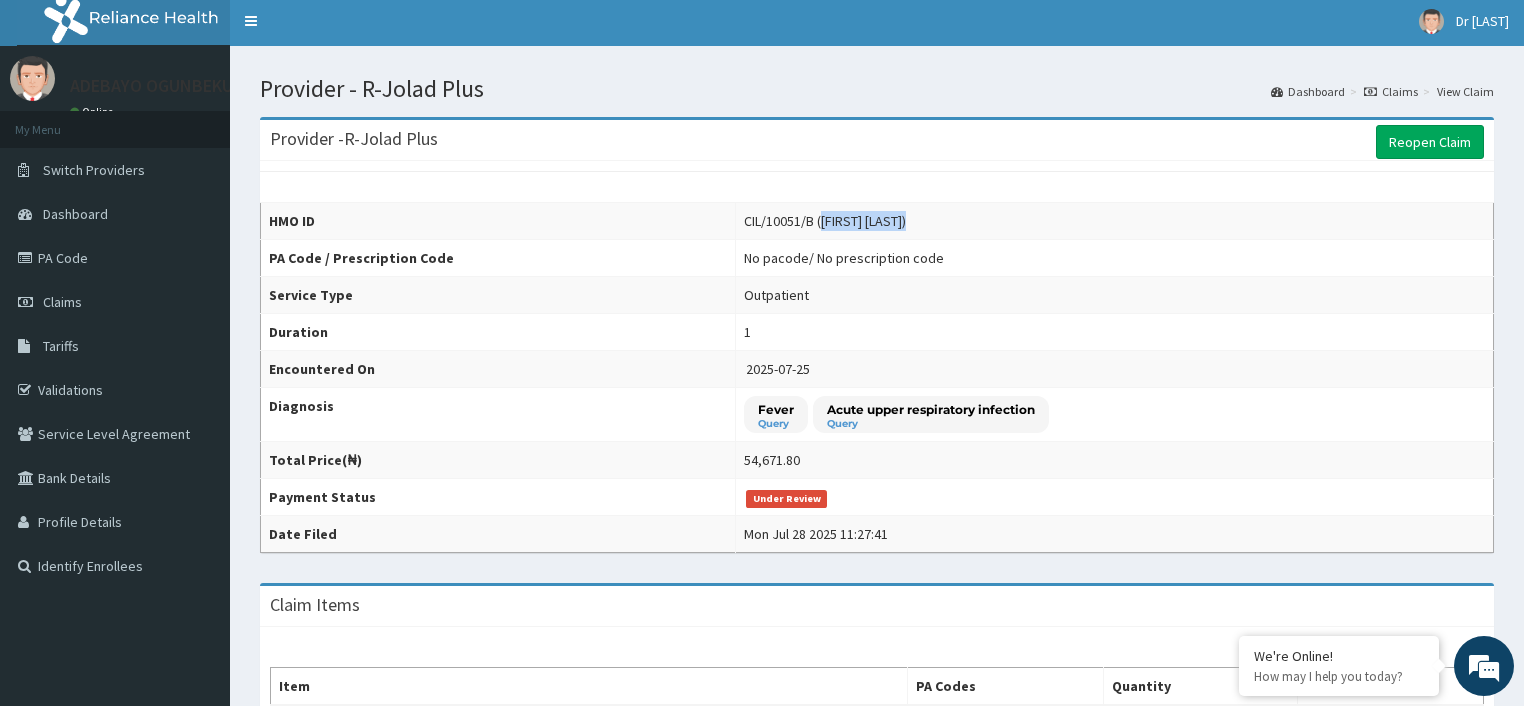 drag, startPoint x: 804, startPoint y: 222, endPoint x: 892, endPoint y: 220, distance: 88.02273 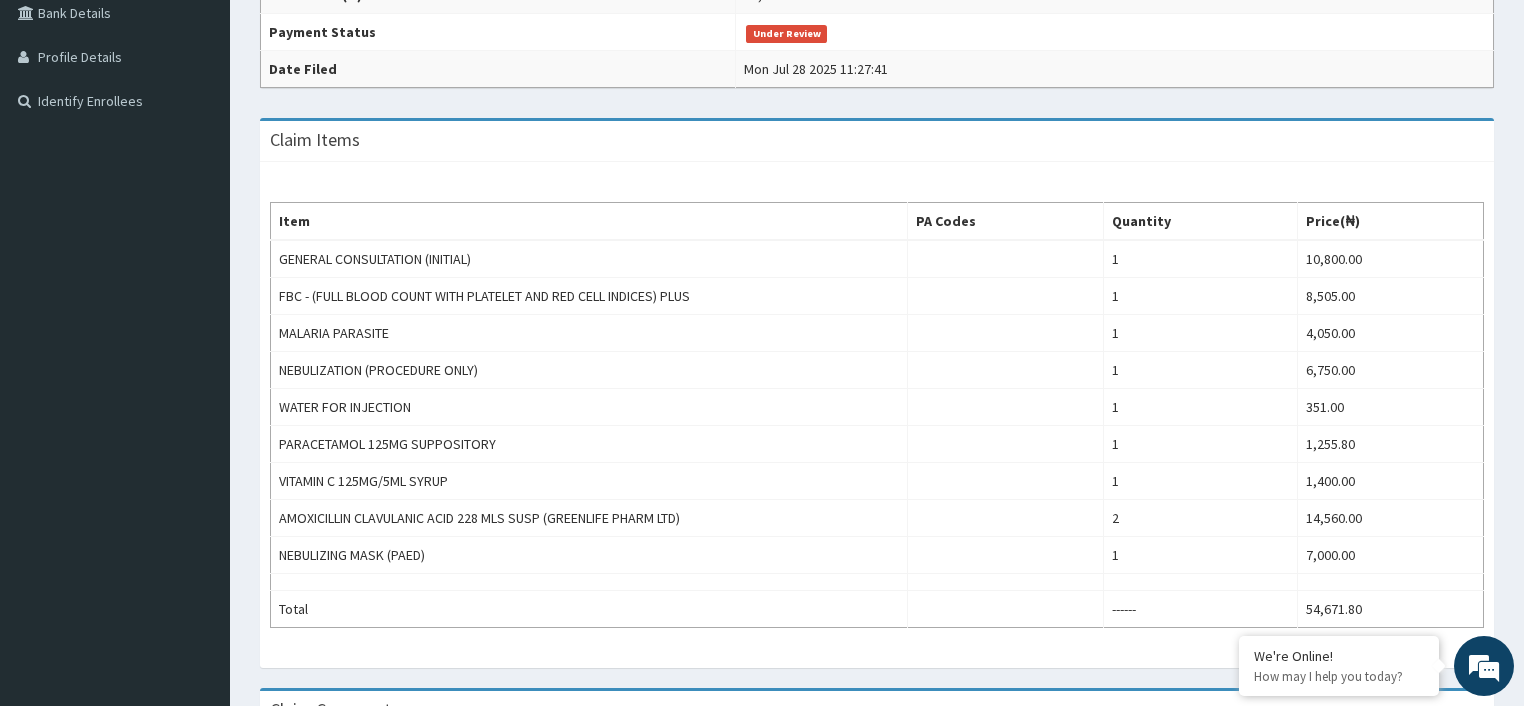 scroll, scrollTop: 525, scrollLeft: 0, axis: vertical 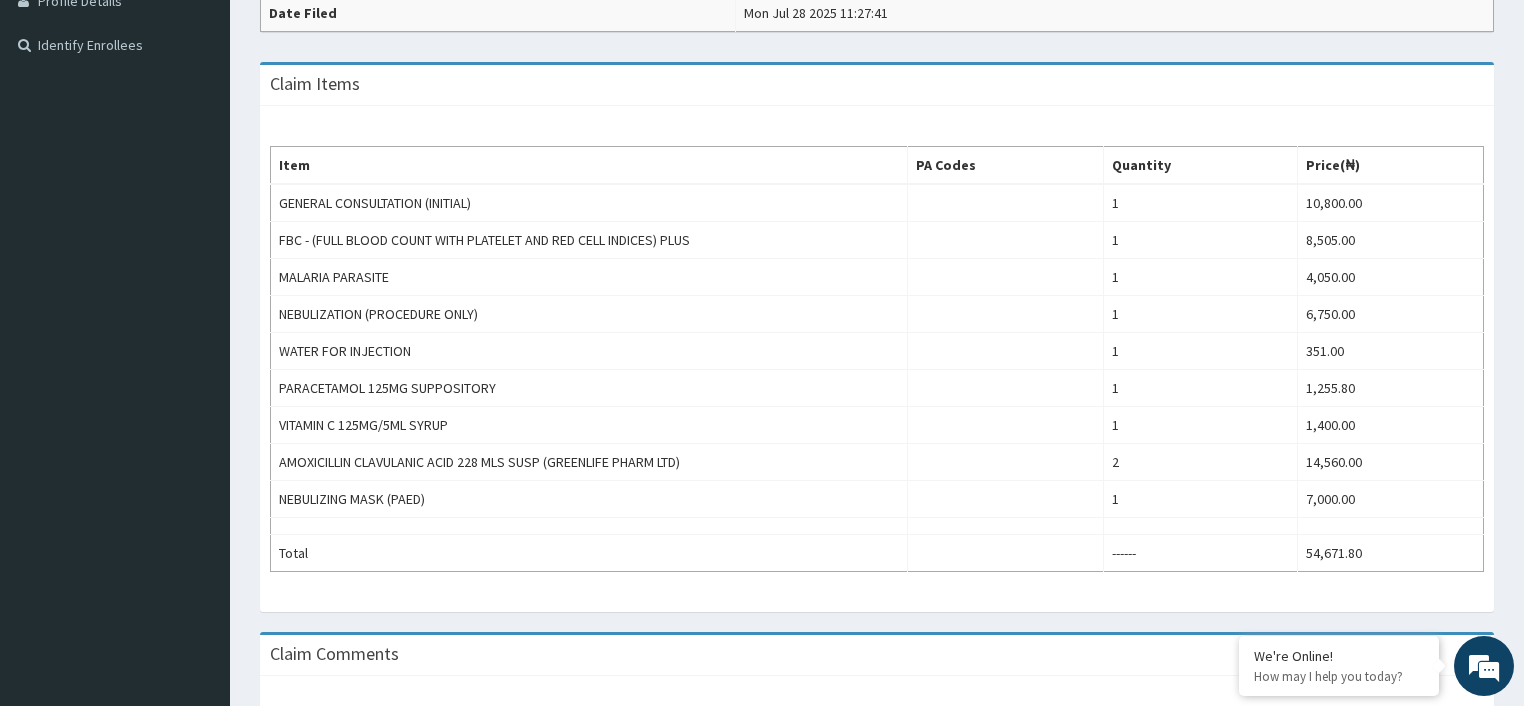 click on "Claim Items" at bounding box center [877, 85] 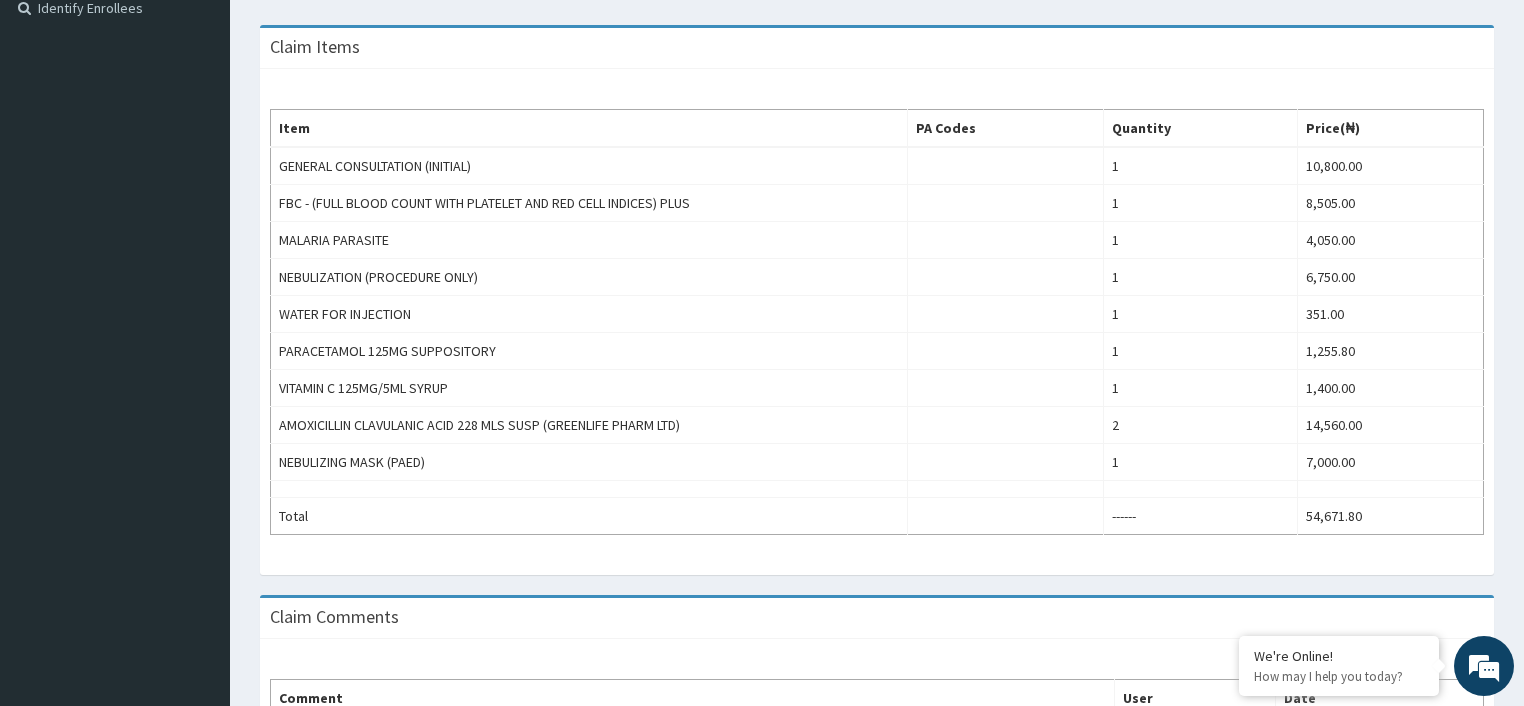 scroll, scrollTop: 560, scrollLeft: 0, axis: vertical 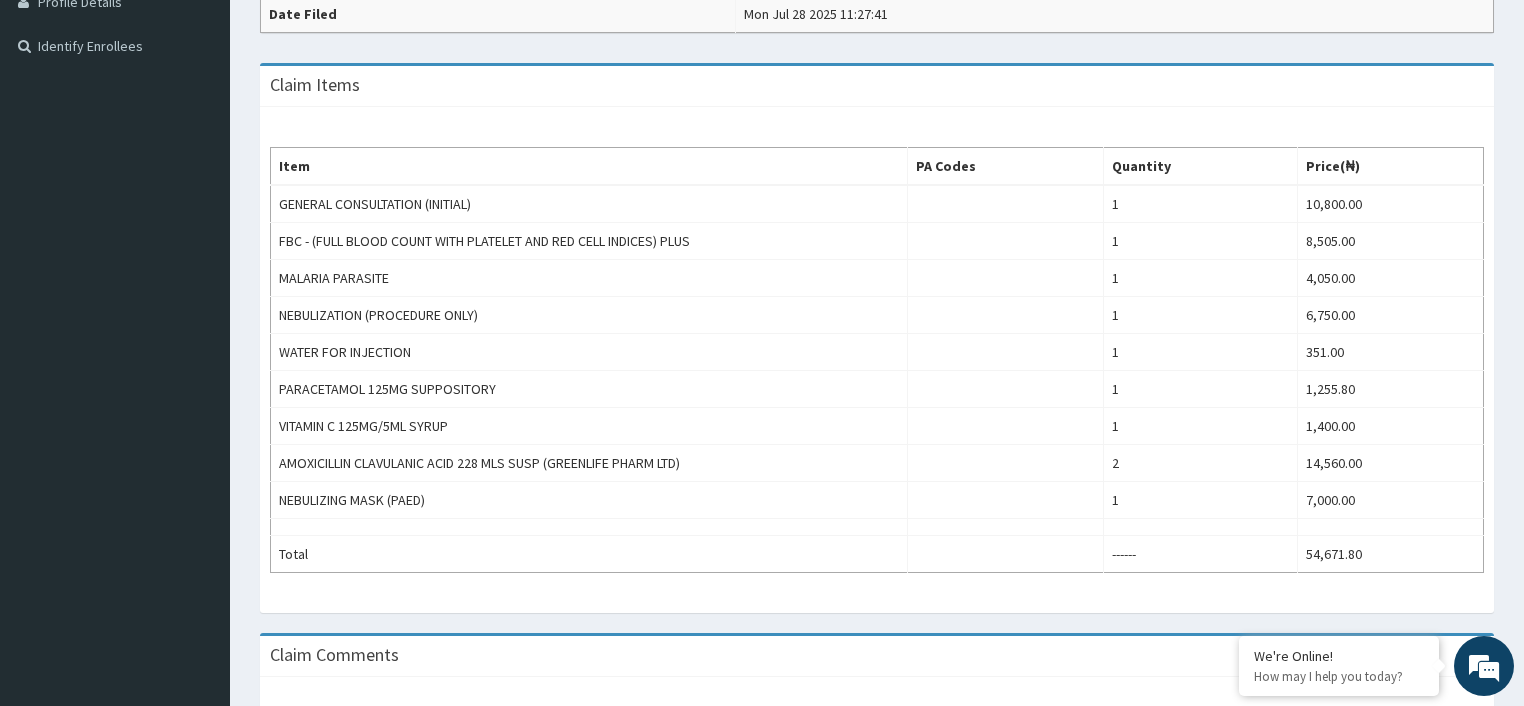 click on "Claim Items" at bounding box center [877, 86] 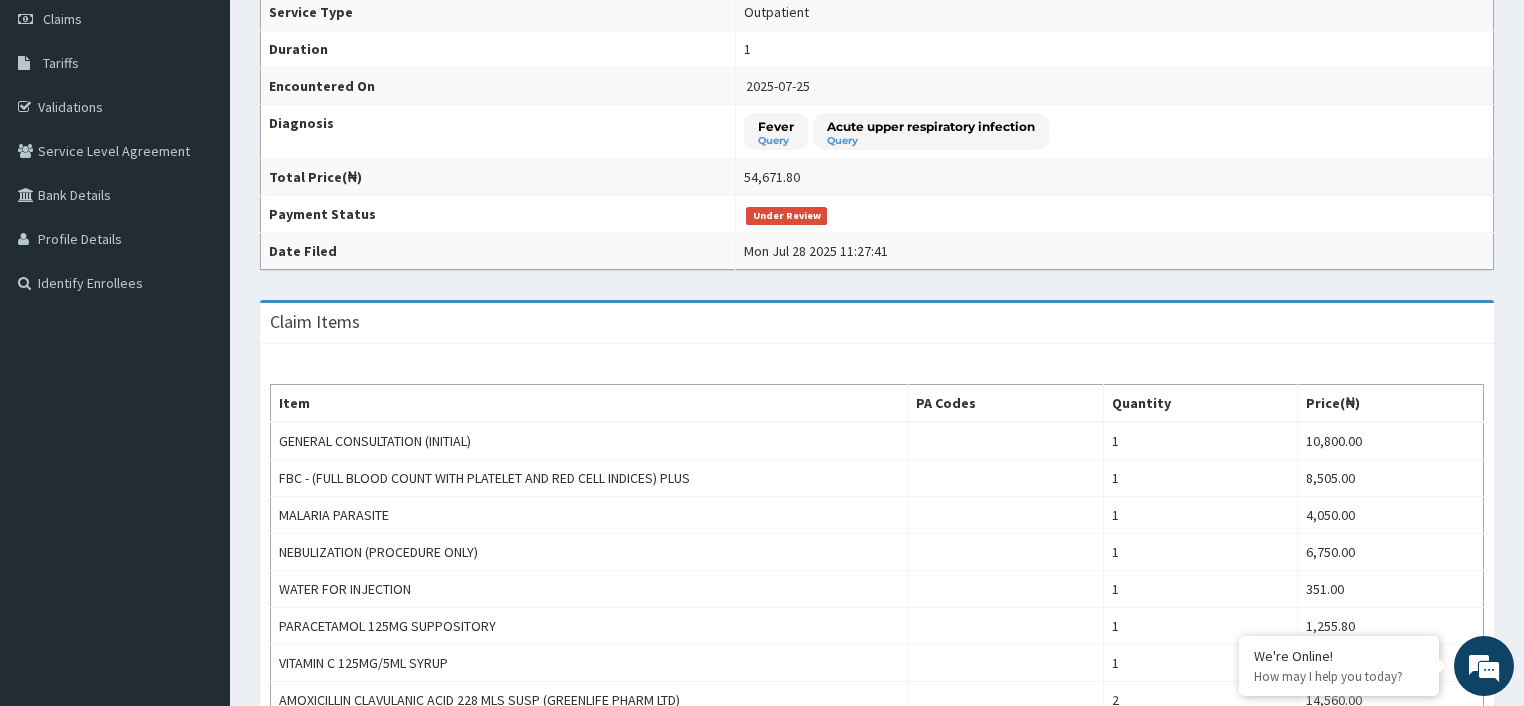 scroll, scrollTop: 284, scrollLeft: 0, axis: vertical 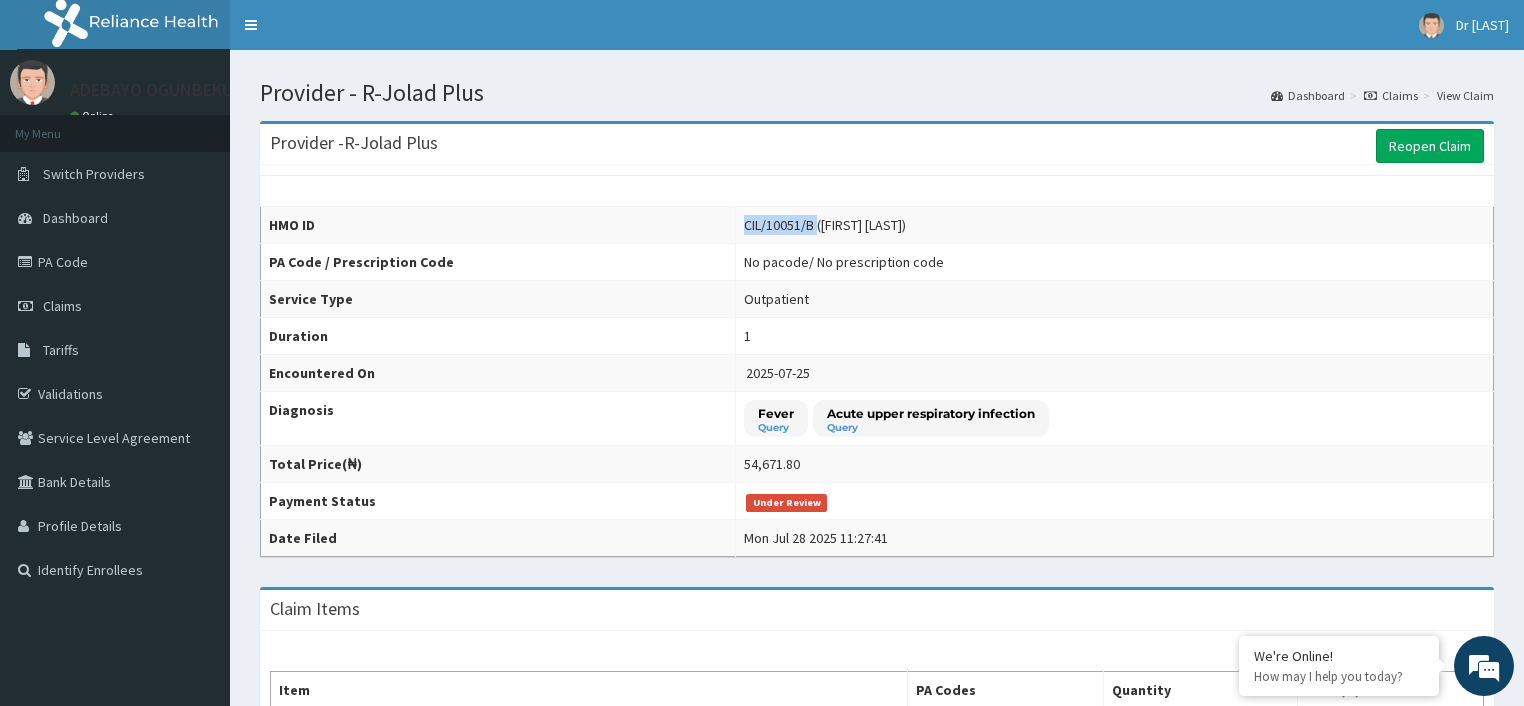 drag, startPoint x: 795, startPoint y: 223, endPoint x: 720, endPoint y: 226, distance: 75.059975 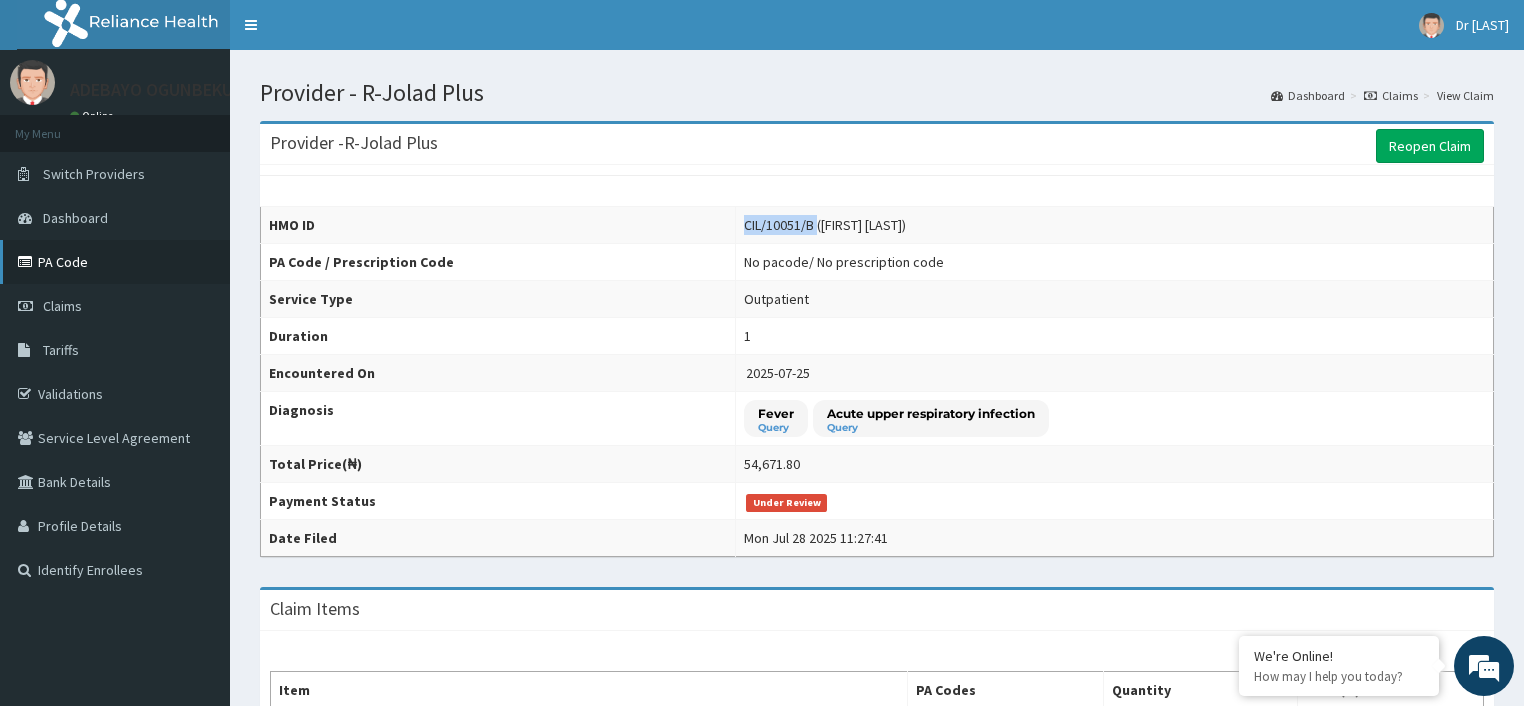 click on "PA Code" at bounding box center [115, 262] 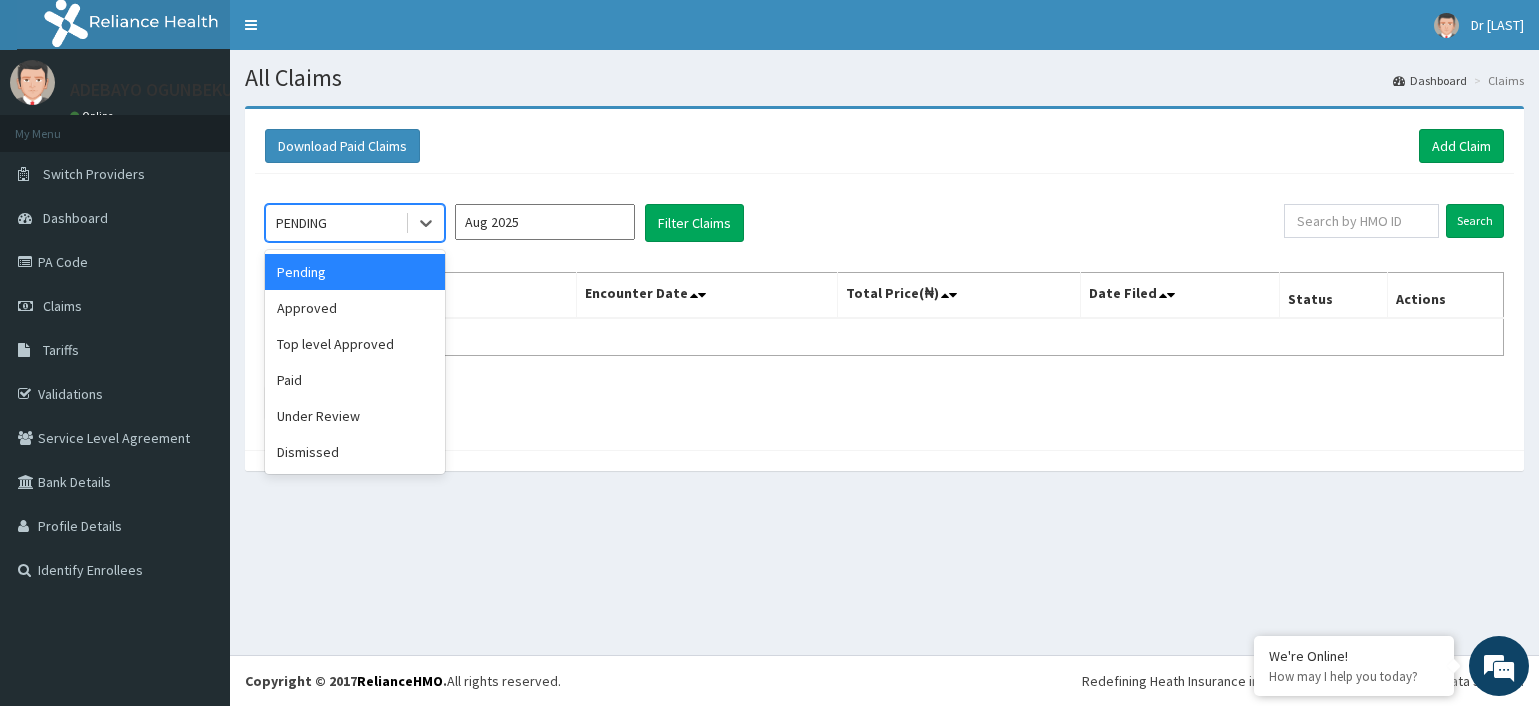 scroll, scrollTop: 0, scrollLeft: 0, axis: both 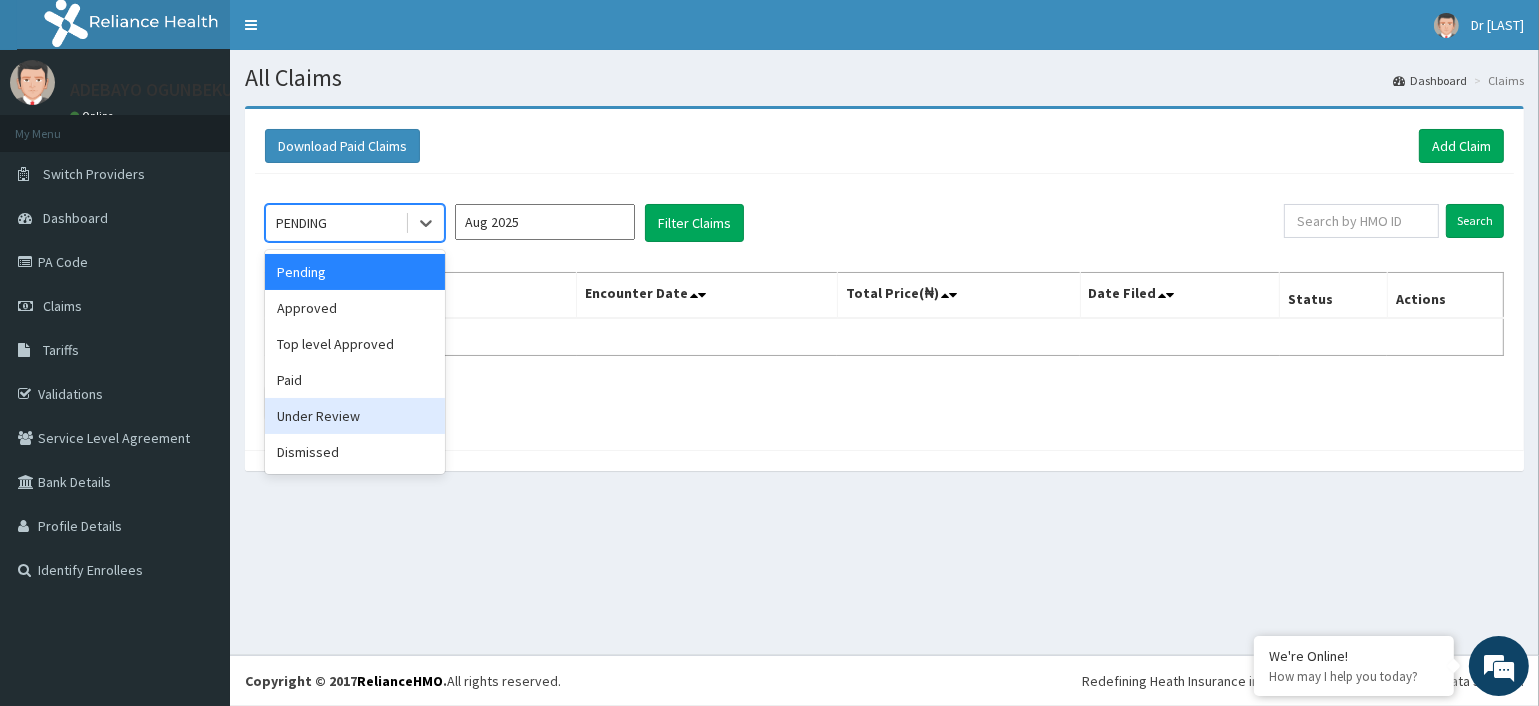 click on "Under Review" at bounding box center [355, 416] 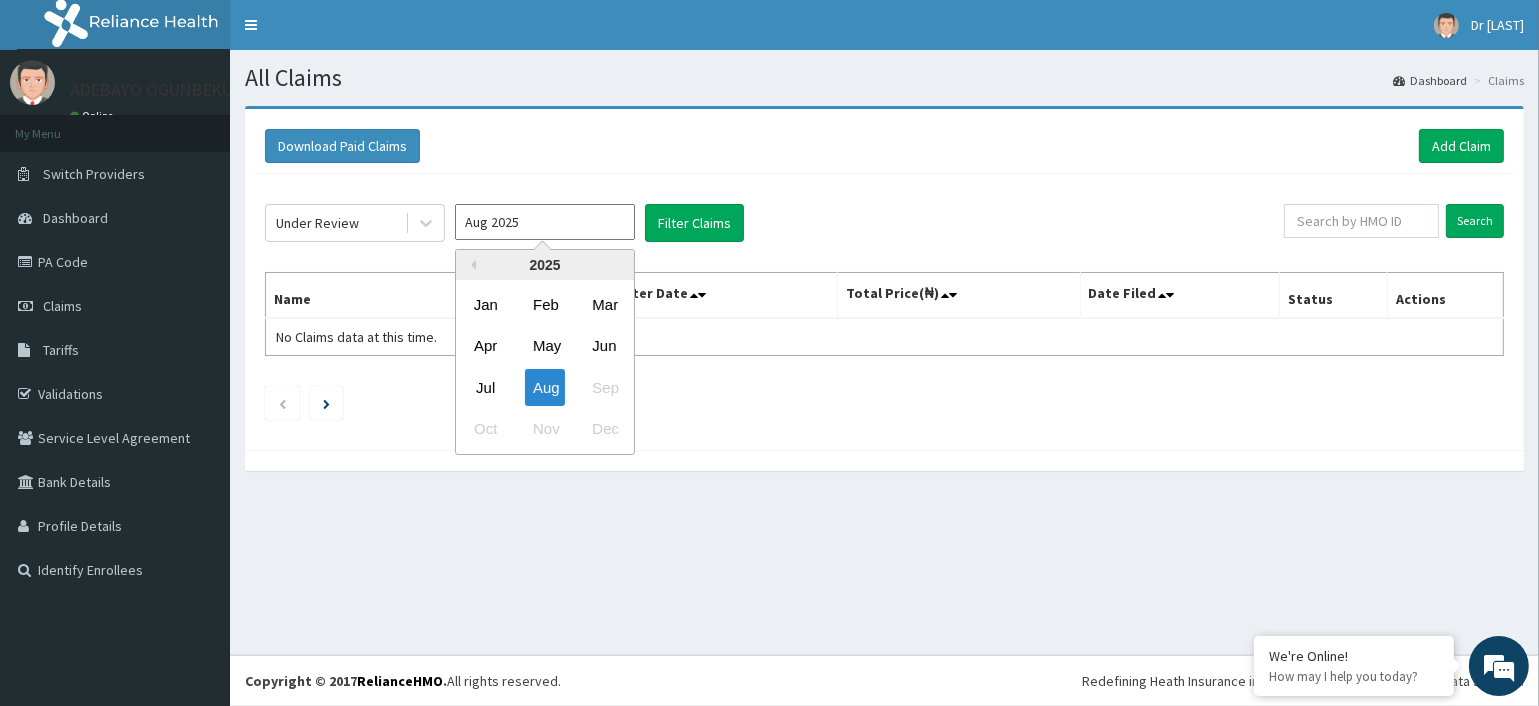 click on "Aug 2025" at bounding box center (545, 222) 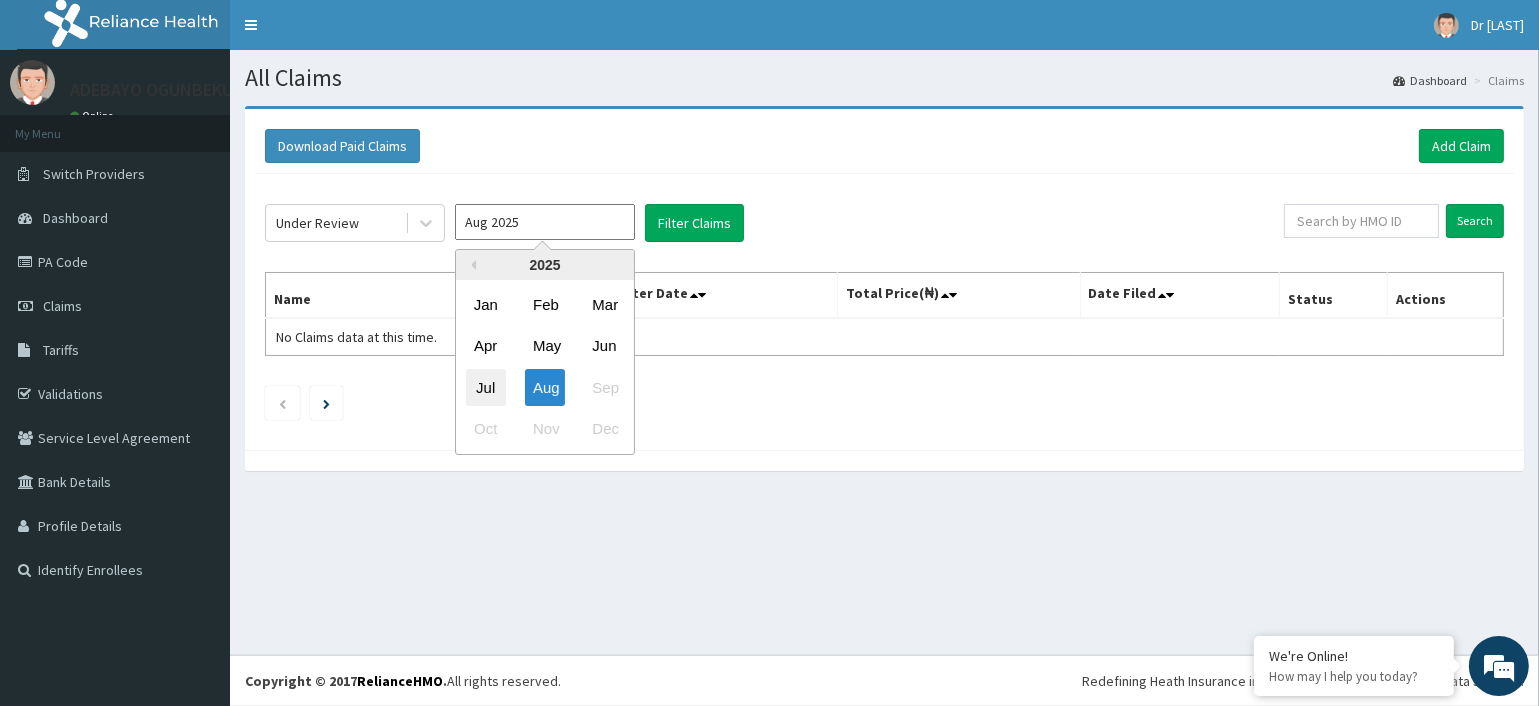 click on "Jul" at bounding box center (486, 387) 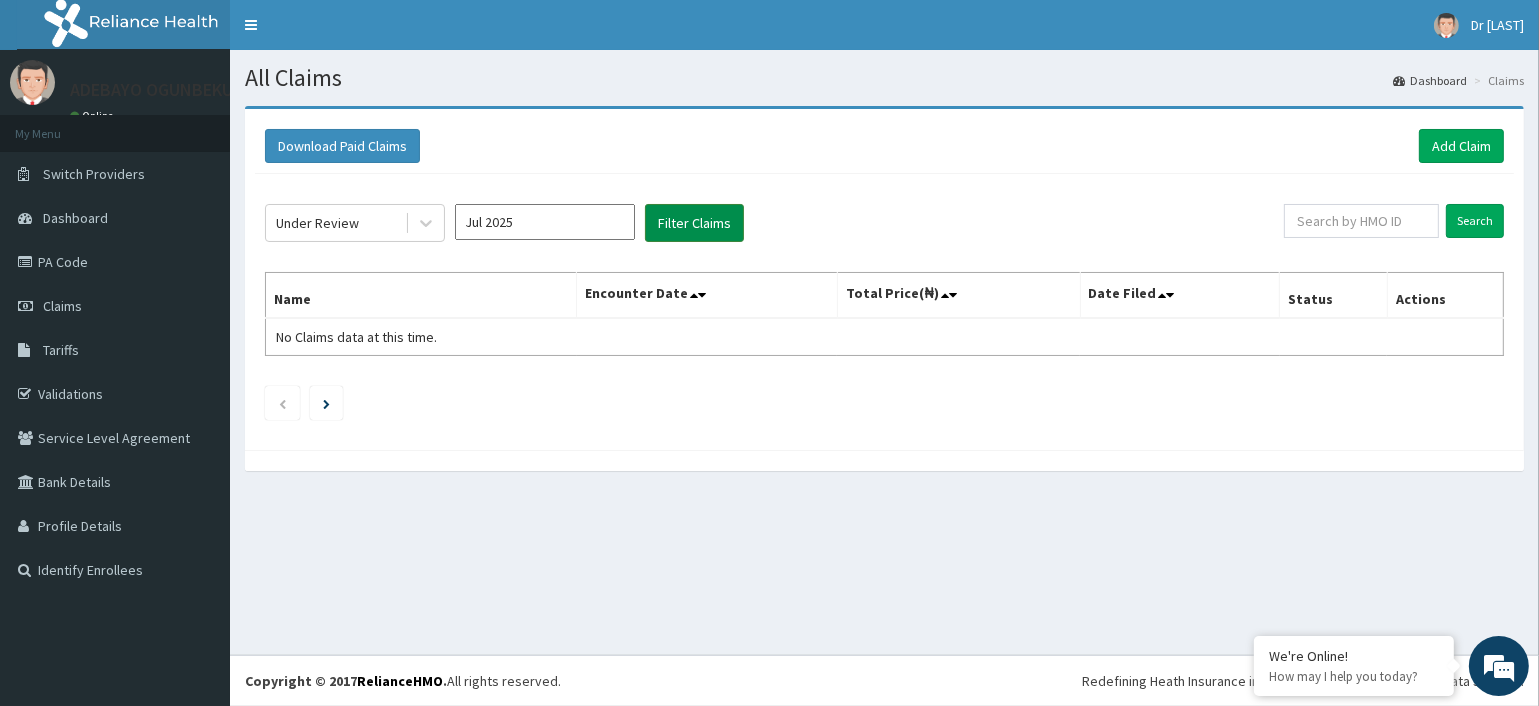 click on "Filter Claims" at bounding box center (694, 223) 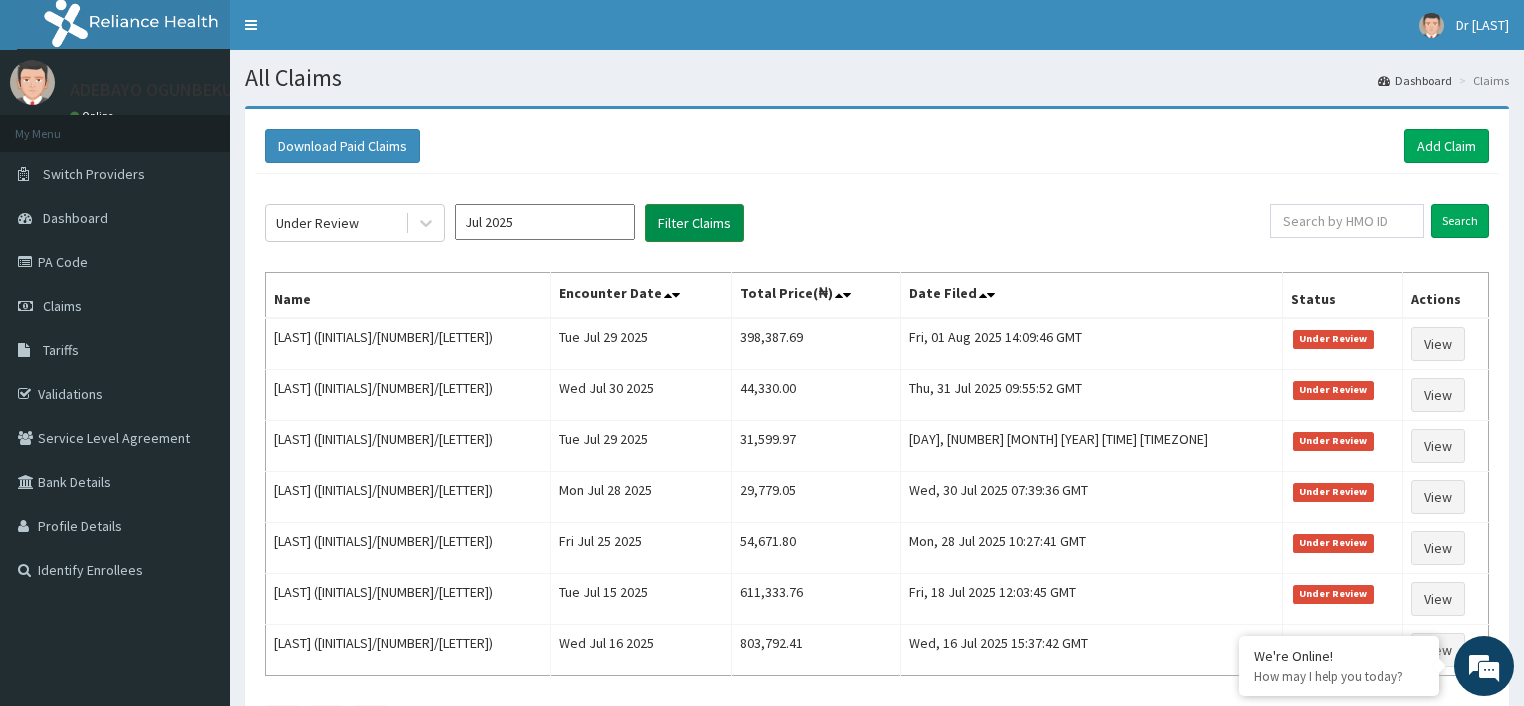 scroll, scrollTop: 0, scrollLeft: 0, axis: both 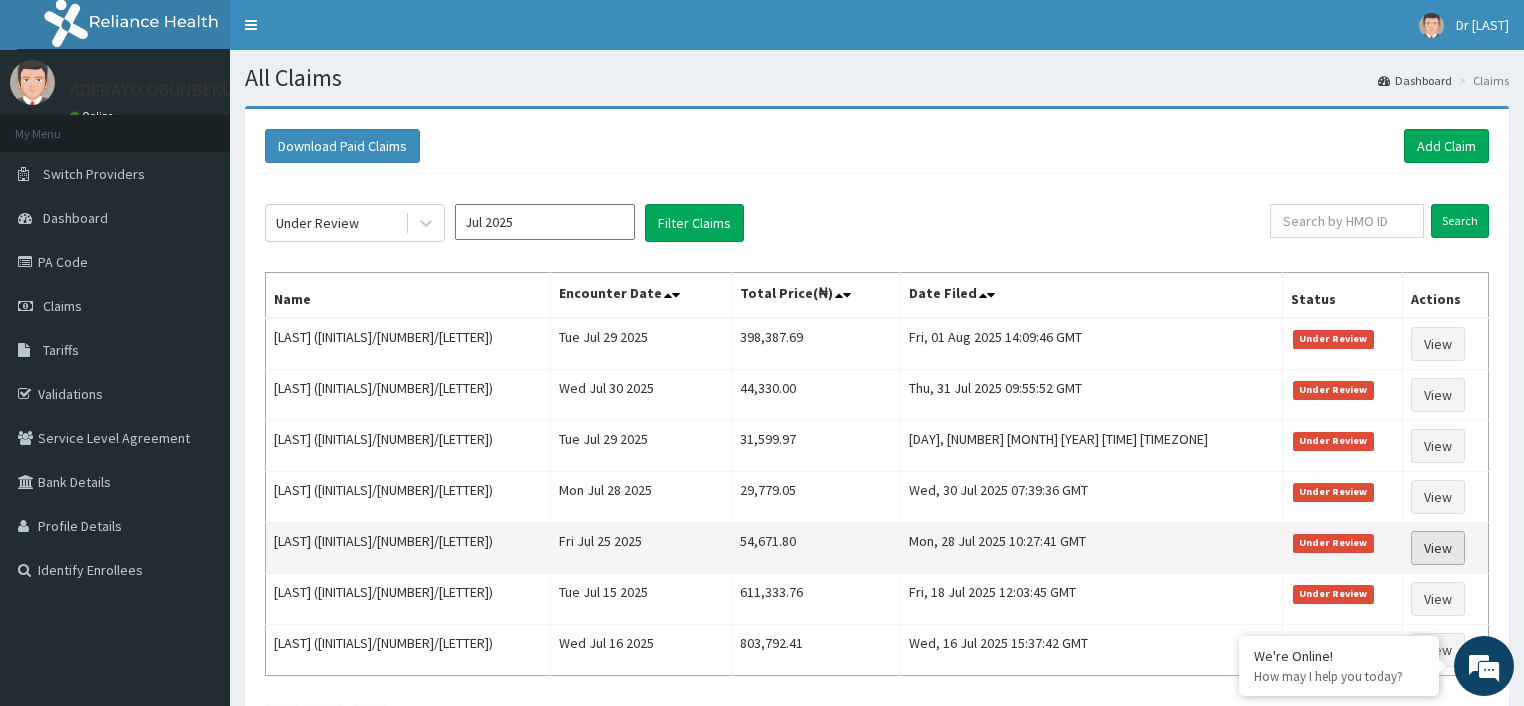 click on "View" at bounding box center (1438, 548) 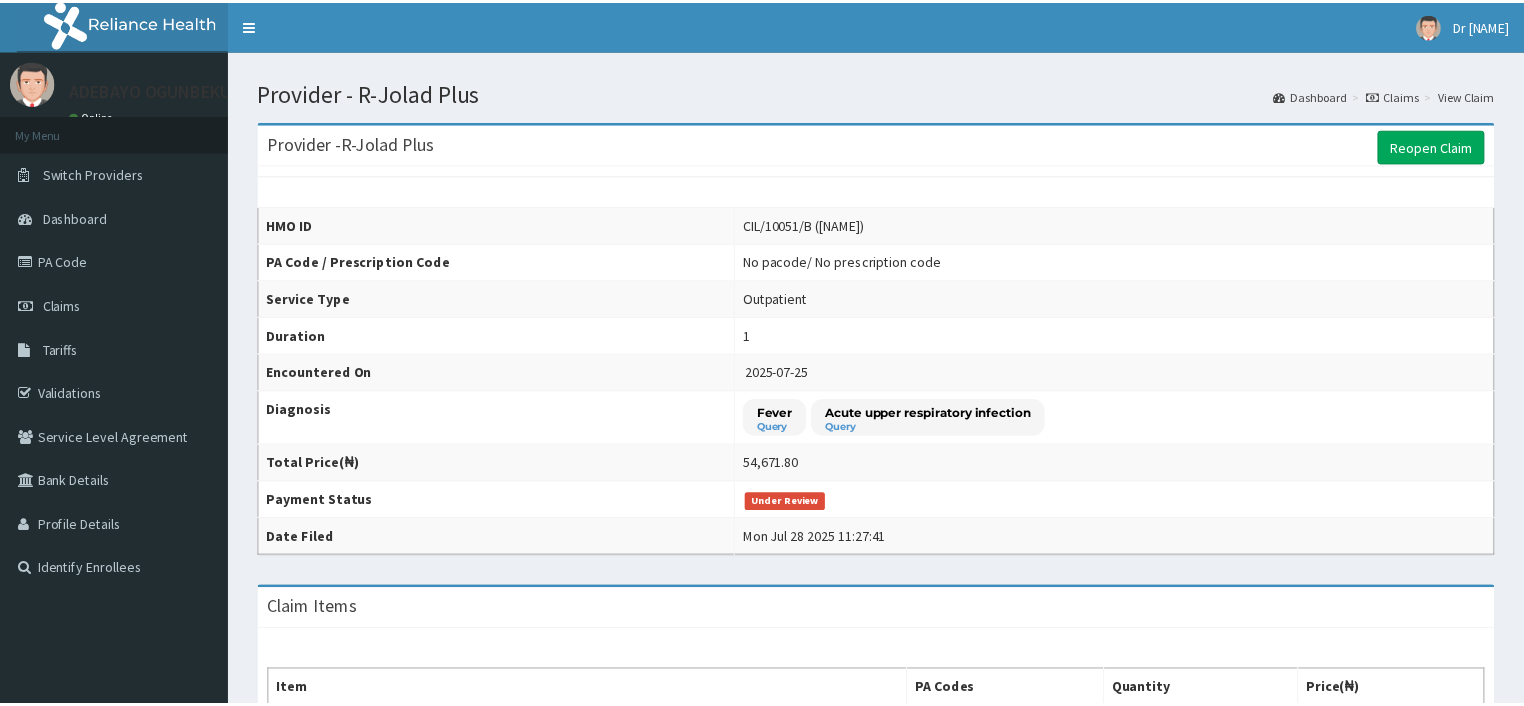 scroll, scrollTop: 0, scrollLeft: 0, axis: both 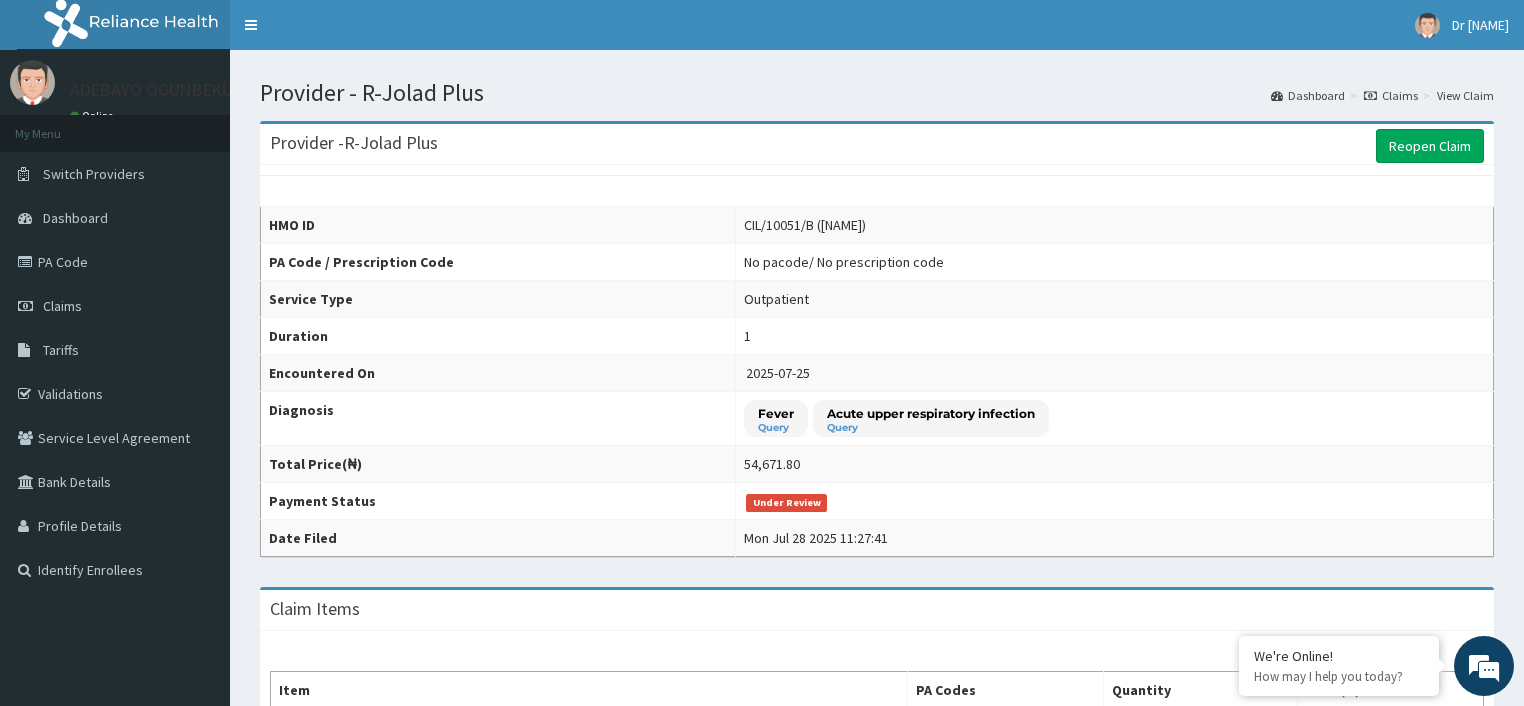 drag, startPoint x: 1523, startPoint y: 356, endPoint x: 1517, endPoint y: 496, distance: 140.12851 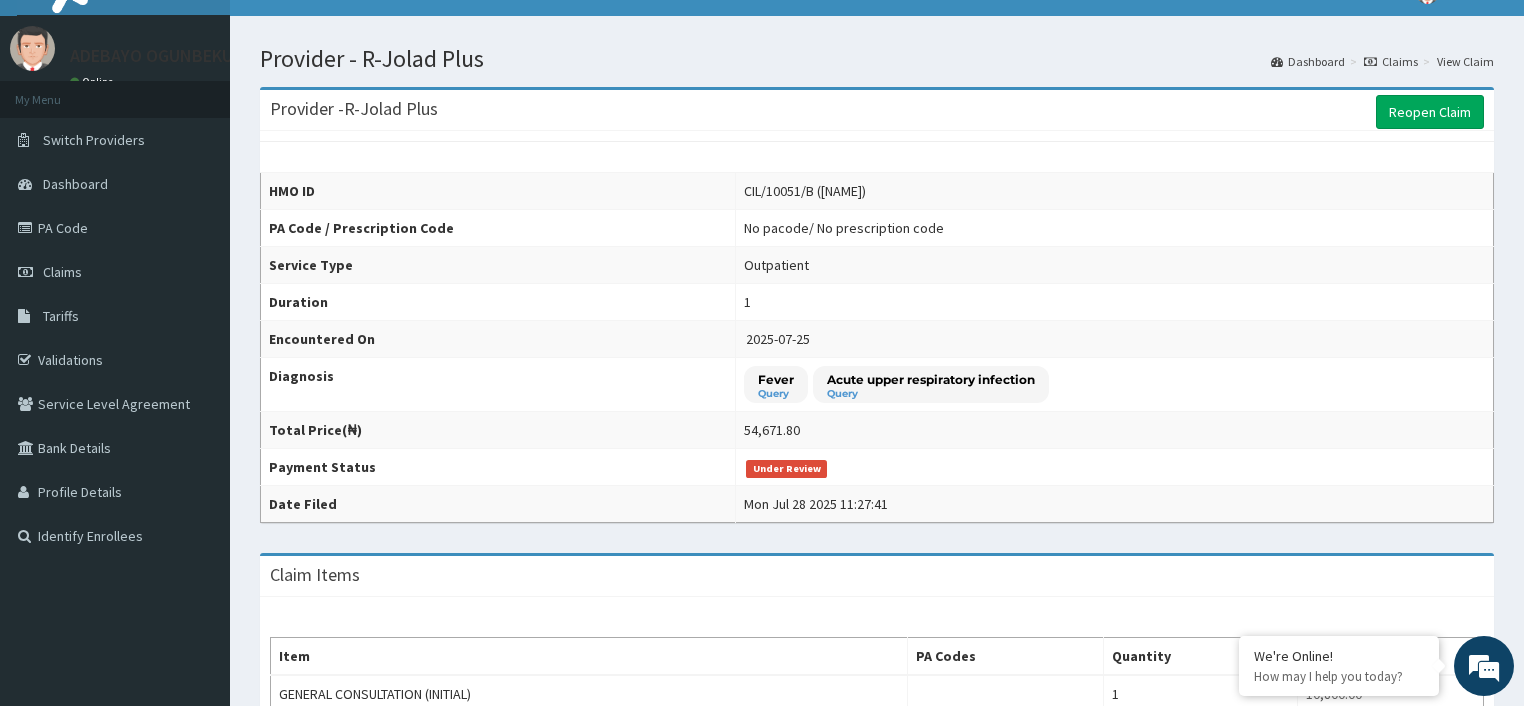 scroll, scrollTop: 40, scrollLeft: 0, axis: vertical 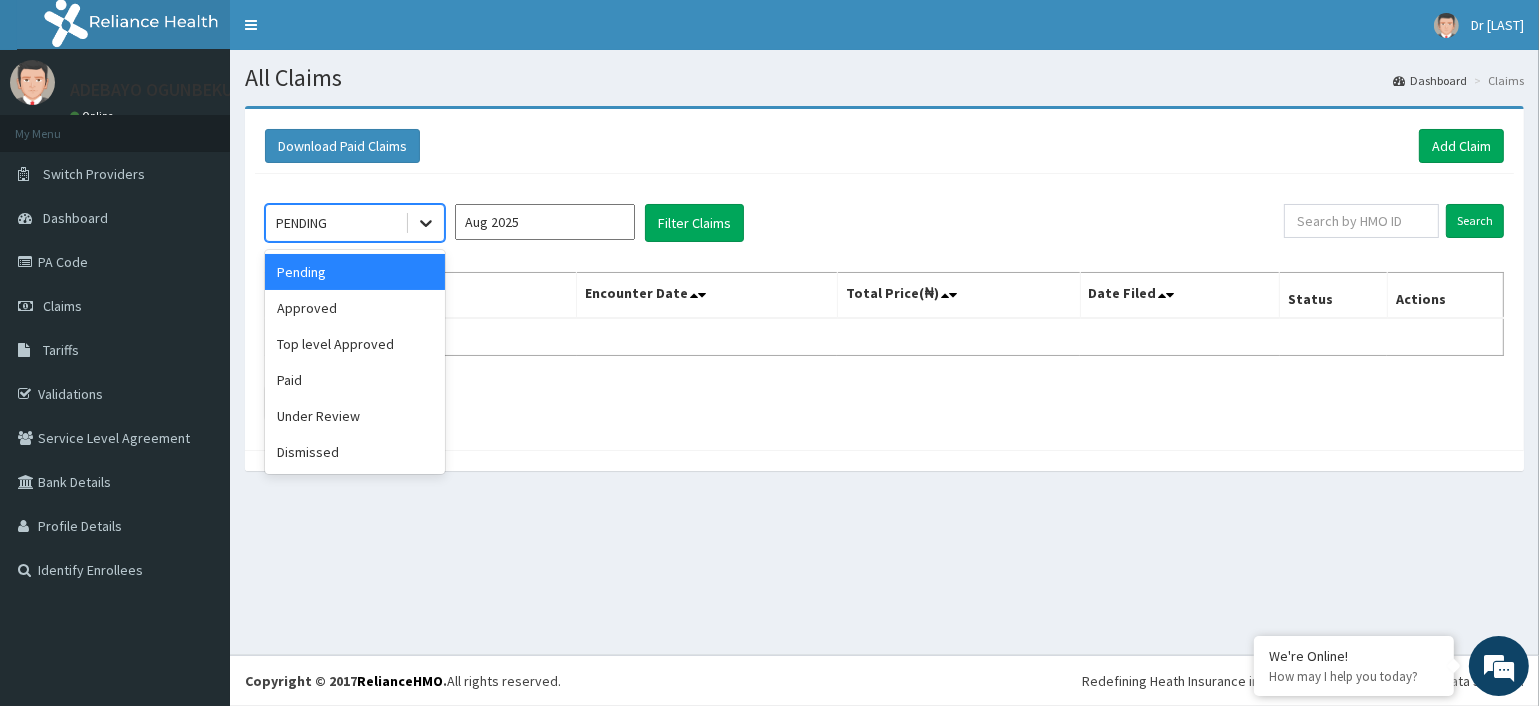 click 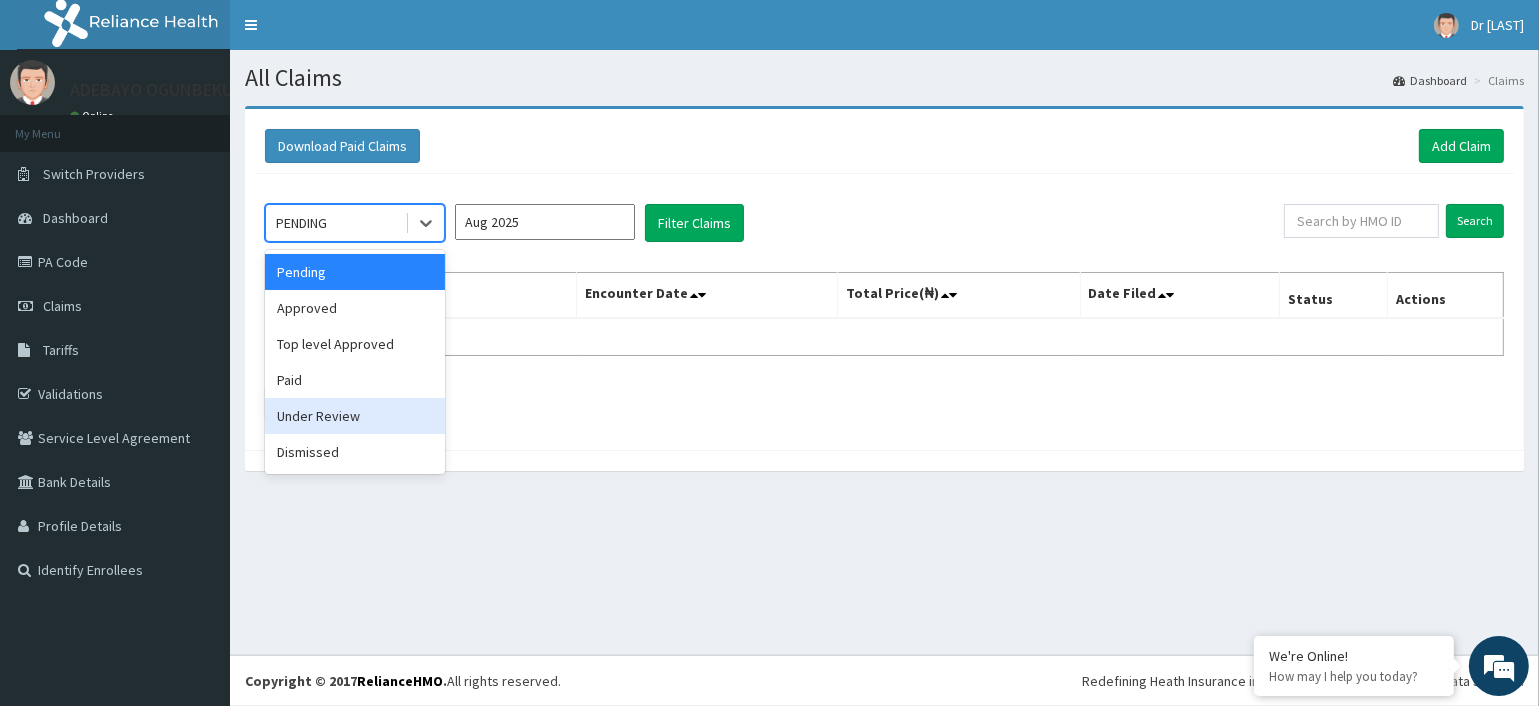 click on "Under Review" at bounding box center (355, 416) 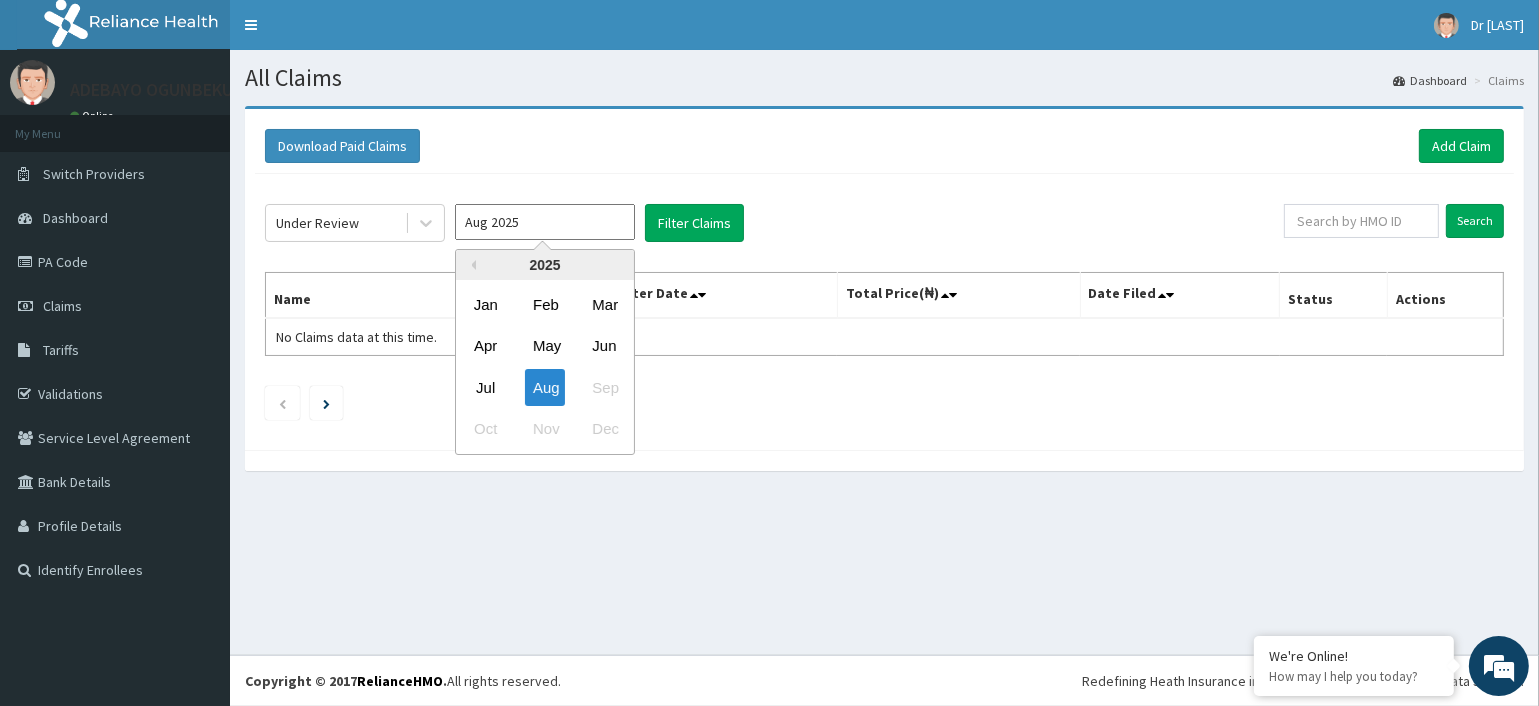 click on "Aug 2025" at bounding box center (545, 222) 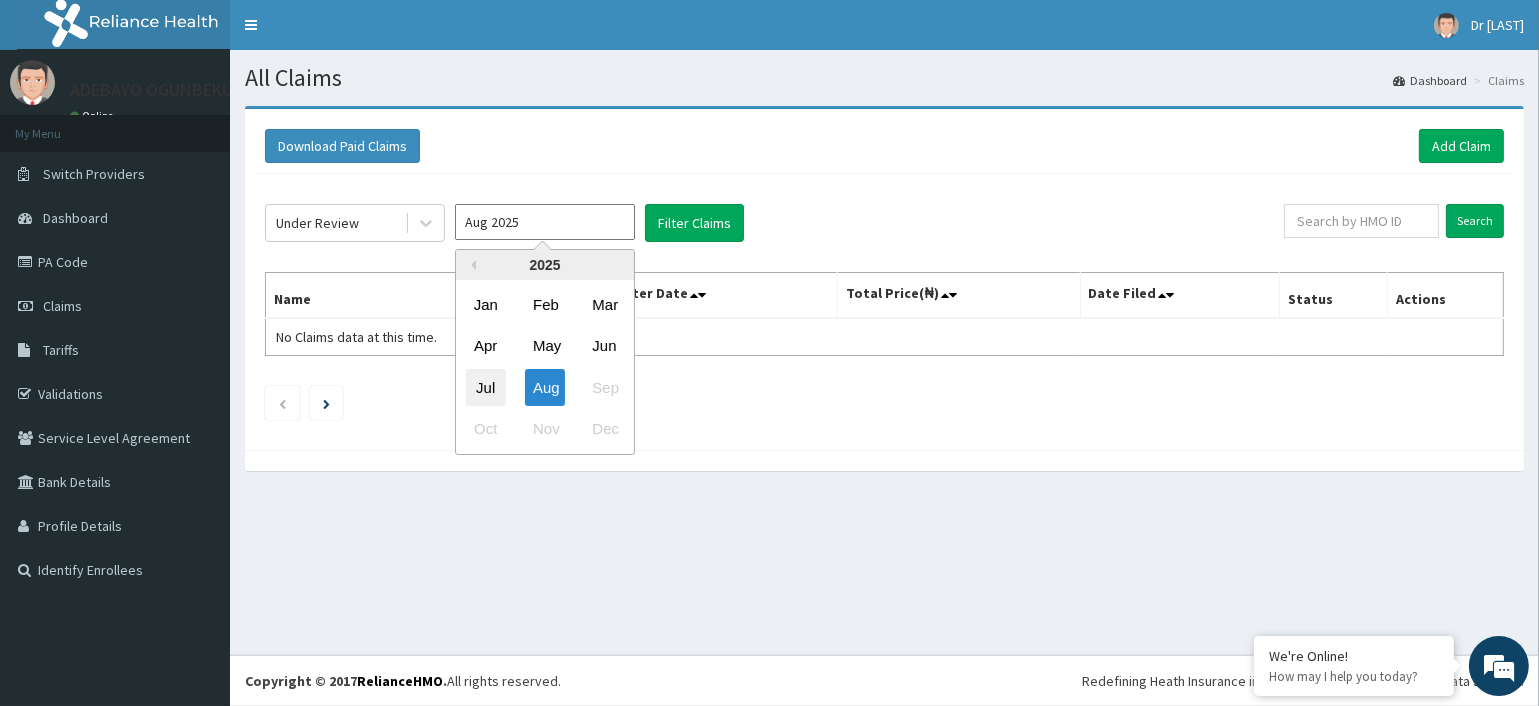 click on "Jul" at bounding box center (486, 387) 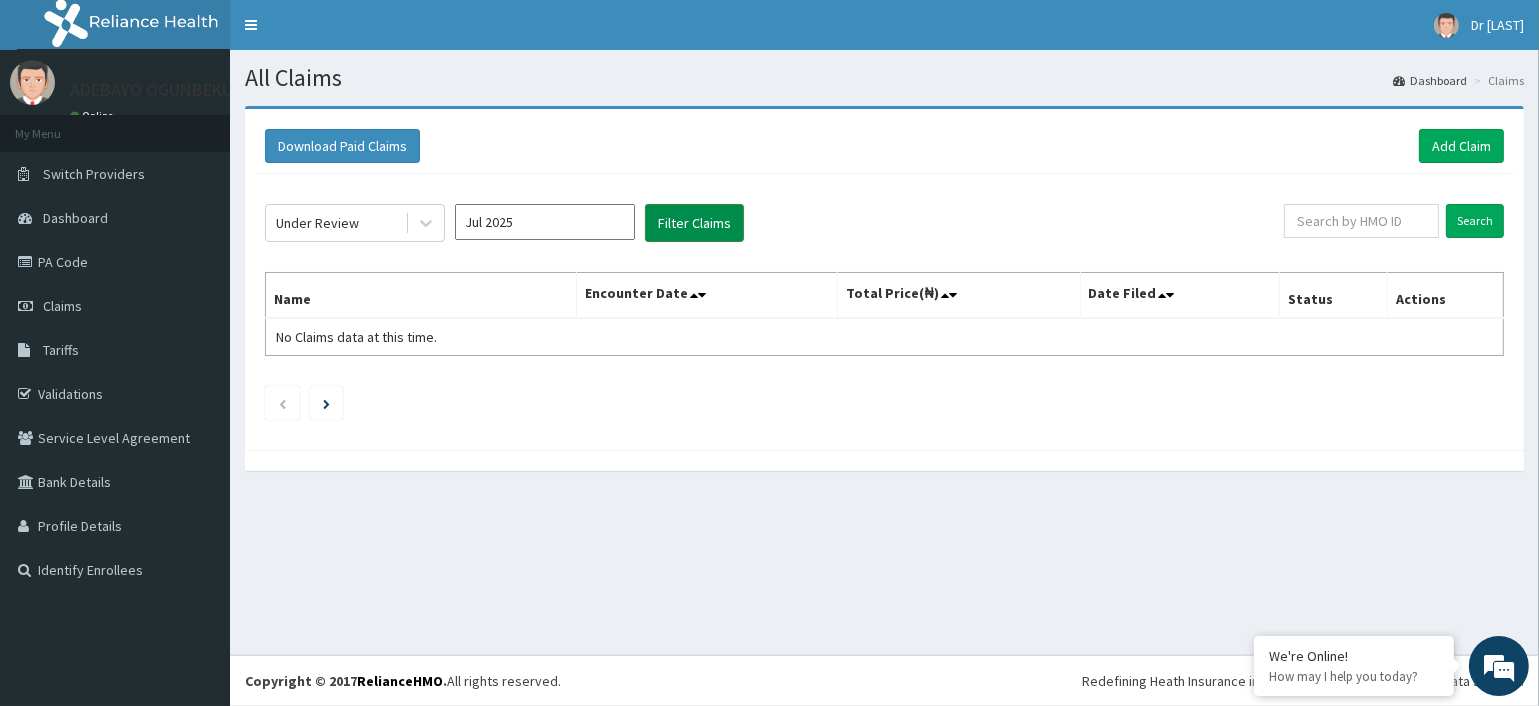 click on "Filter Claims" at bounding box center (694, 223) 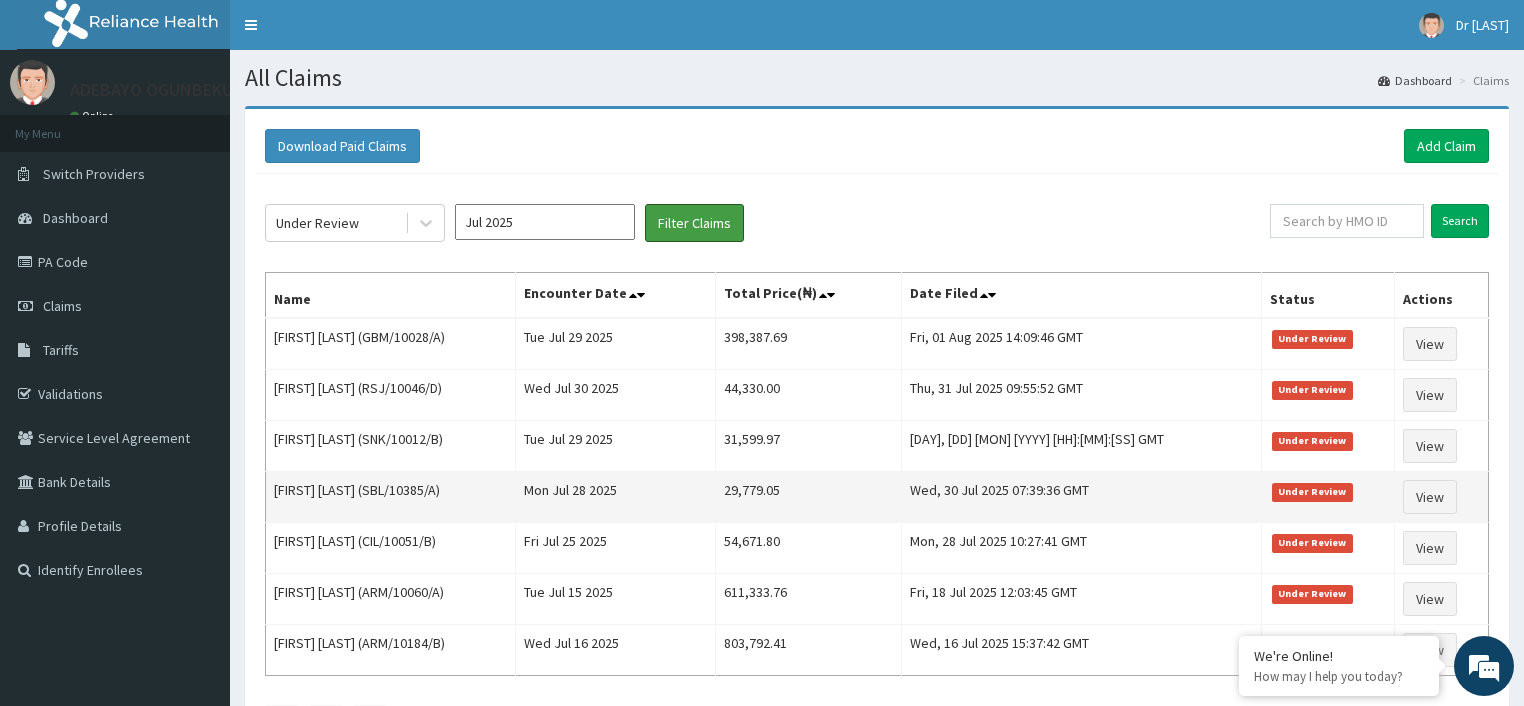 scroll, scrollTop: 0, scrollLeft: 0, axis: both 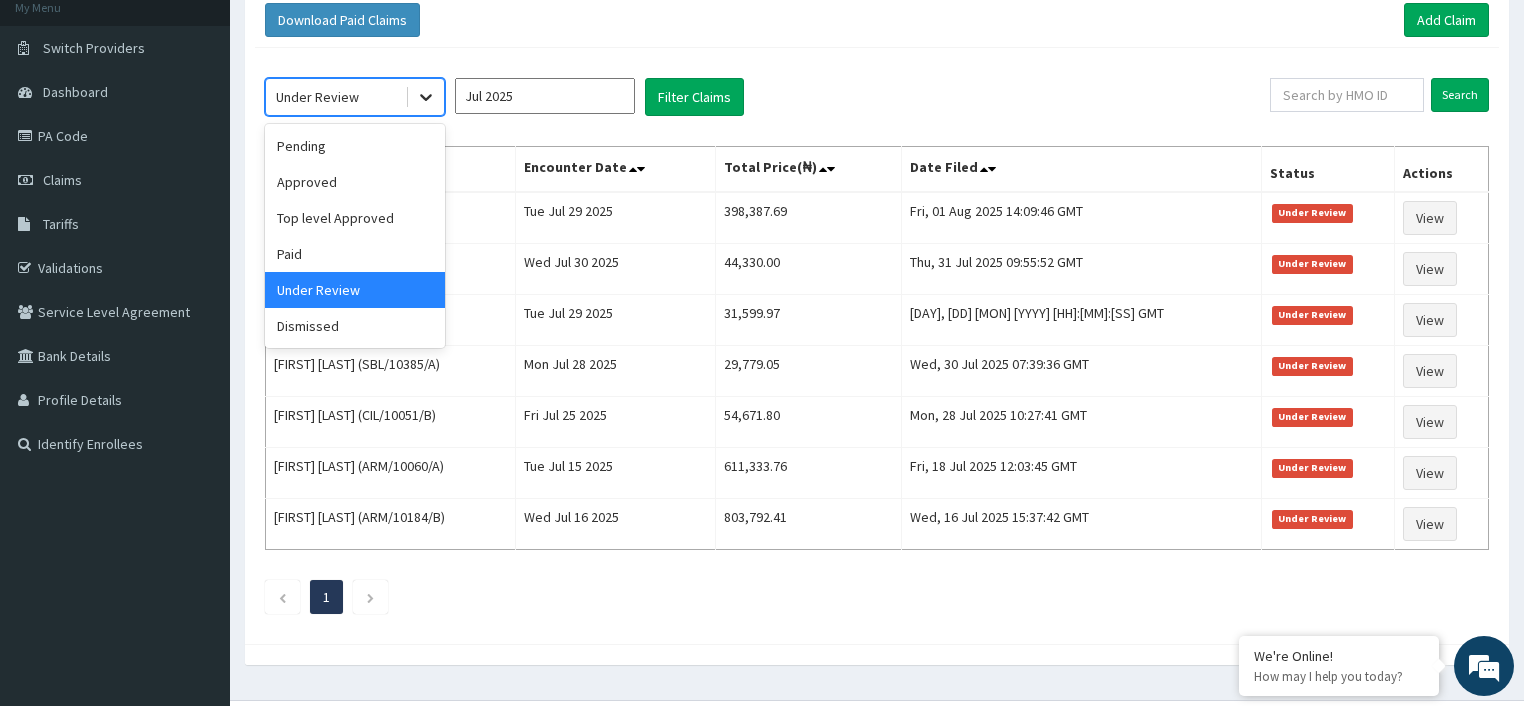 click 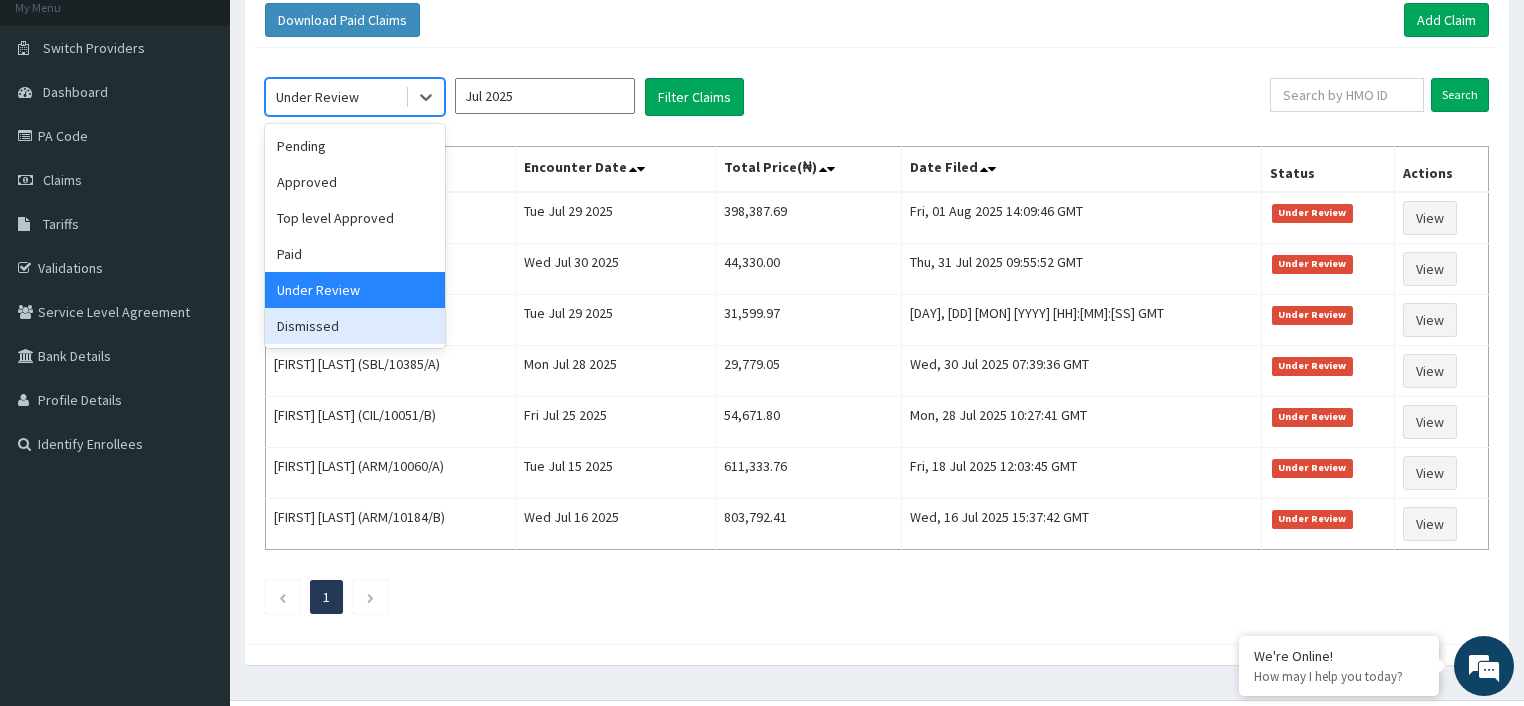 click on "Dismissed" at bounding box center (355, 326) 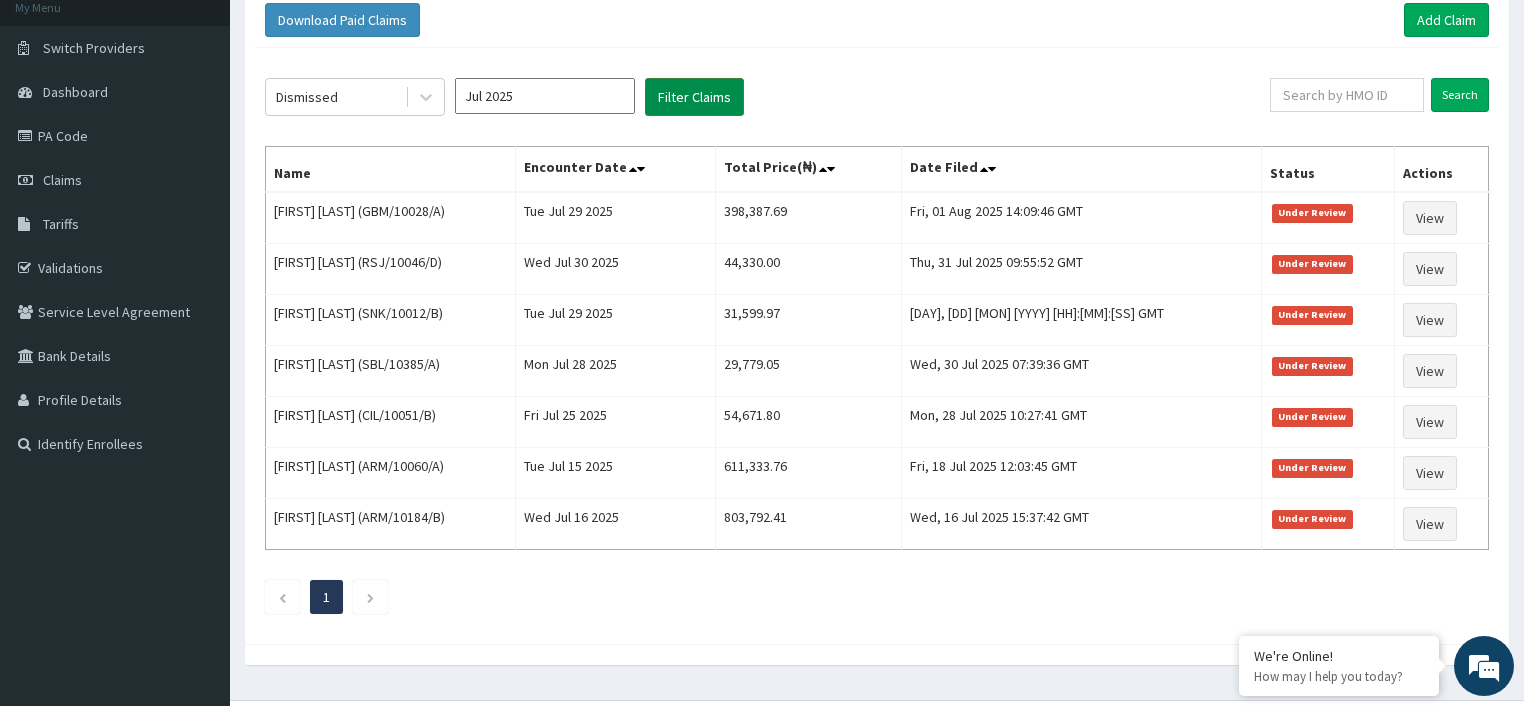 click on "Filter Claims" at bounding box center (694, 97) 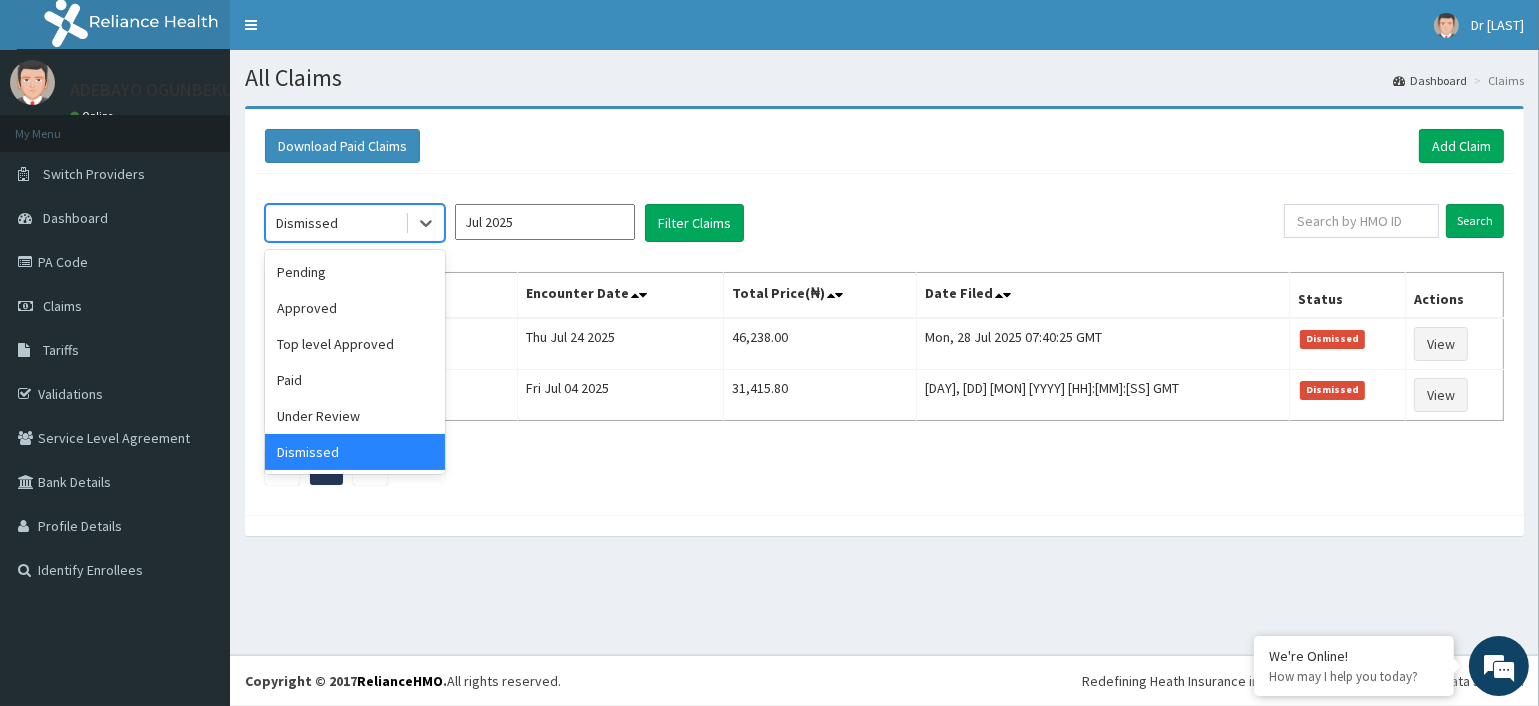 click on "Dismissed" at bounding box center (335, 223) 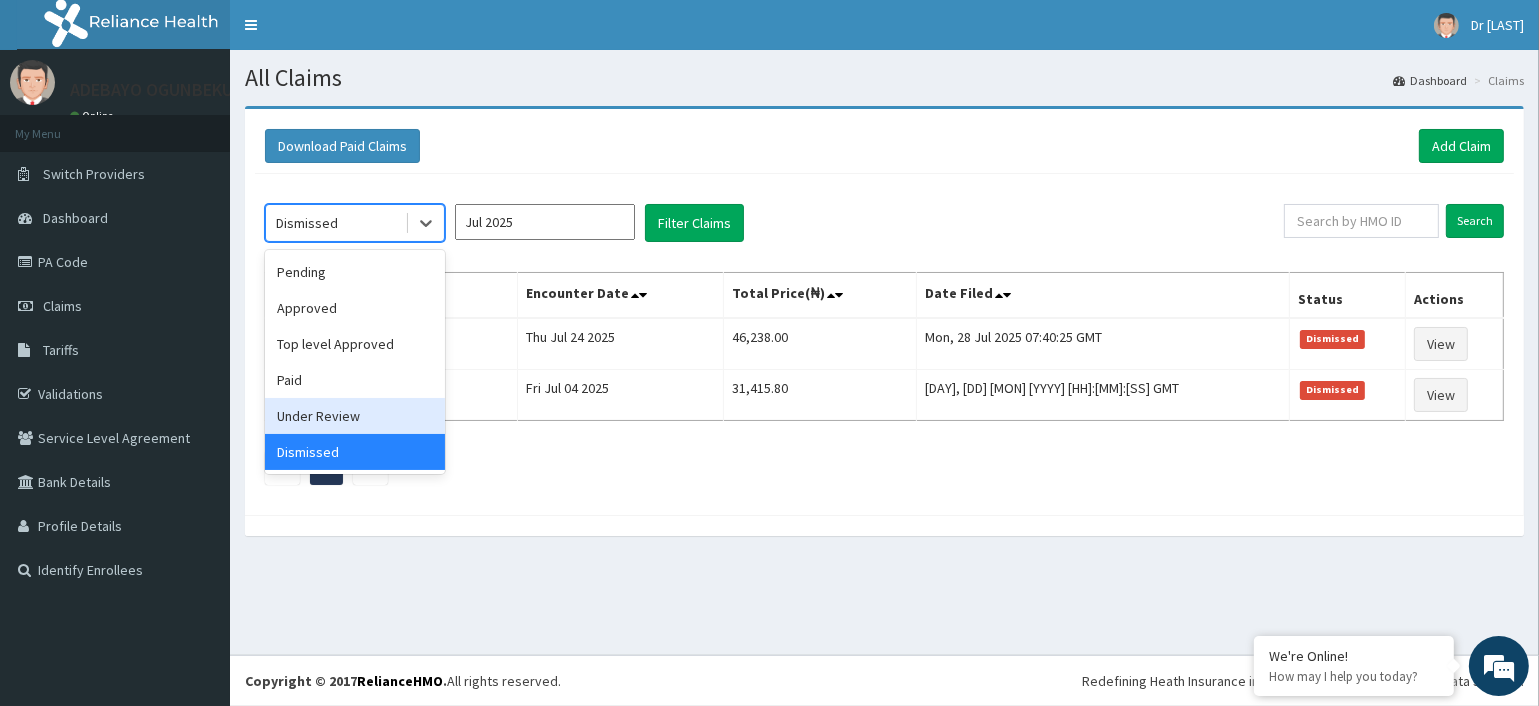 click on "Under Review" at bounding box center (355, 416) 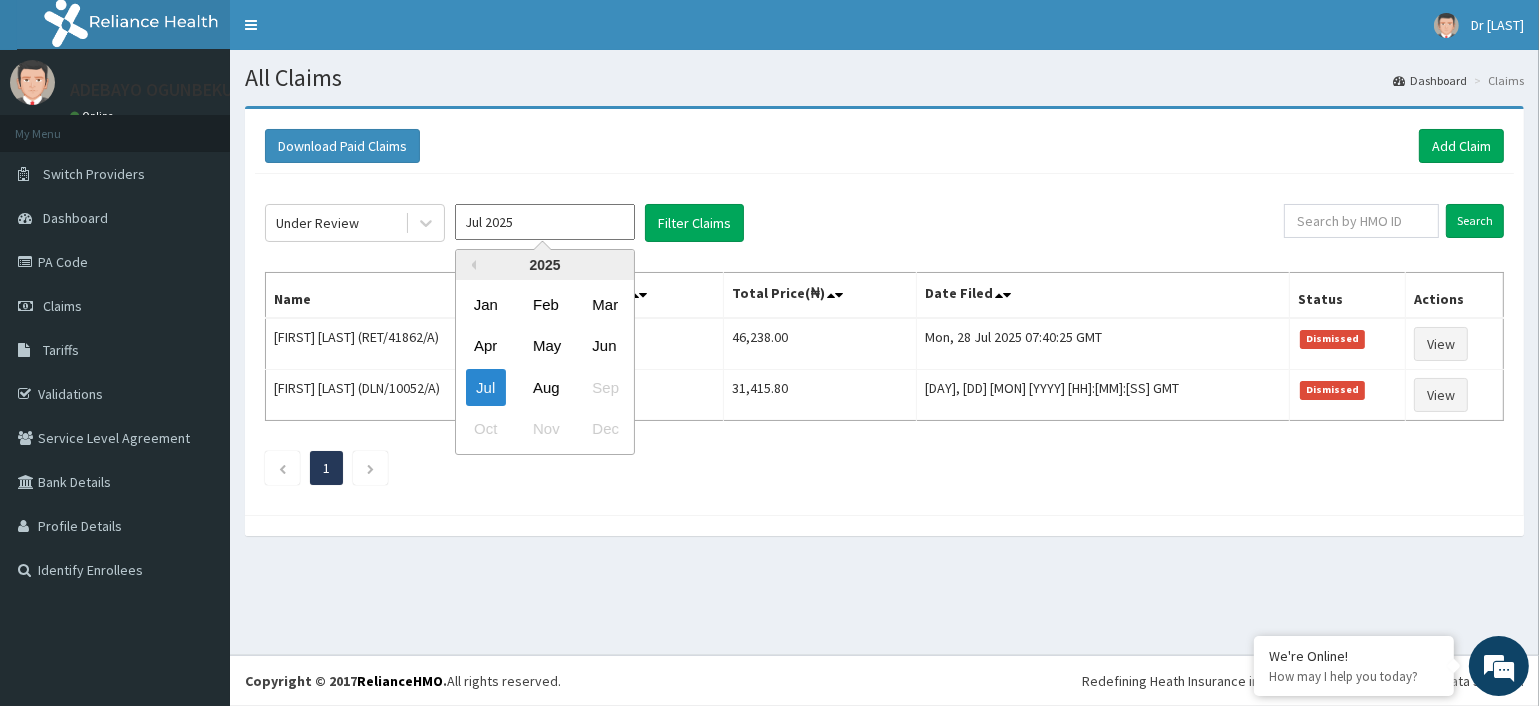 click on "Jul 2025" at bounding box center [545, 222] 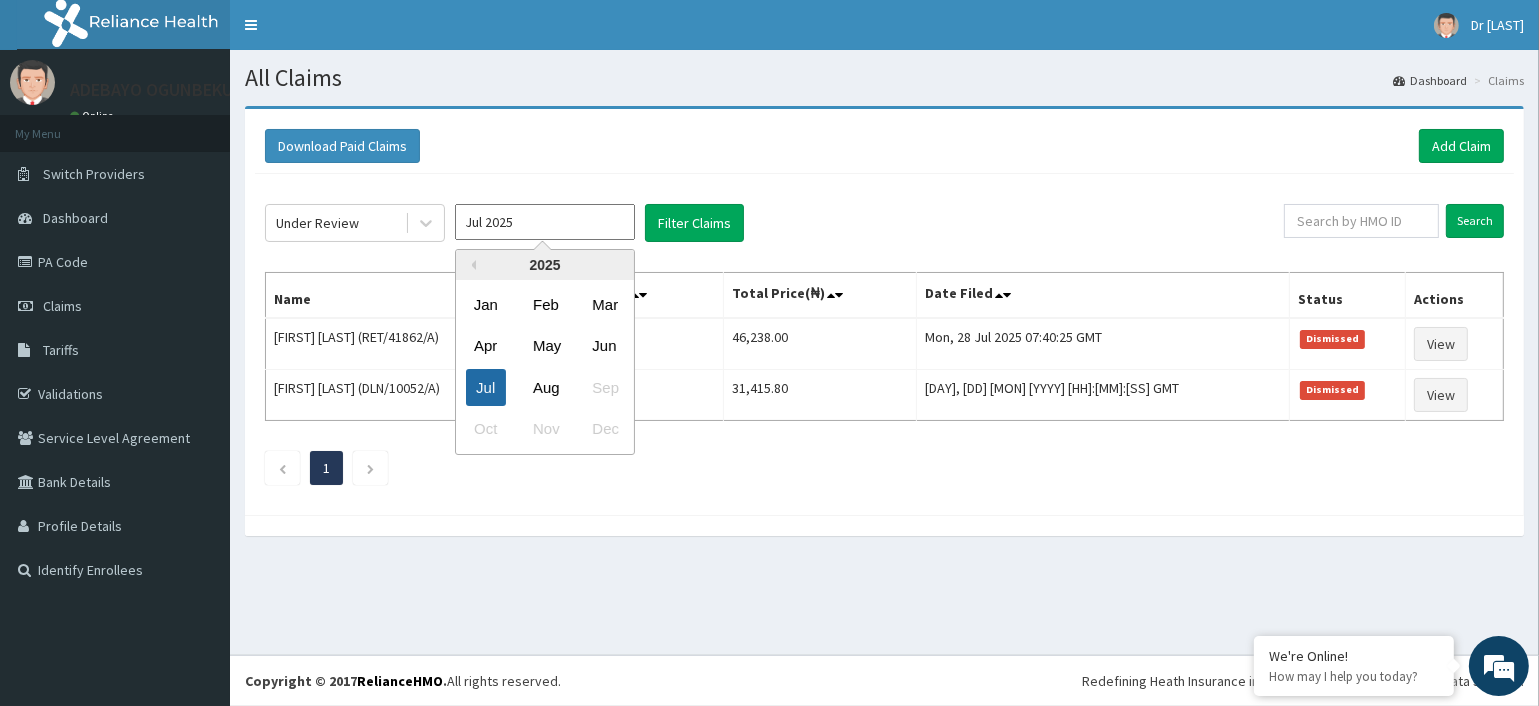 click on "Jul" at bounding box center (486, 387) 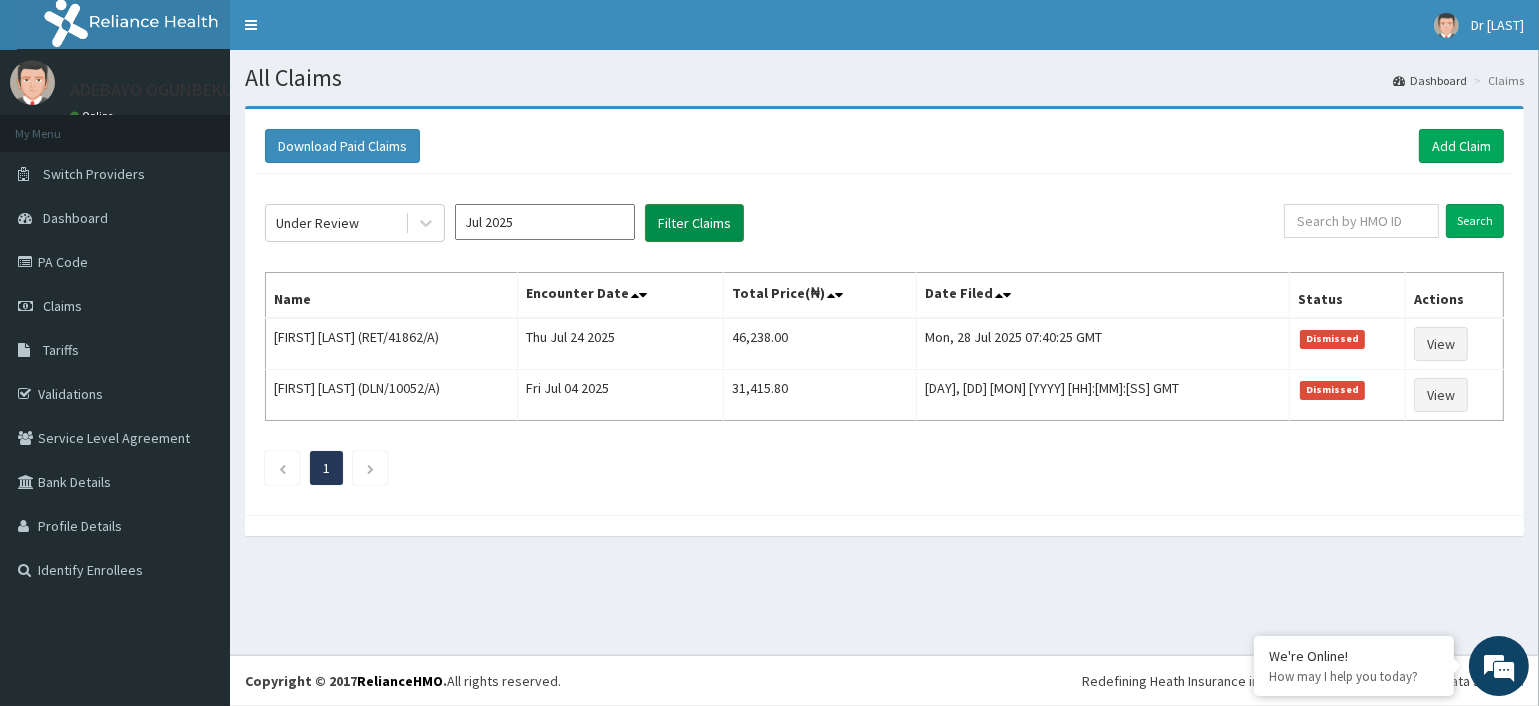 click on "Filter Claims" at bounding box center (694, 223) 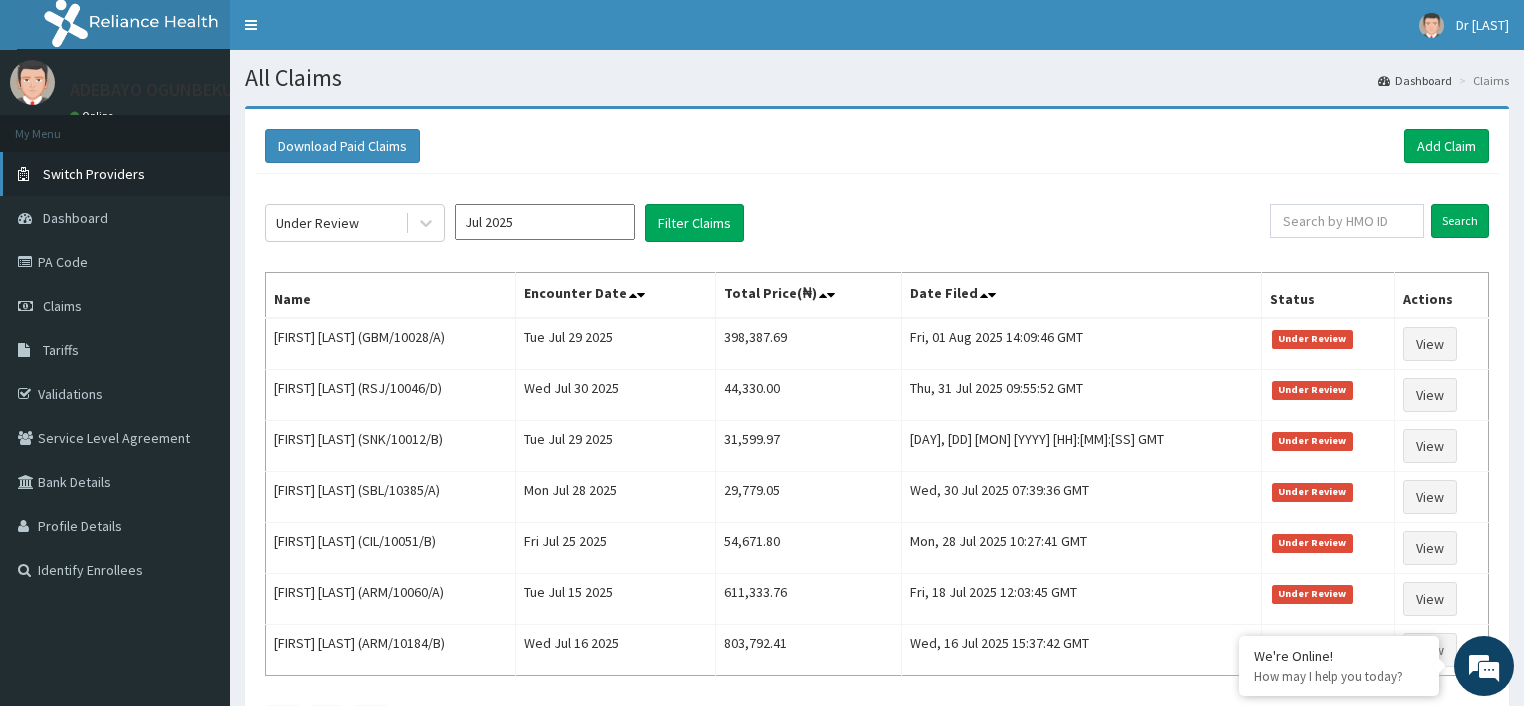 click on "Switch Providers" at bounding box center [94, 174] 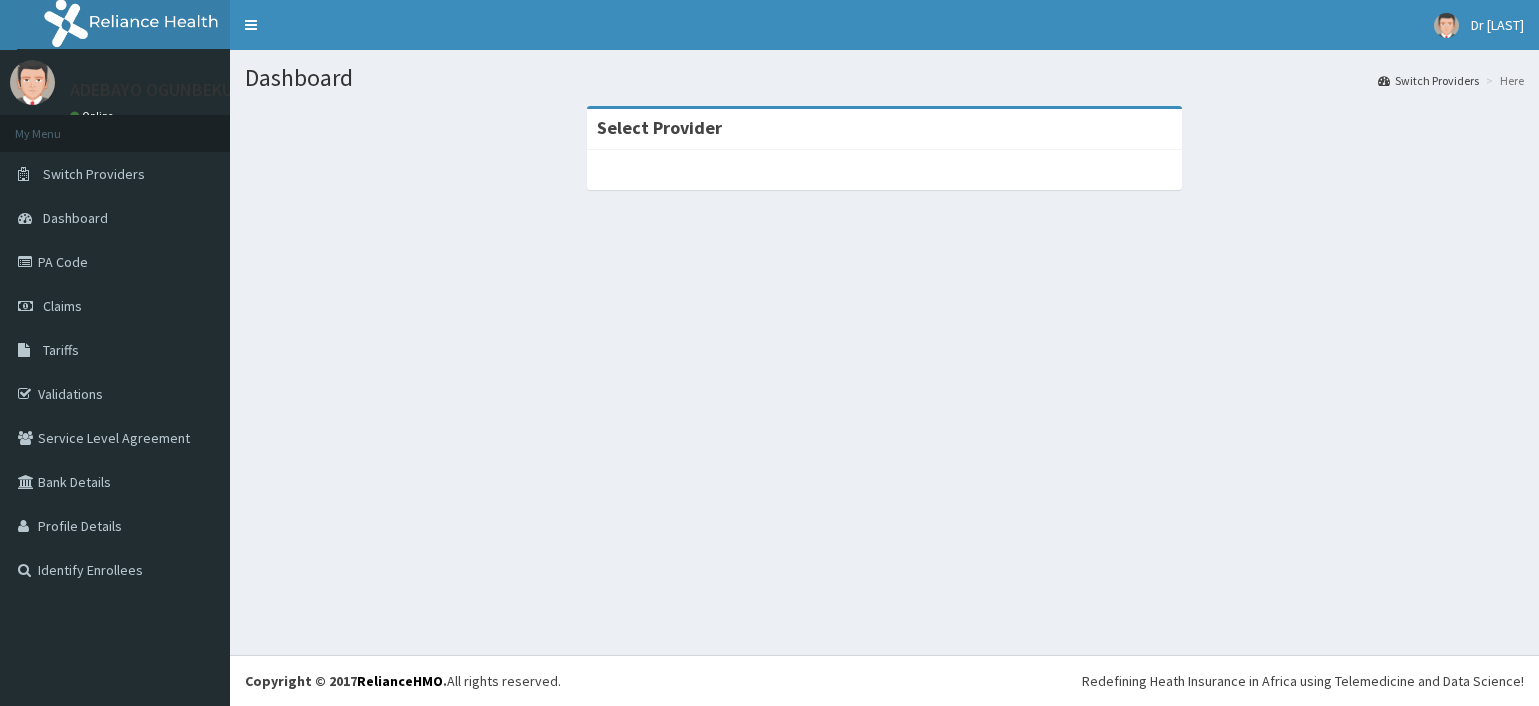 scroll, scrollTop: 0, scrollLeft: 0, axis: both 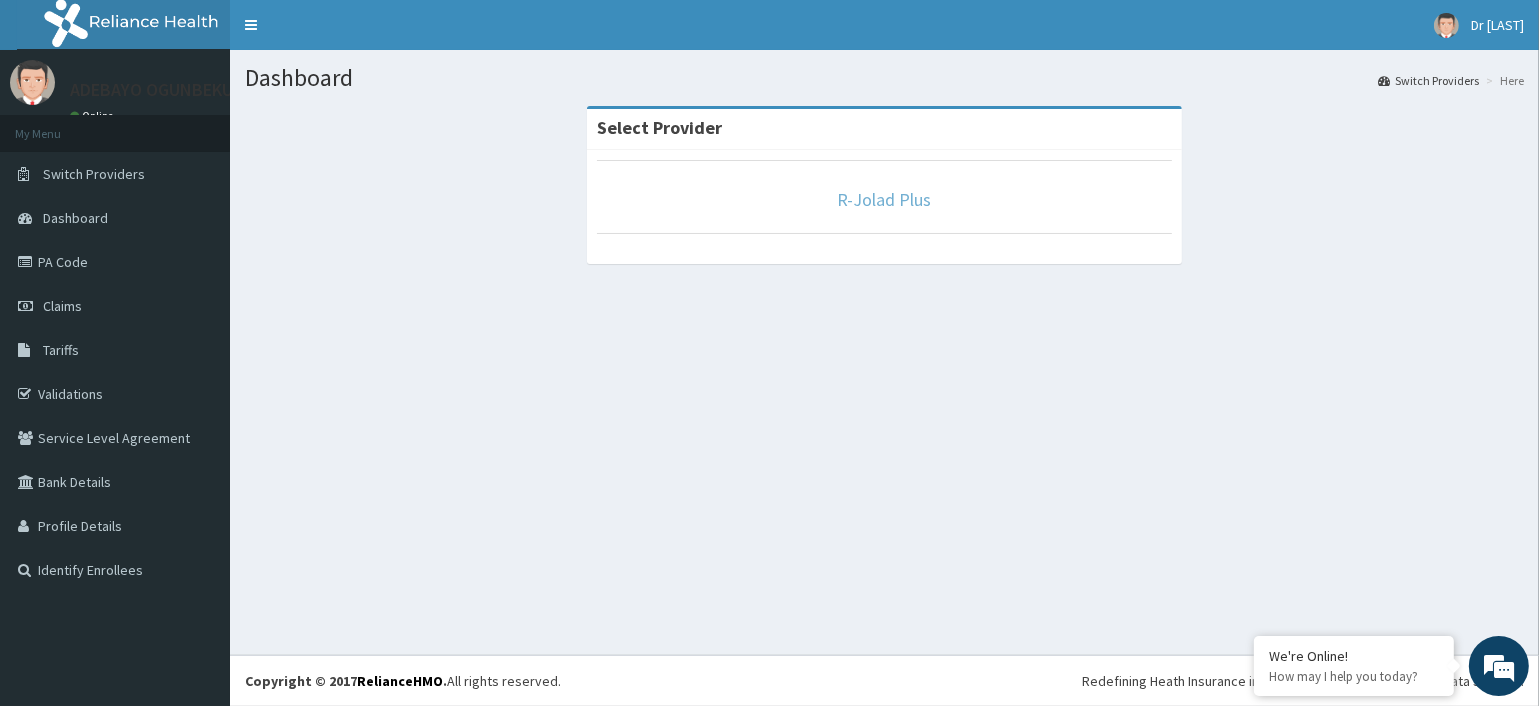 click on "R-Jolad Plus" at bounding box center (885, 199) 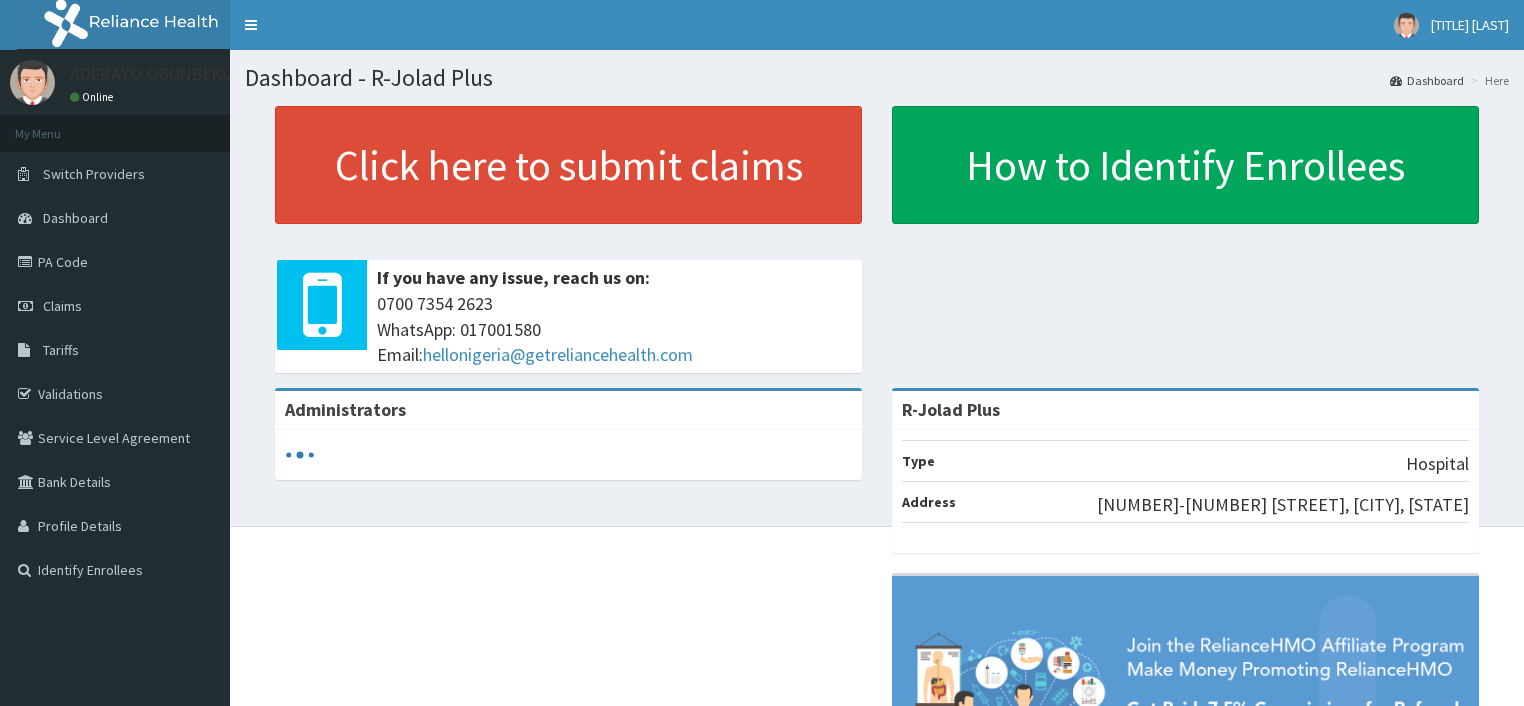 scroll, scrollTop: 0, scrollLeft: 0, axis: both 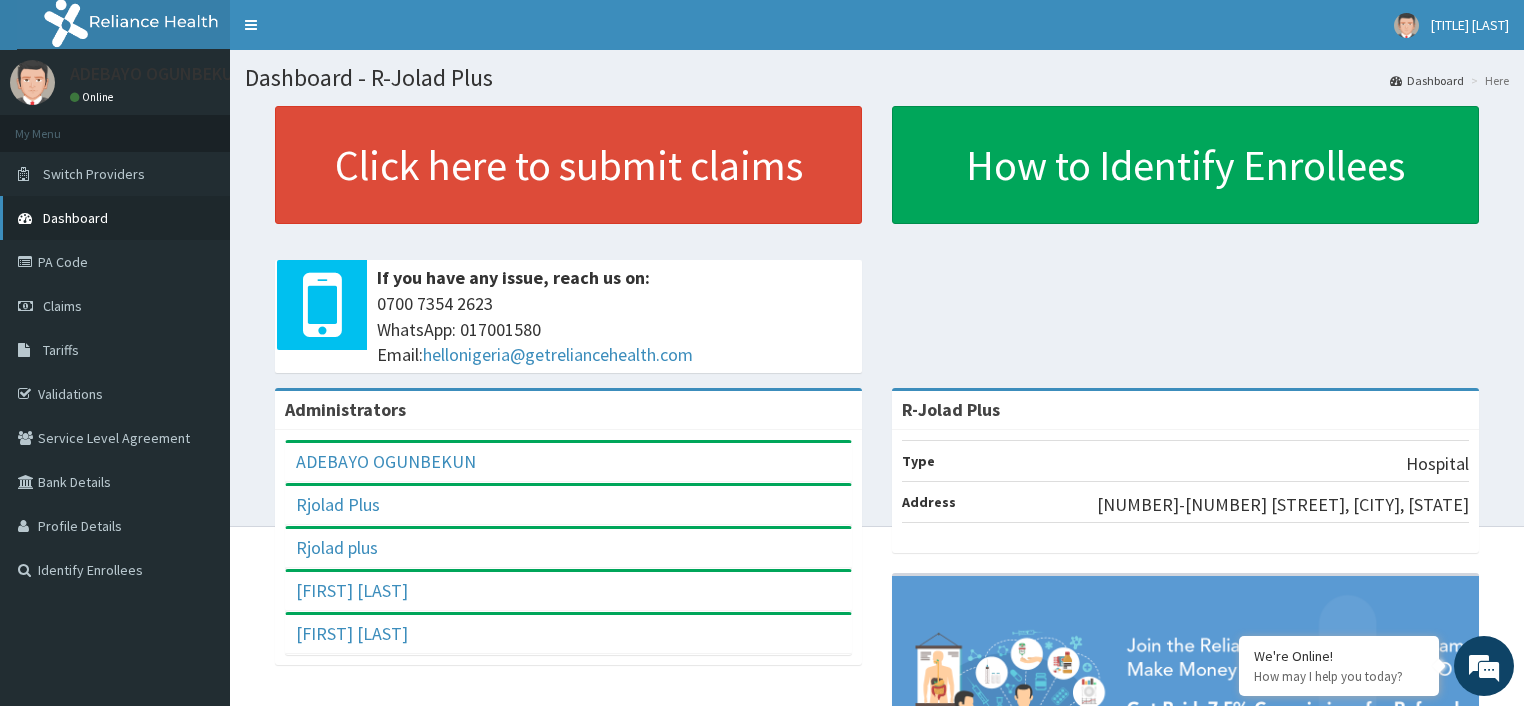 click on "Dashboard" at bounding box center (75, 218) 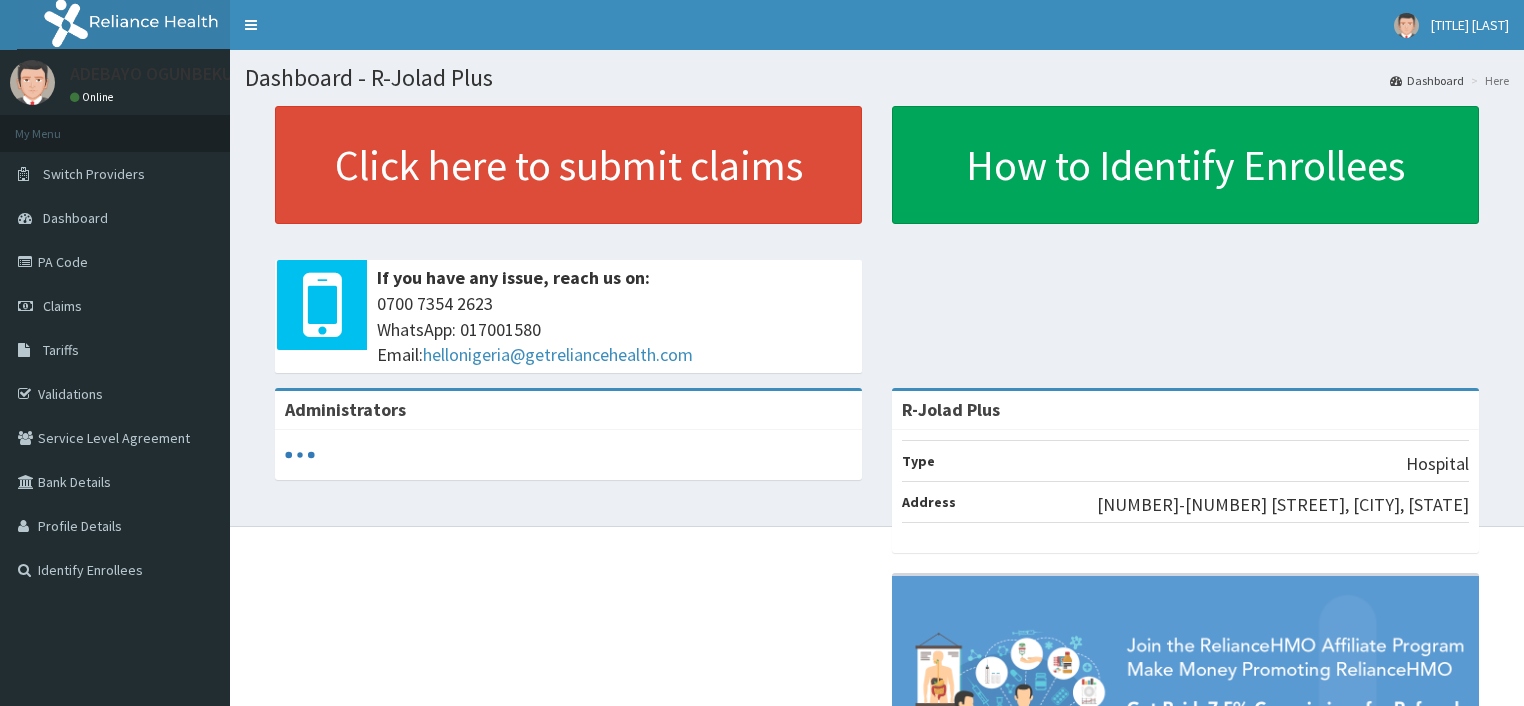 scroll, scrollTop: 0, scrollLeft: 0, axis: both 